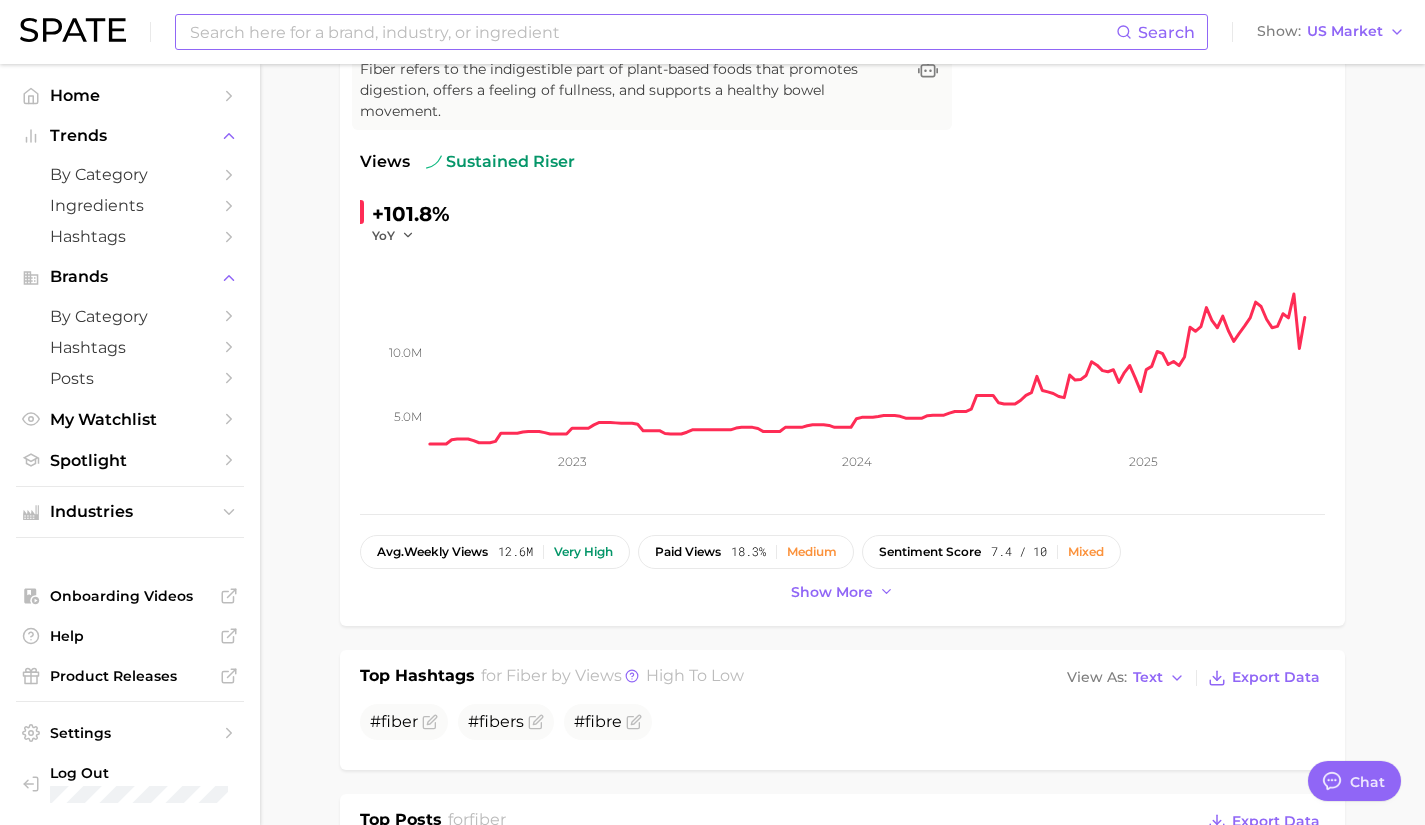scroll, scrollTop: 239, scrollLeft: 0, axis: vertical 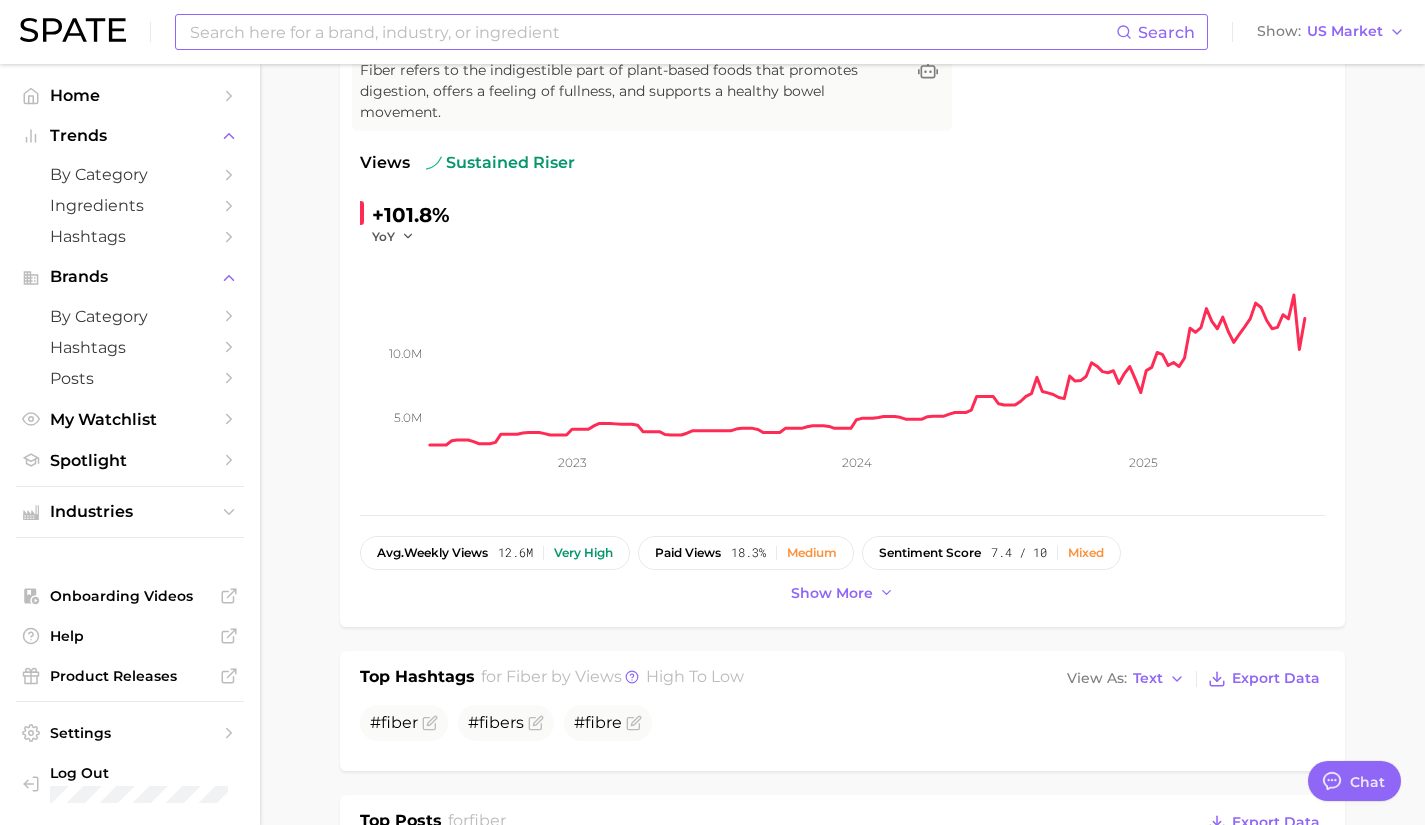 click at bounding box center [652, 32] 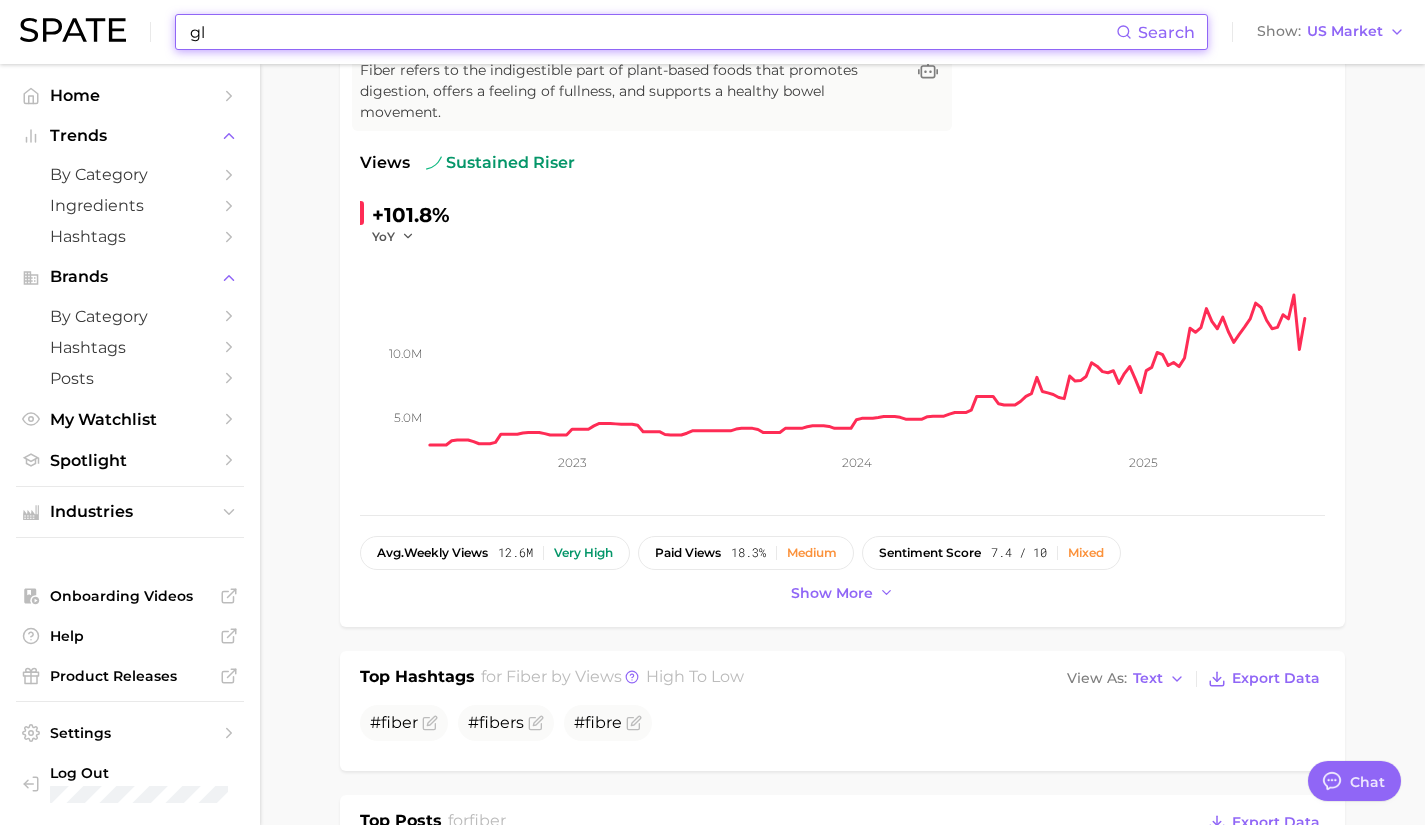 click on "gl" at bounding box center [652, 32] 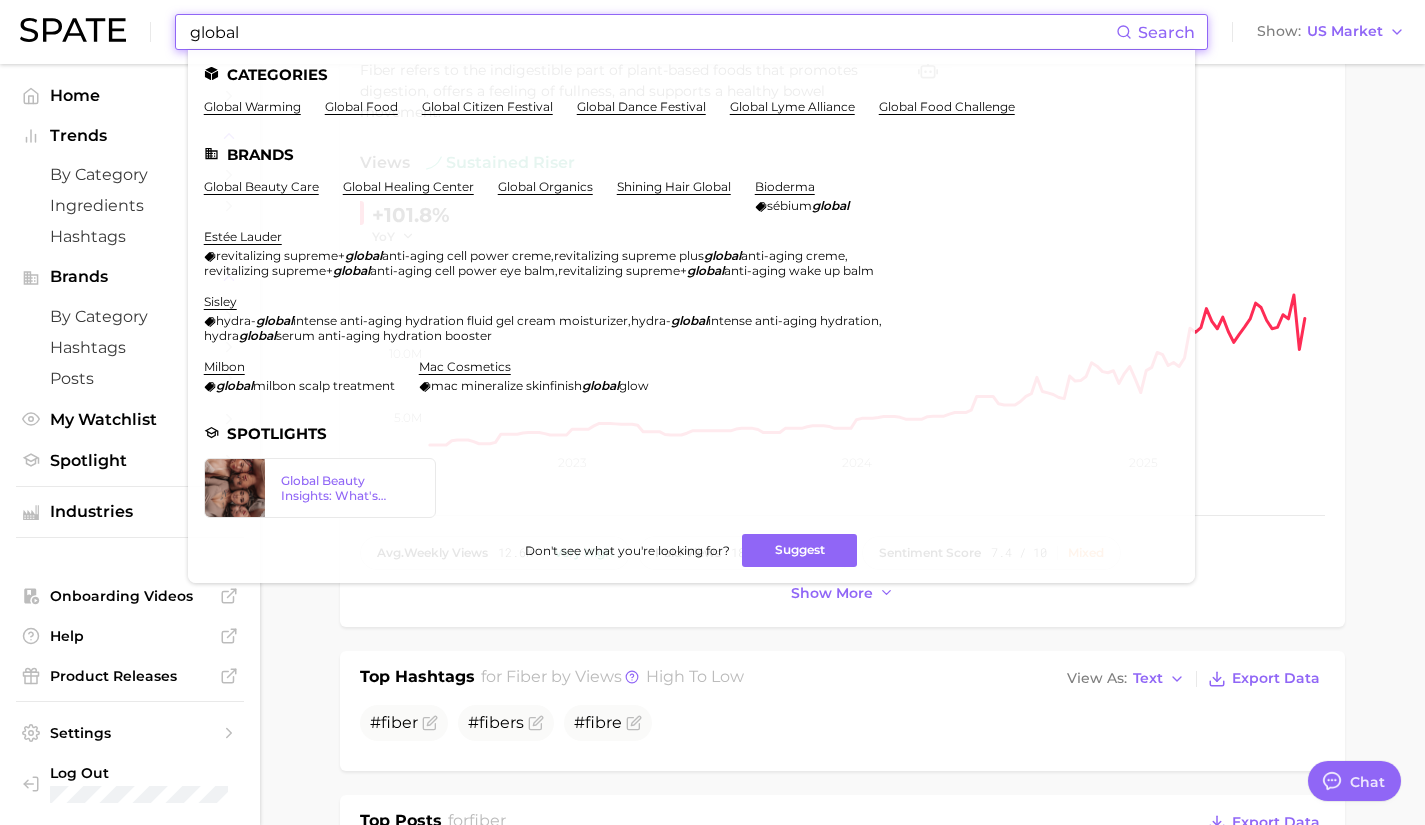type on "global" 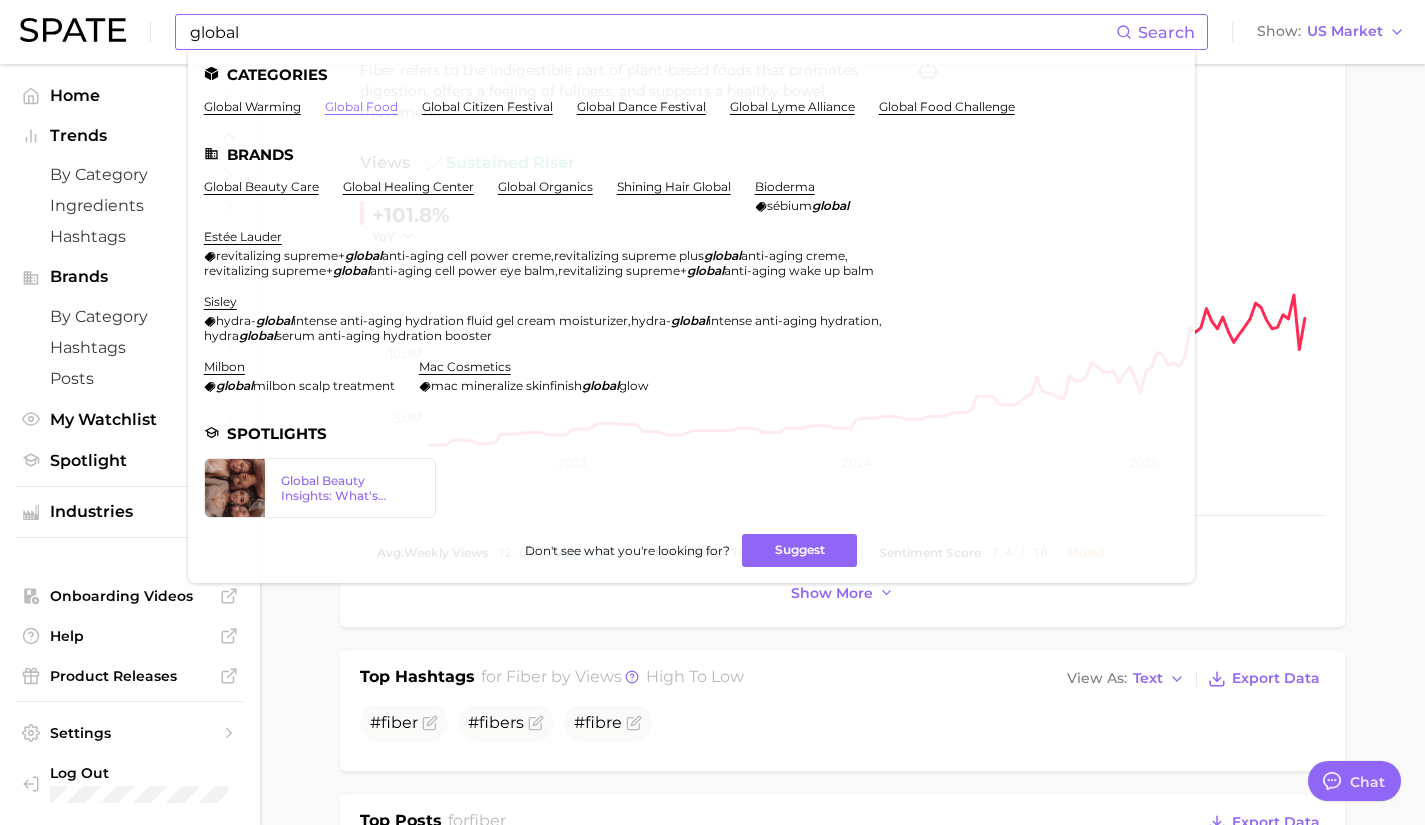 click on "global food" at bounding box center [361, 106] 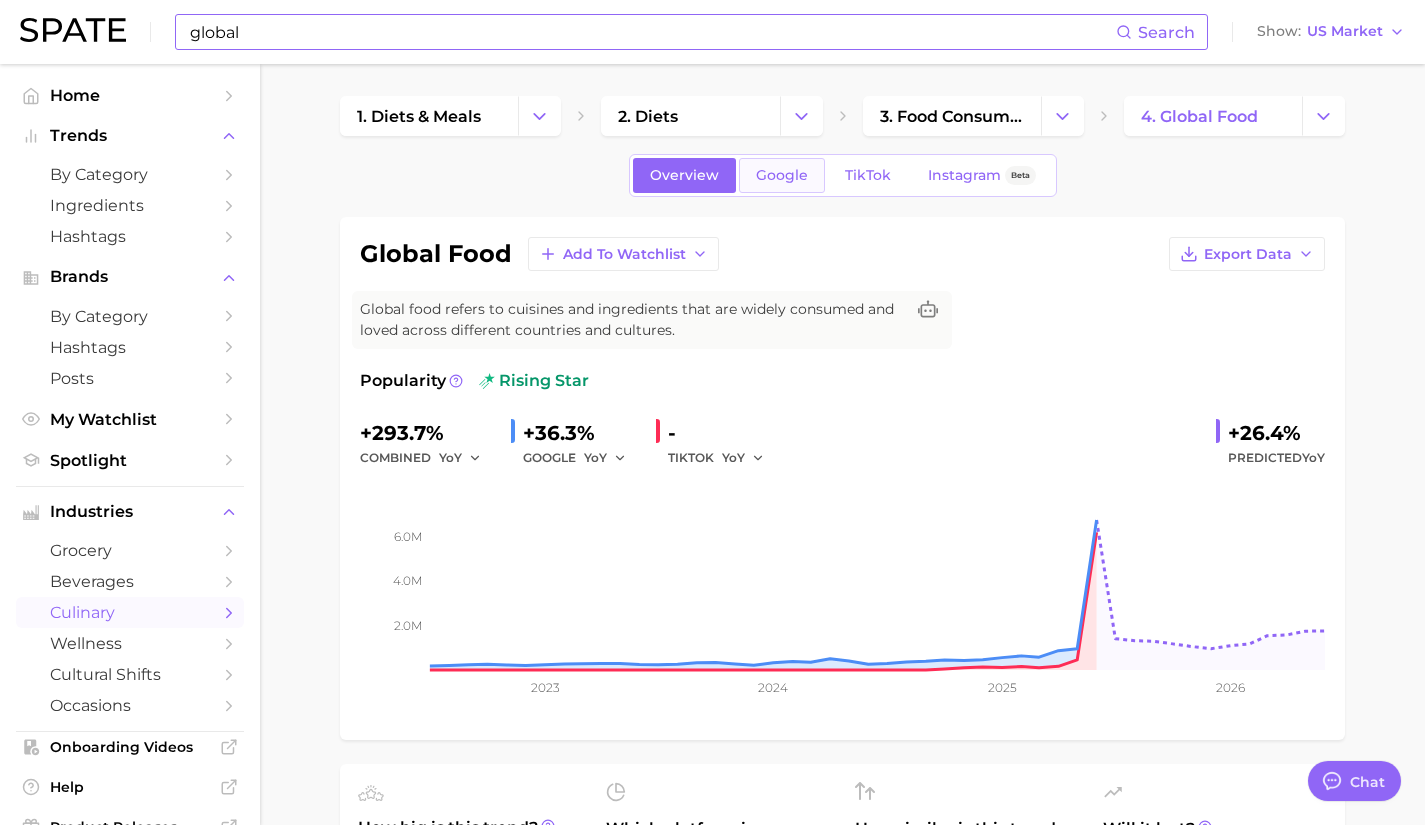 click on "Google" at bounding box center [782, 175] 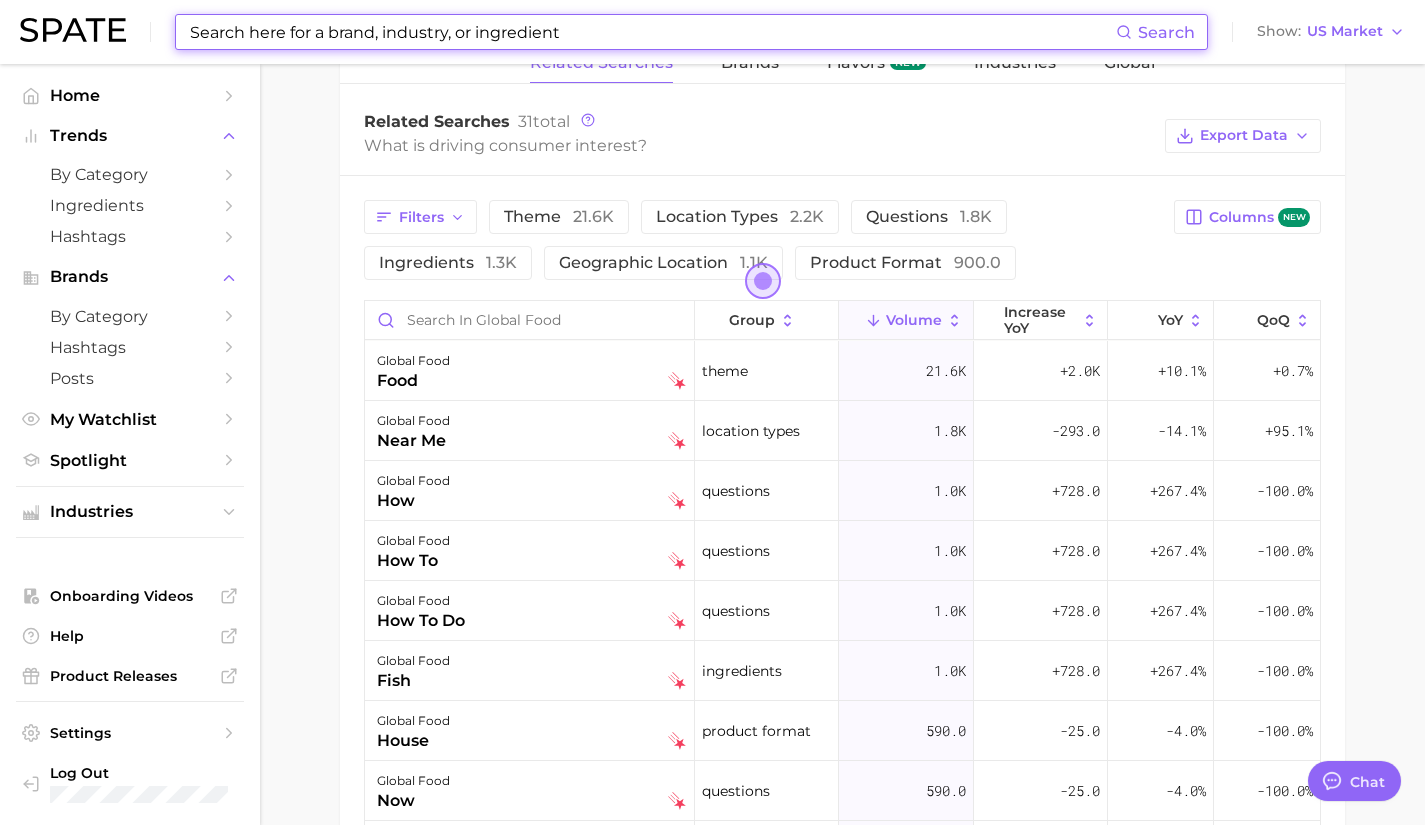 scroll, scrollTop: 1009, scrollLeft: 0, axis: vertical 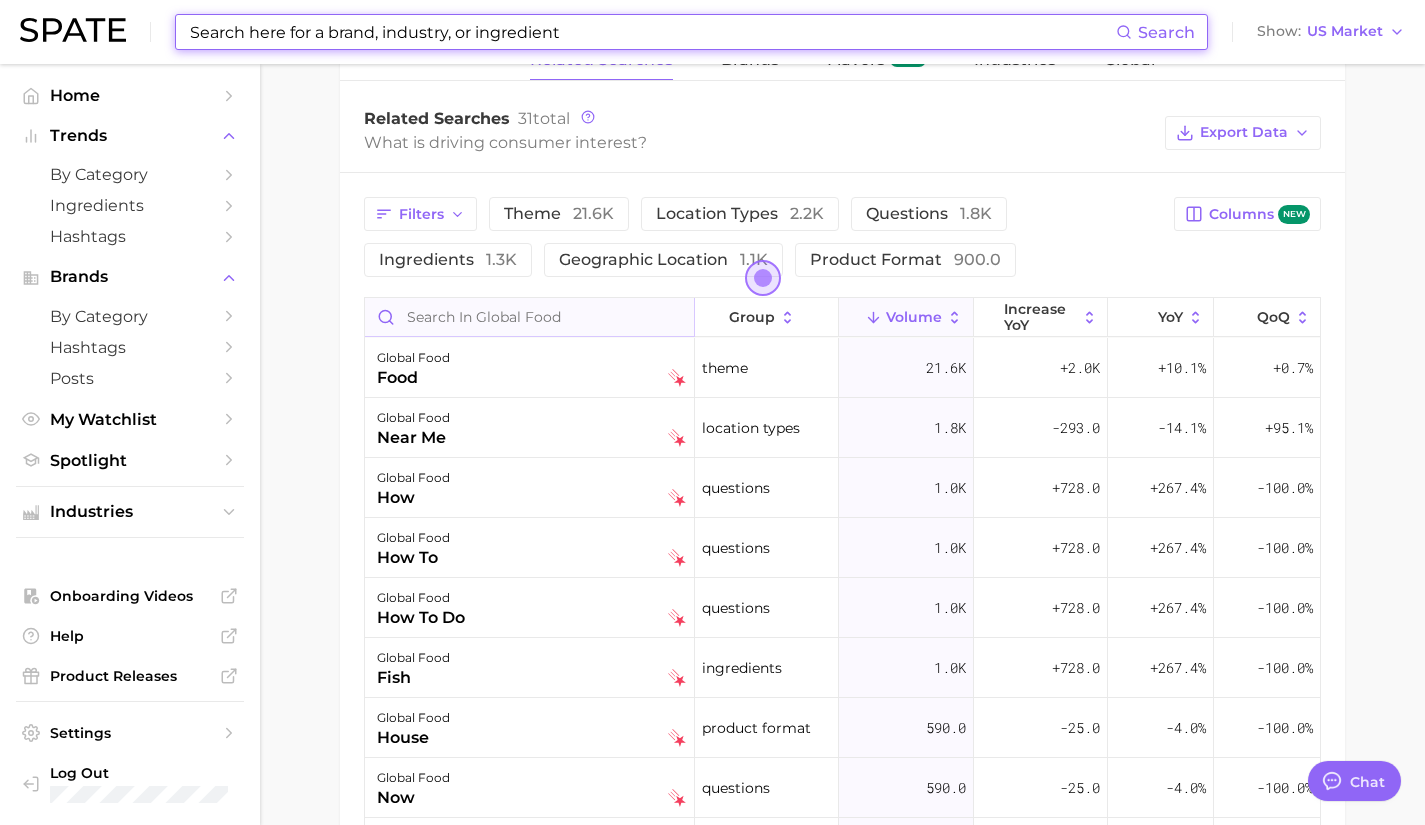 click at bounding box center [529, 317] 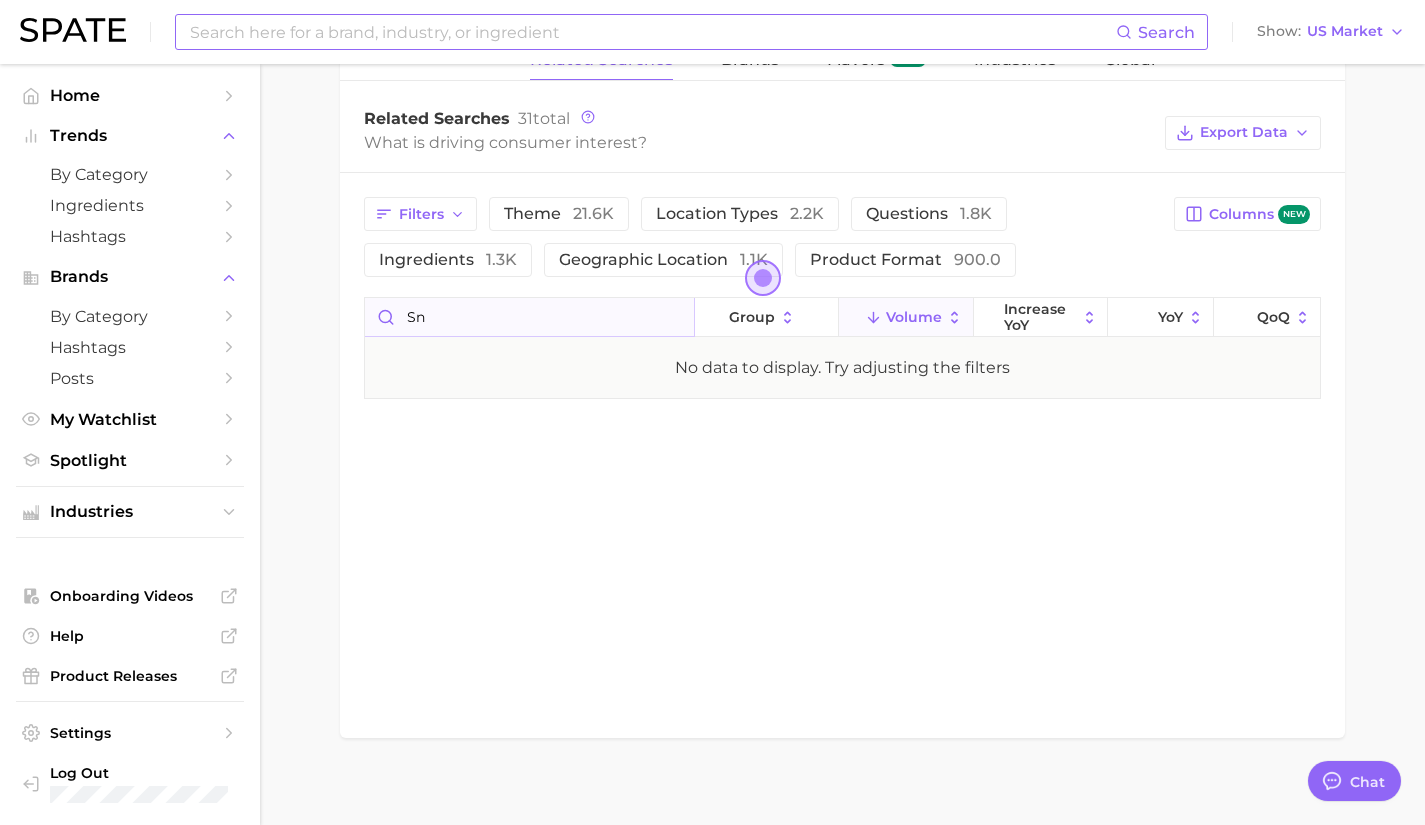type on "s" 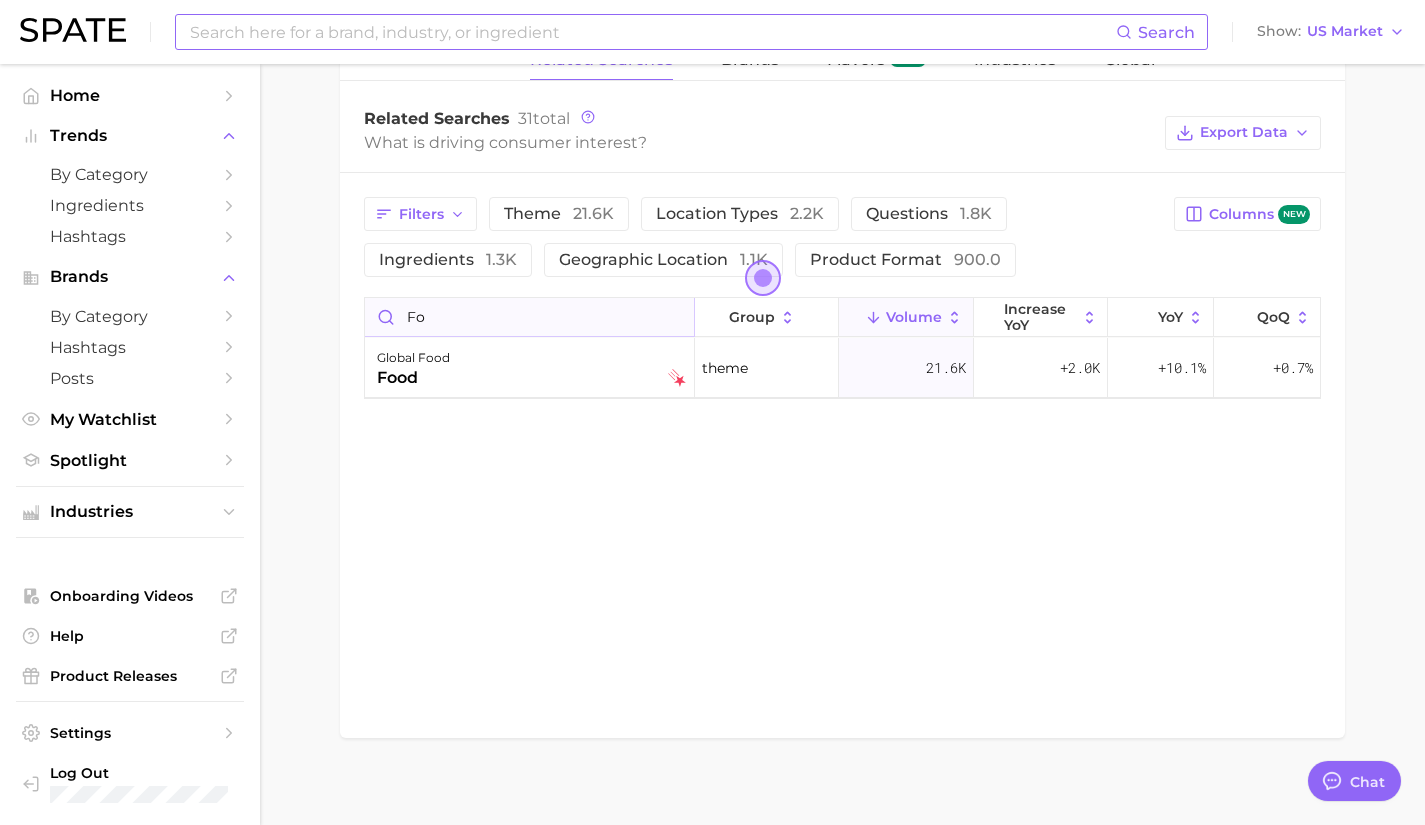 type on "f" 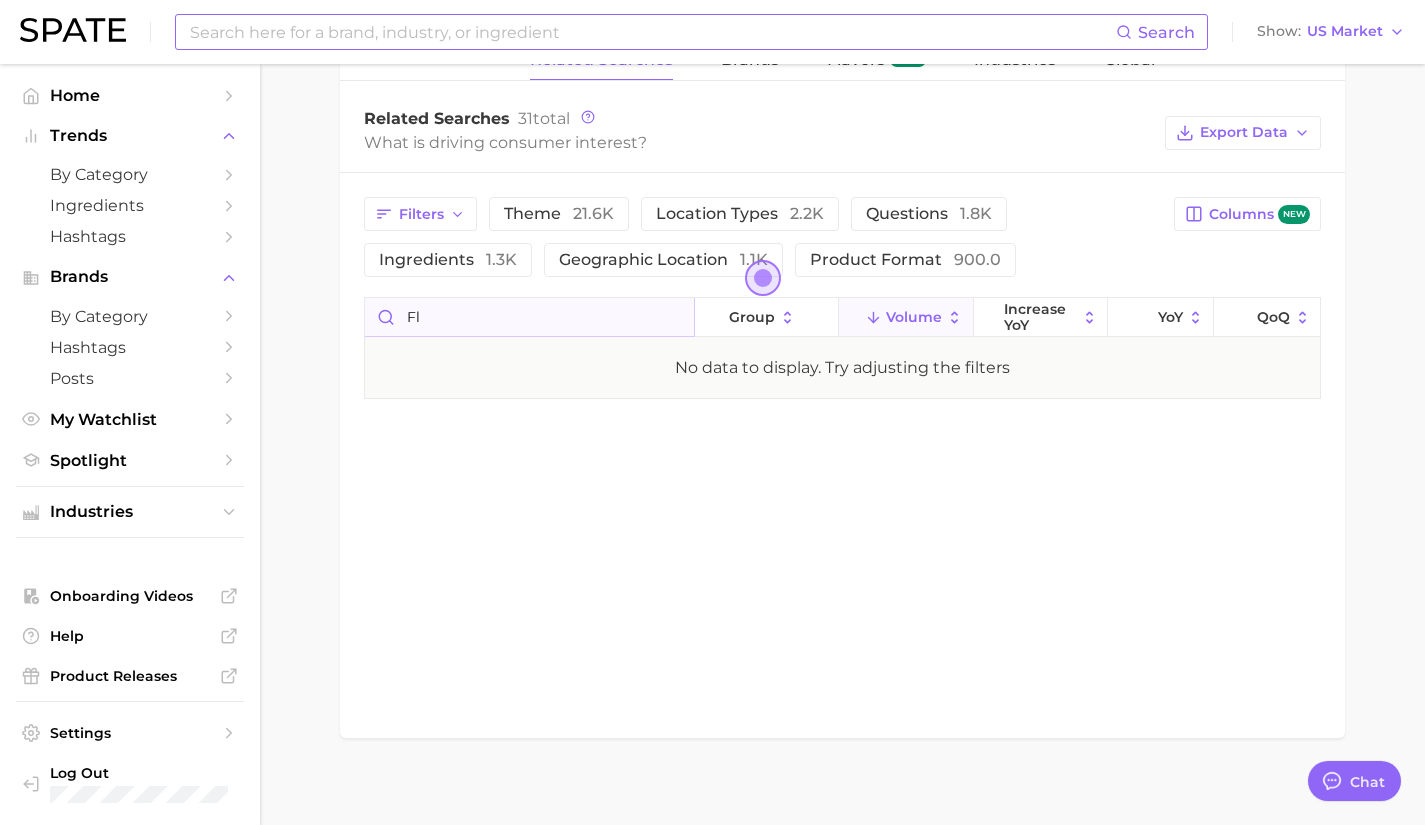 type on "f" 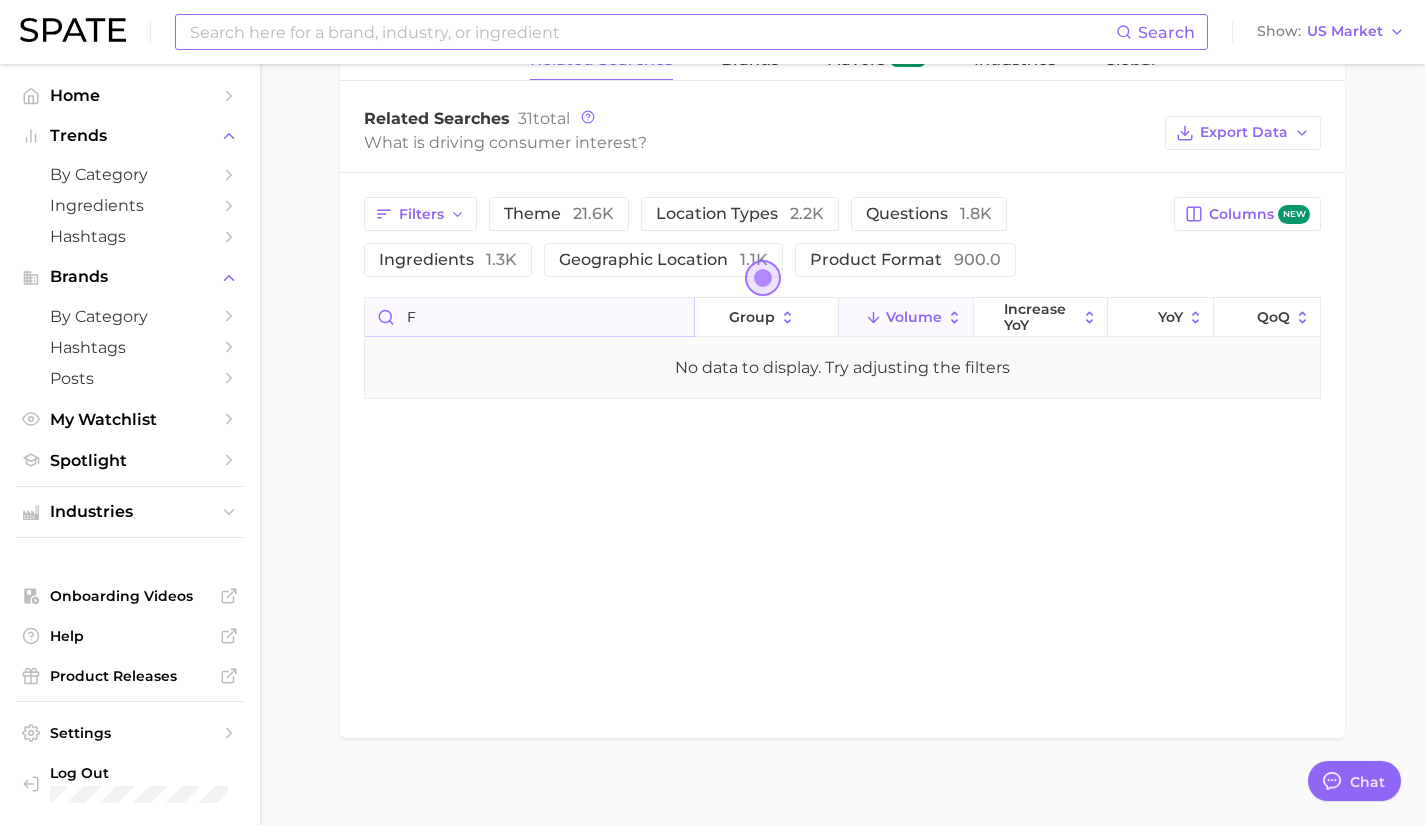 type 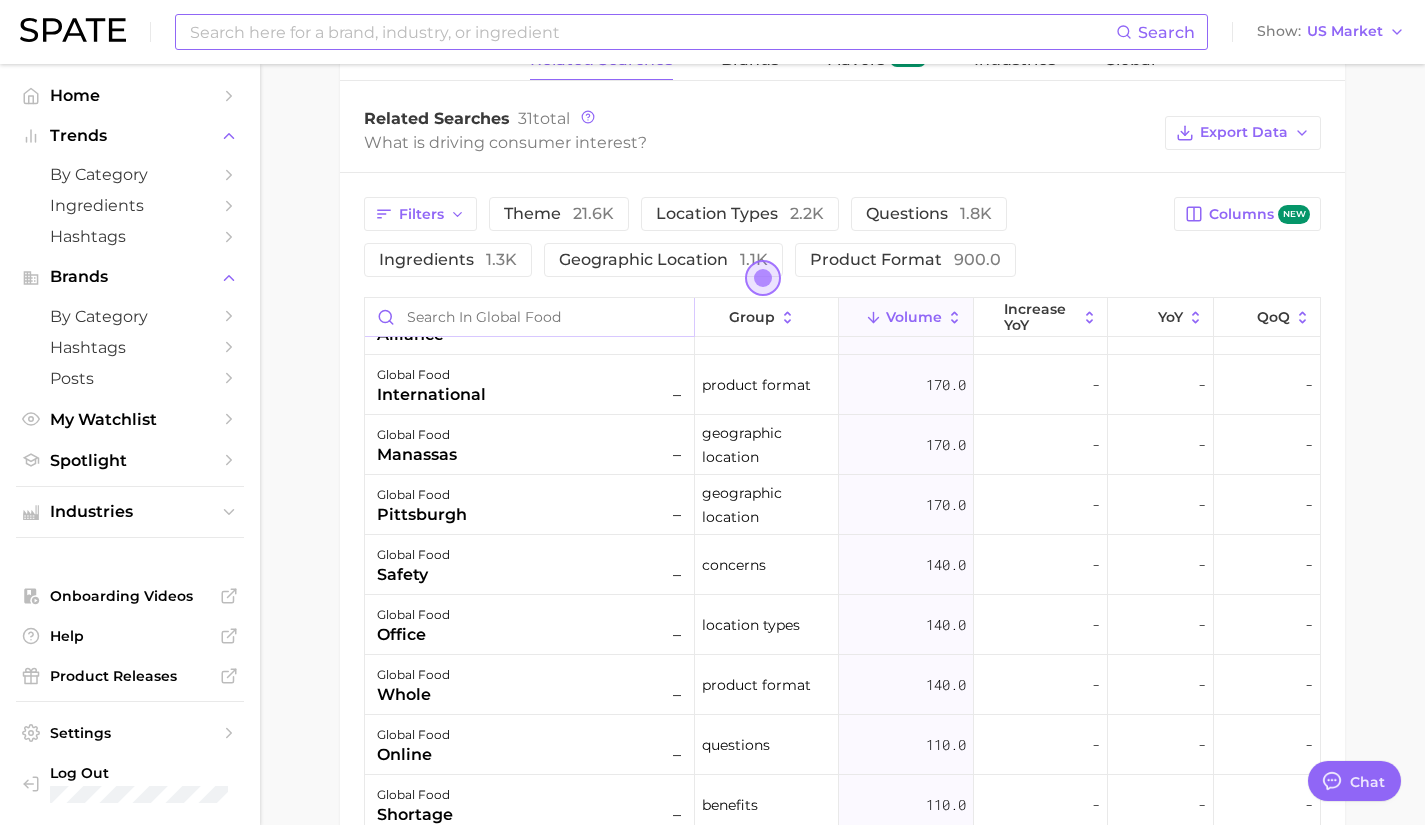 scroll, scrollTop: 1077, scrollLeft: 0, axis: vertical 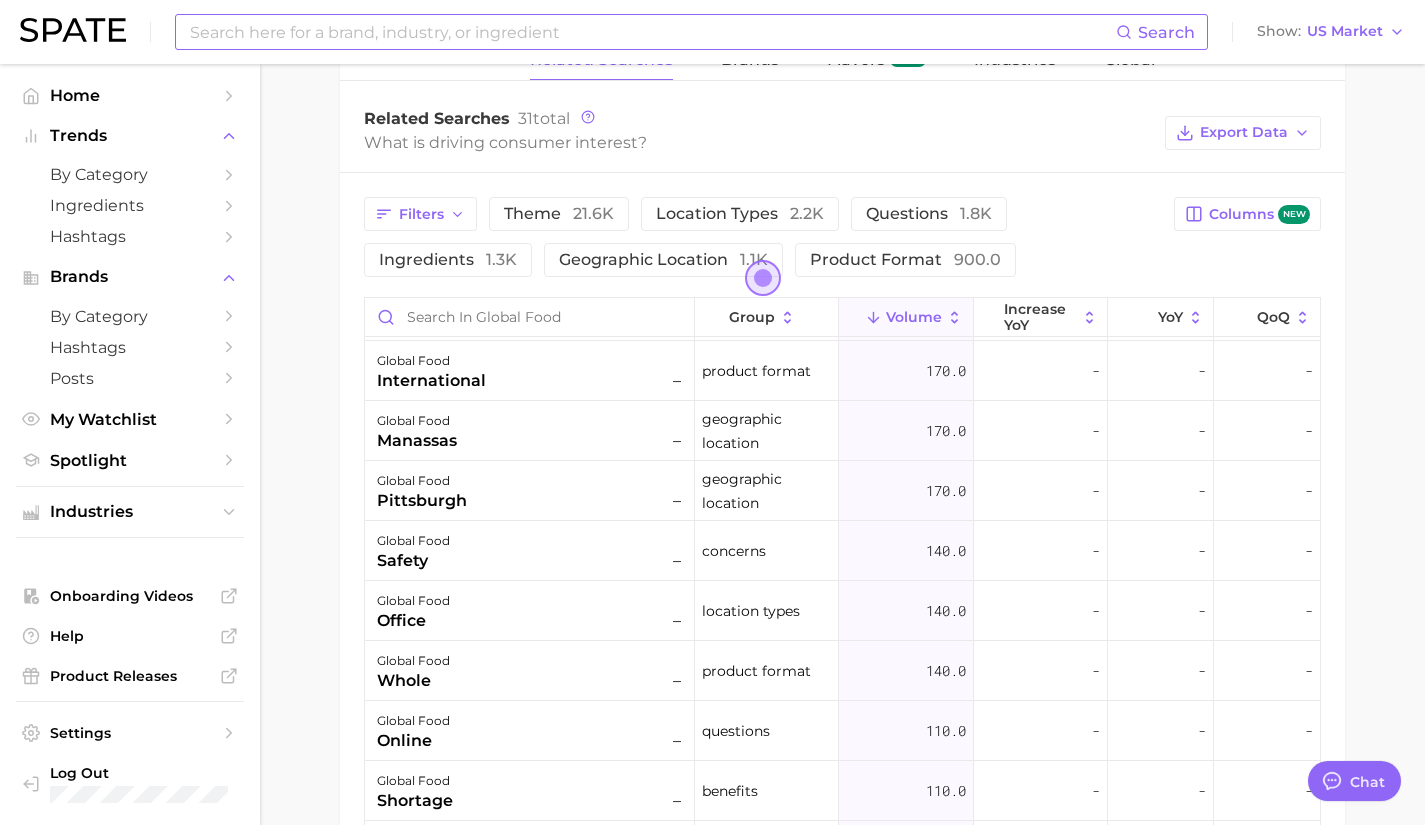 click at bounding box center [652, 32] 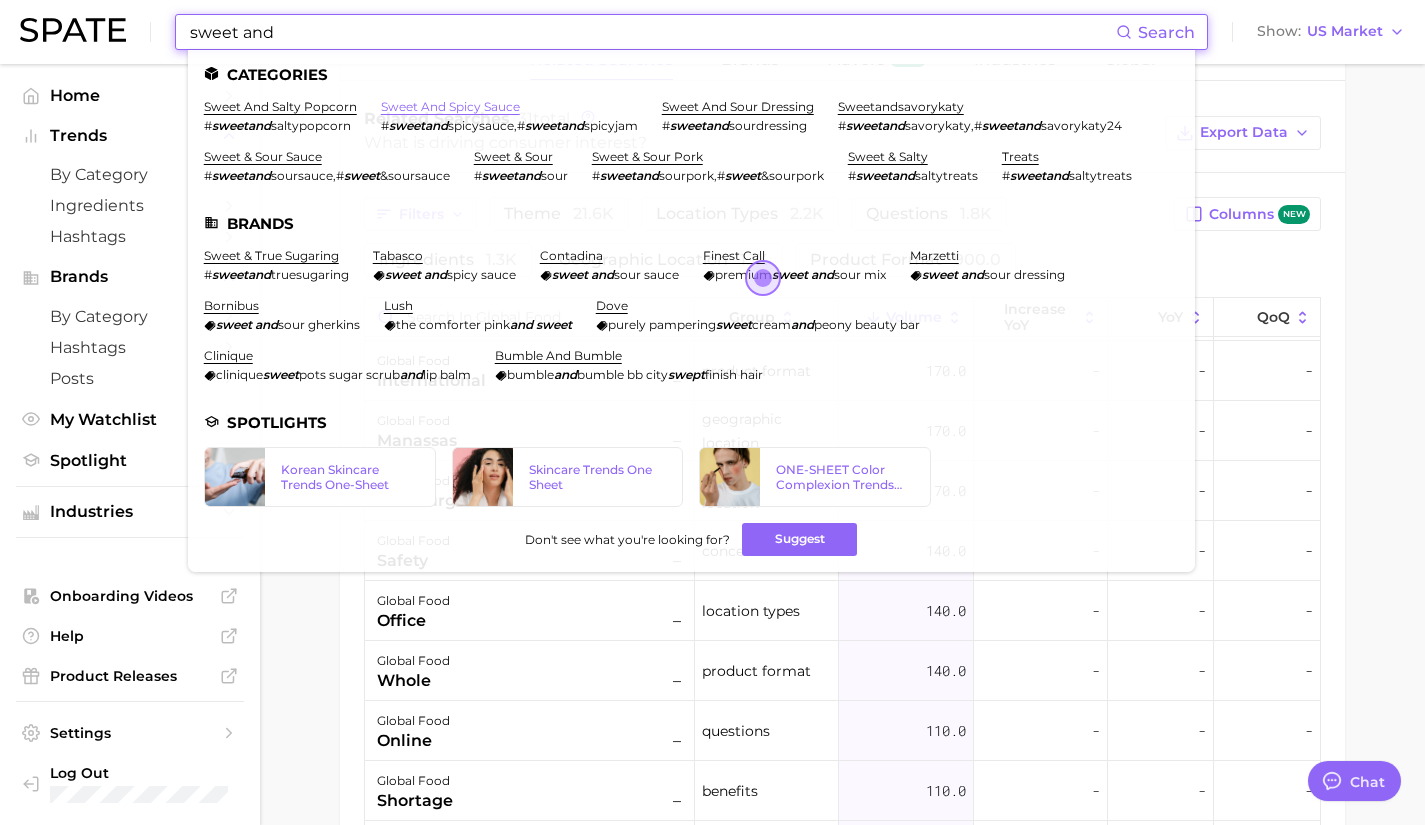 type on "sweet and" 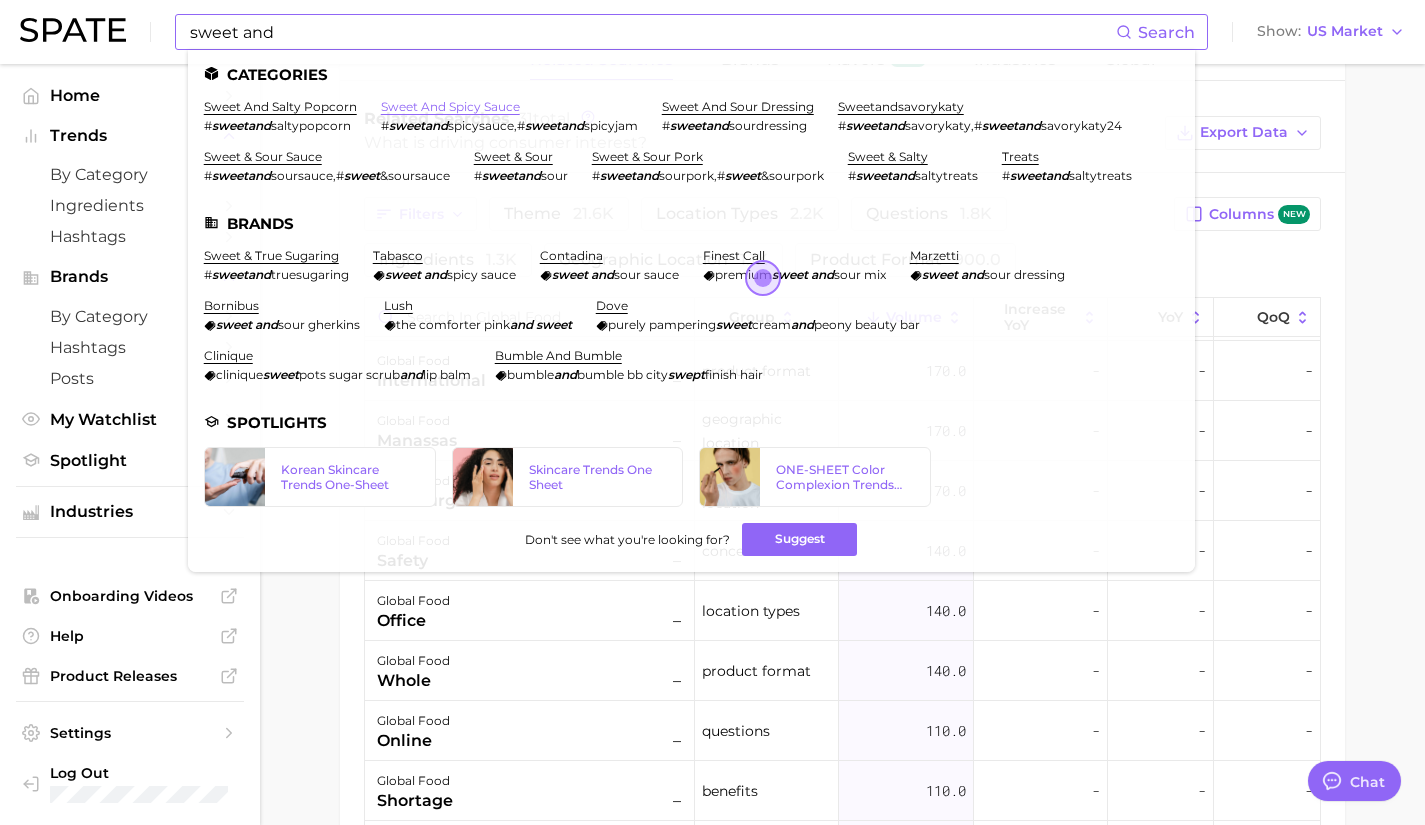 click on "sweet and spicy sauce" at bounding box center (450, 106) 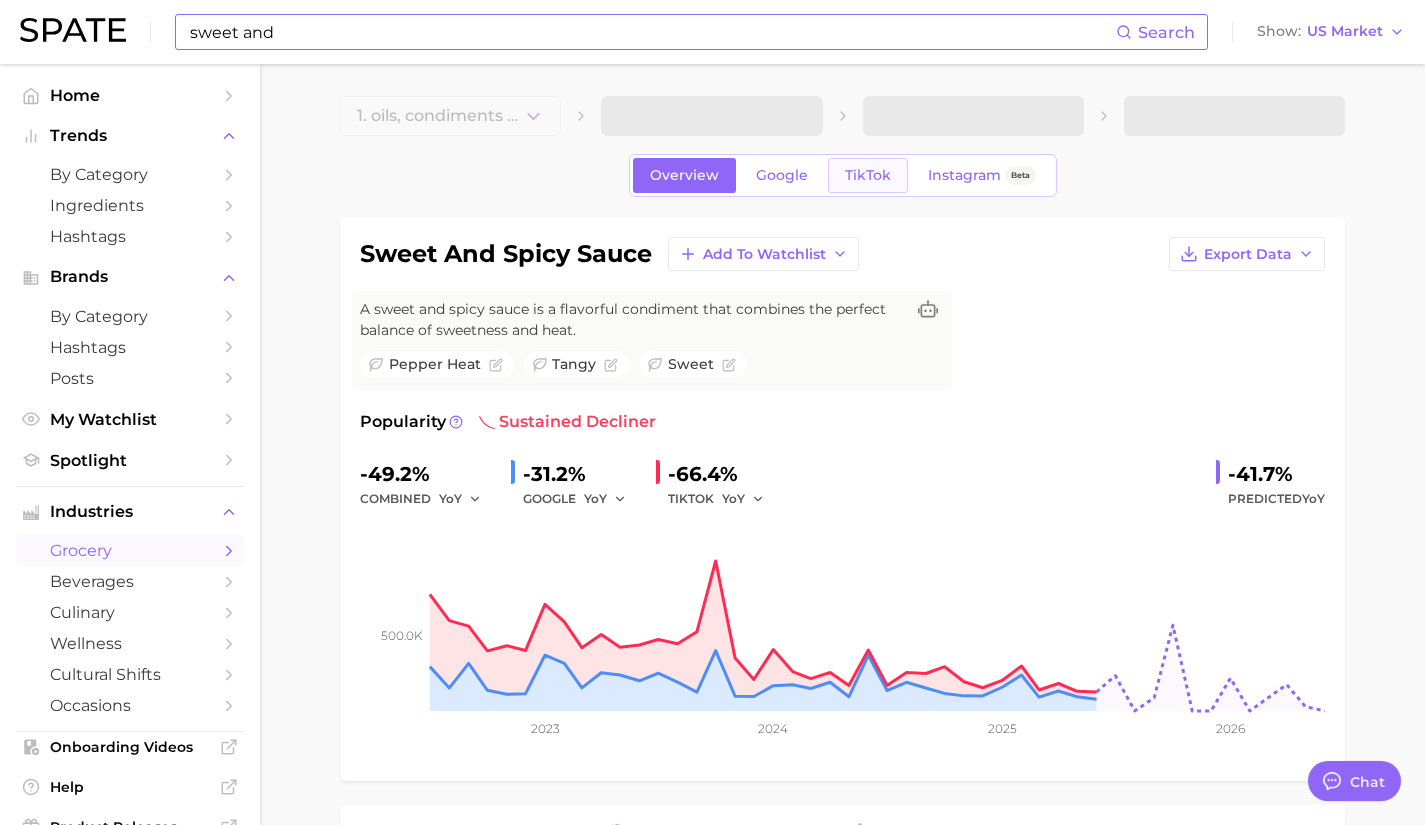 click on "TikTok" at bounding box center (868, 175) 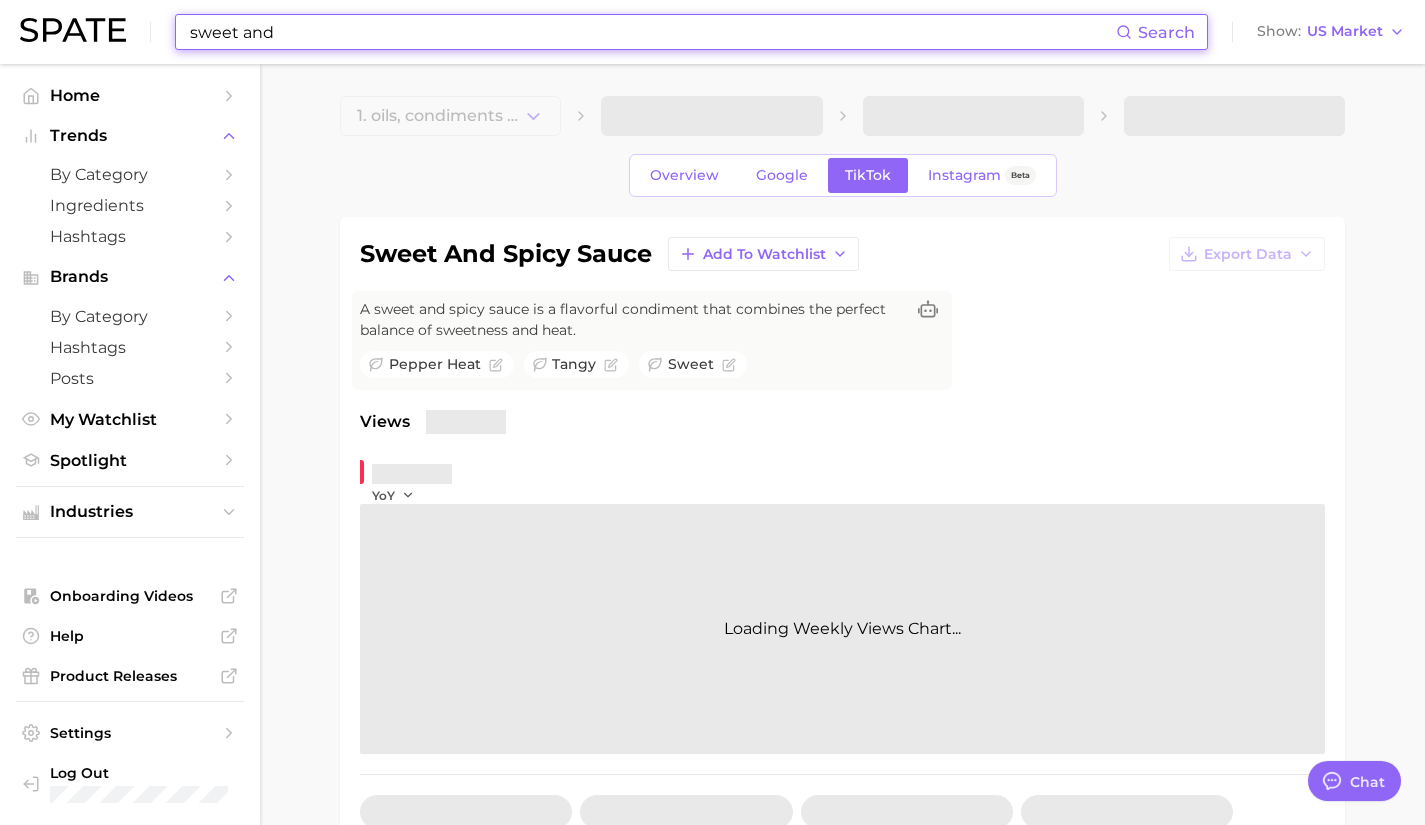 type 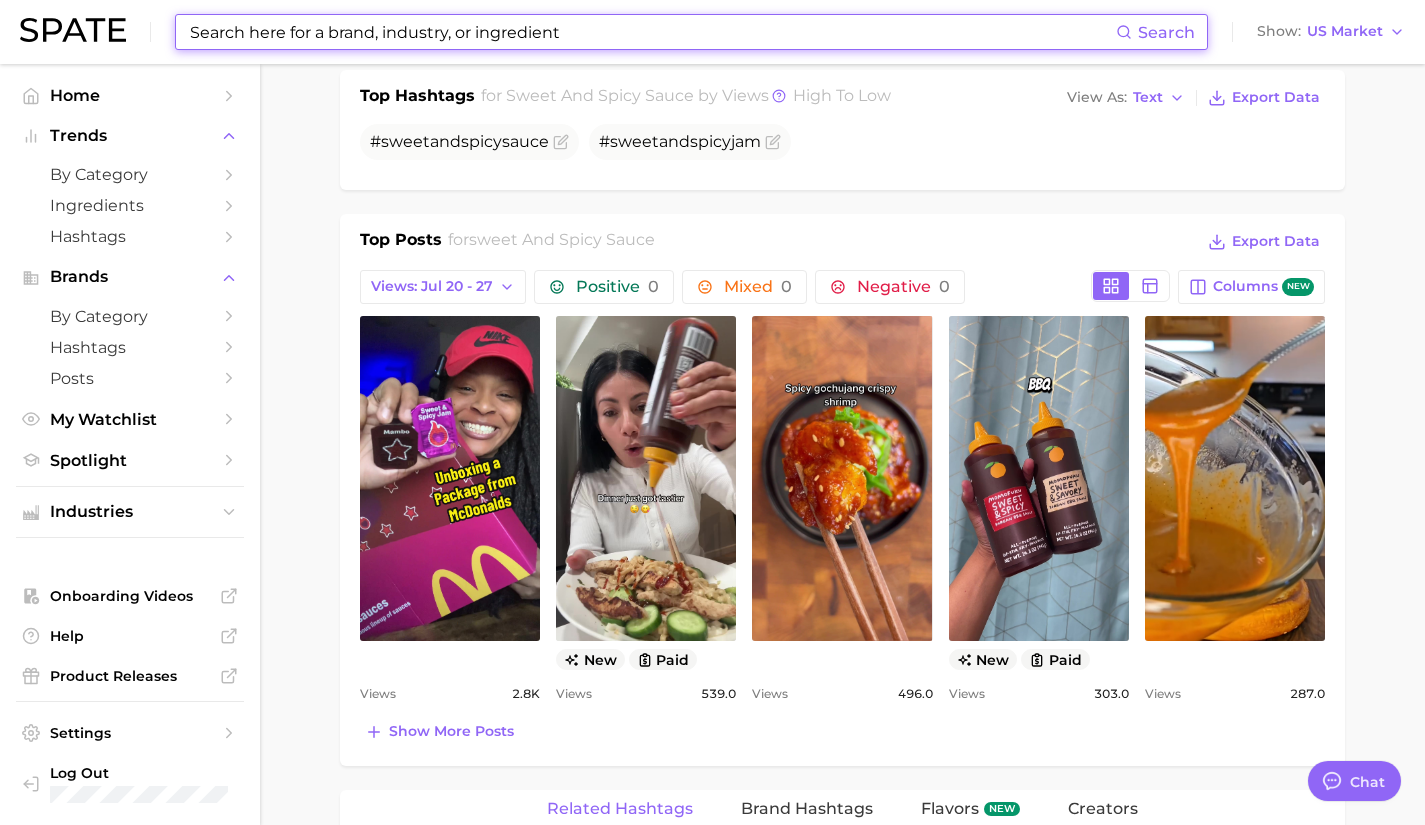 scroll, scrollTop: 853, scrollLeft: 0, axis: vertical 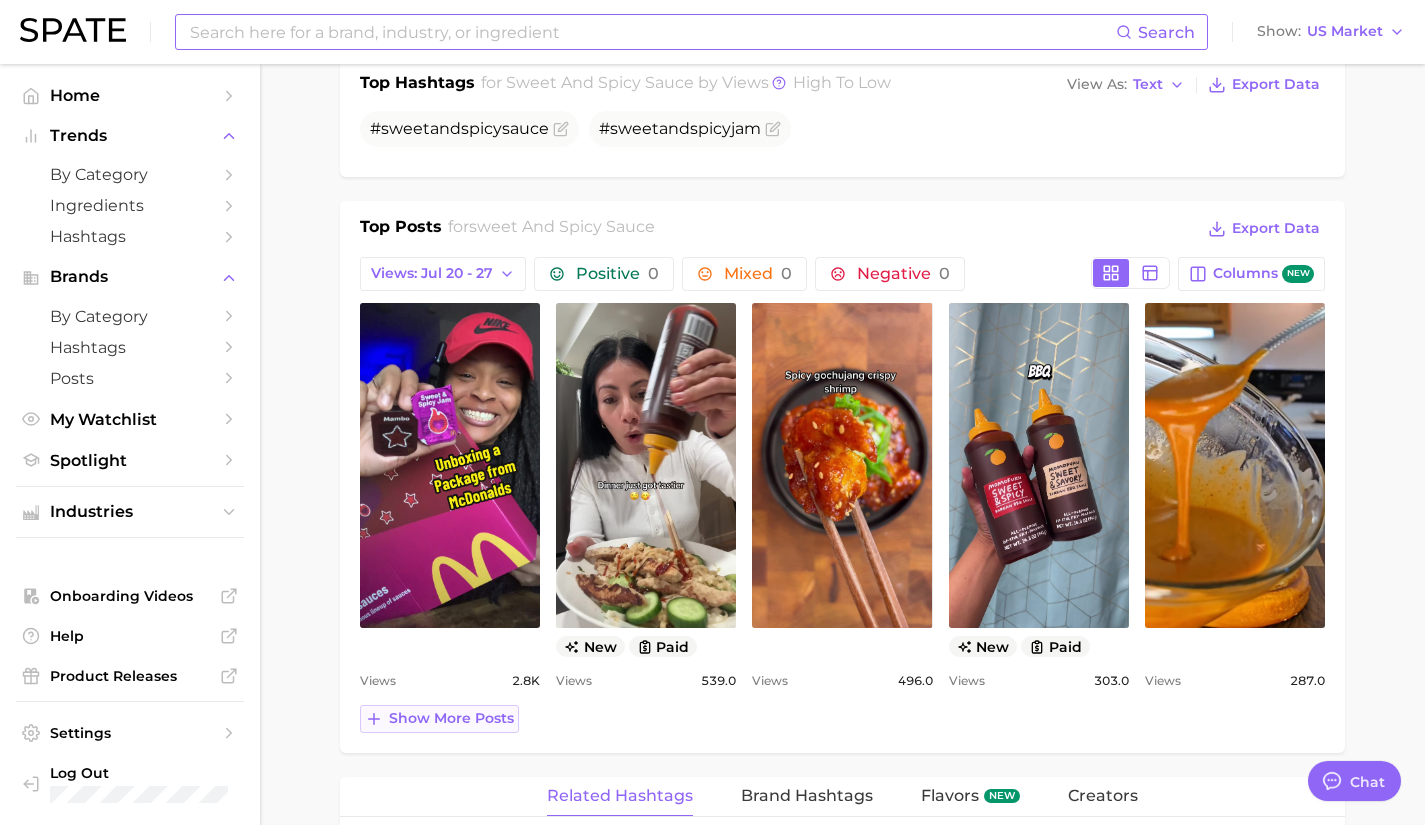 click on "Show more posts" at bounding box center [451, 718] 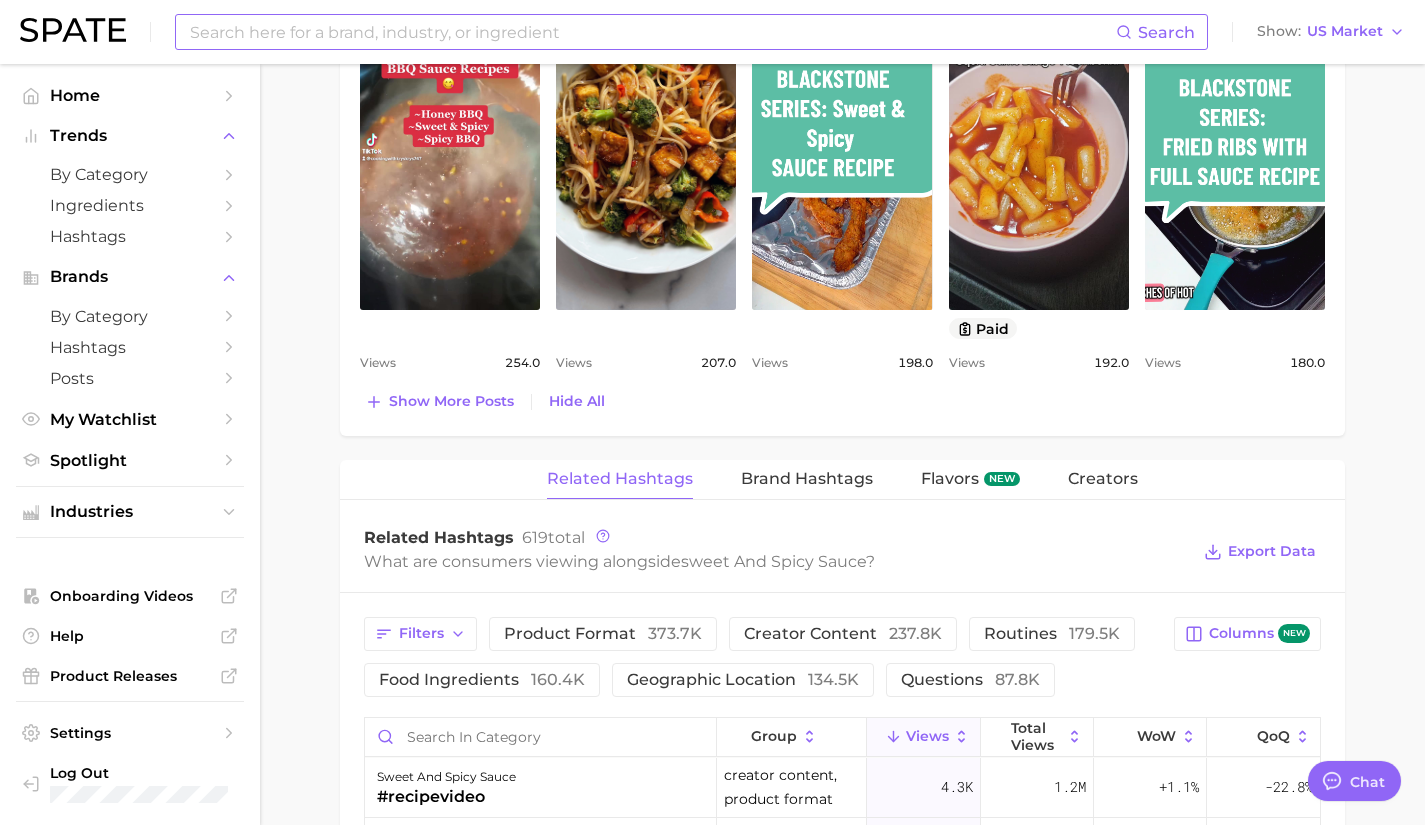 scroll, scrollTop: 1590, scrollLeft: 0, axis: vertical 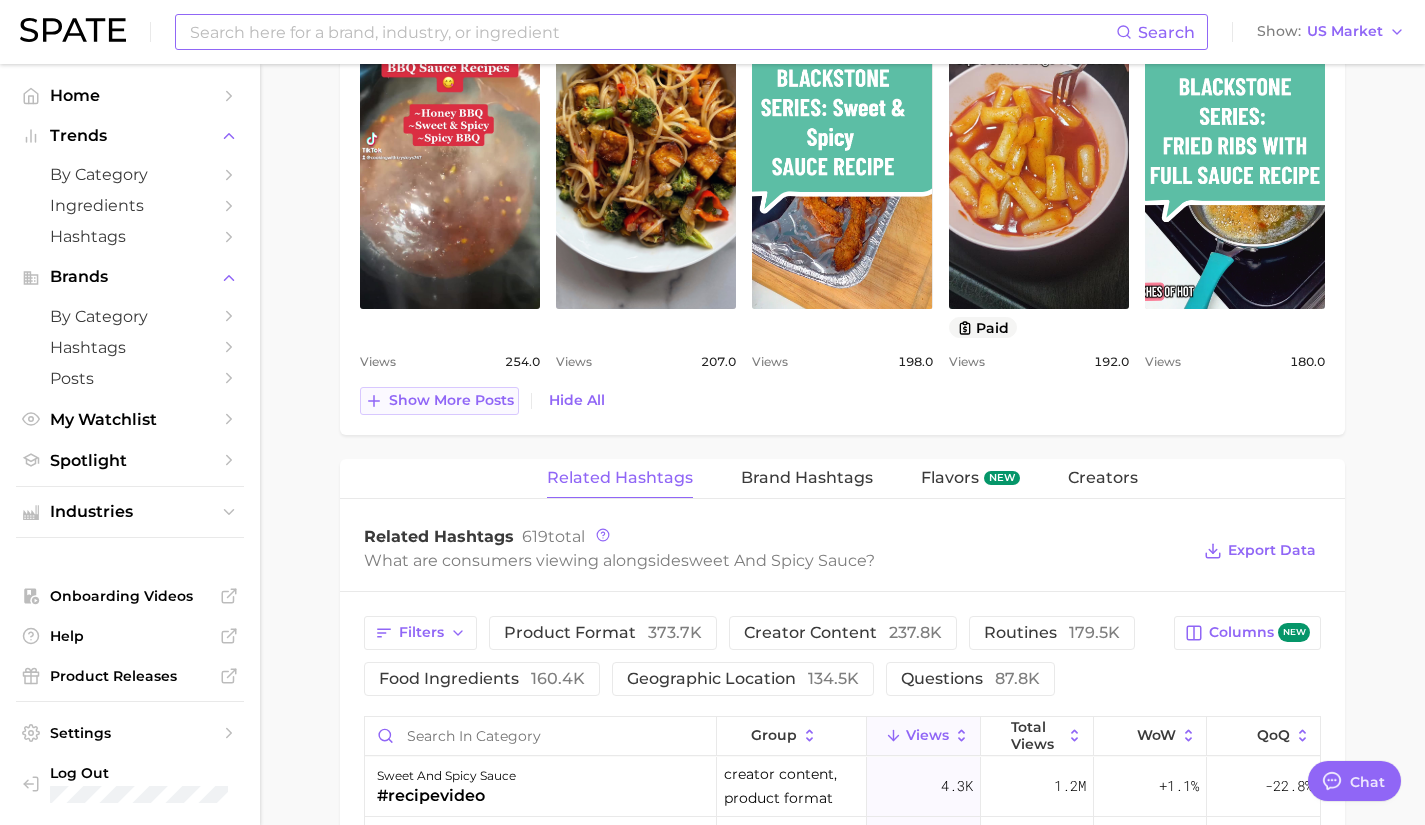 click on "Show more posts" at bounding box center [451, 400] 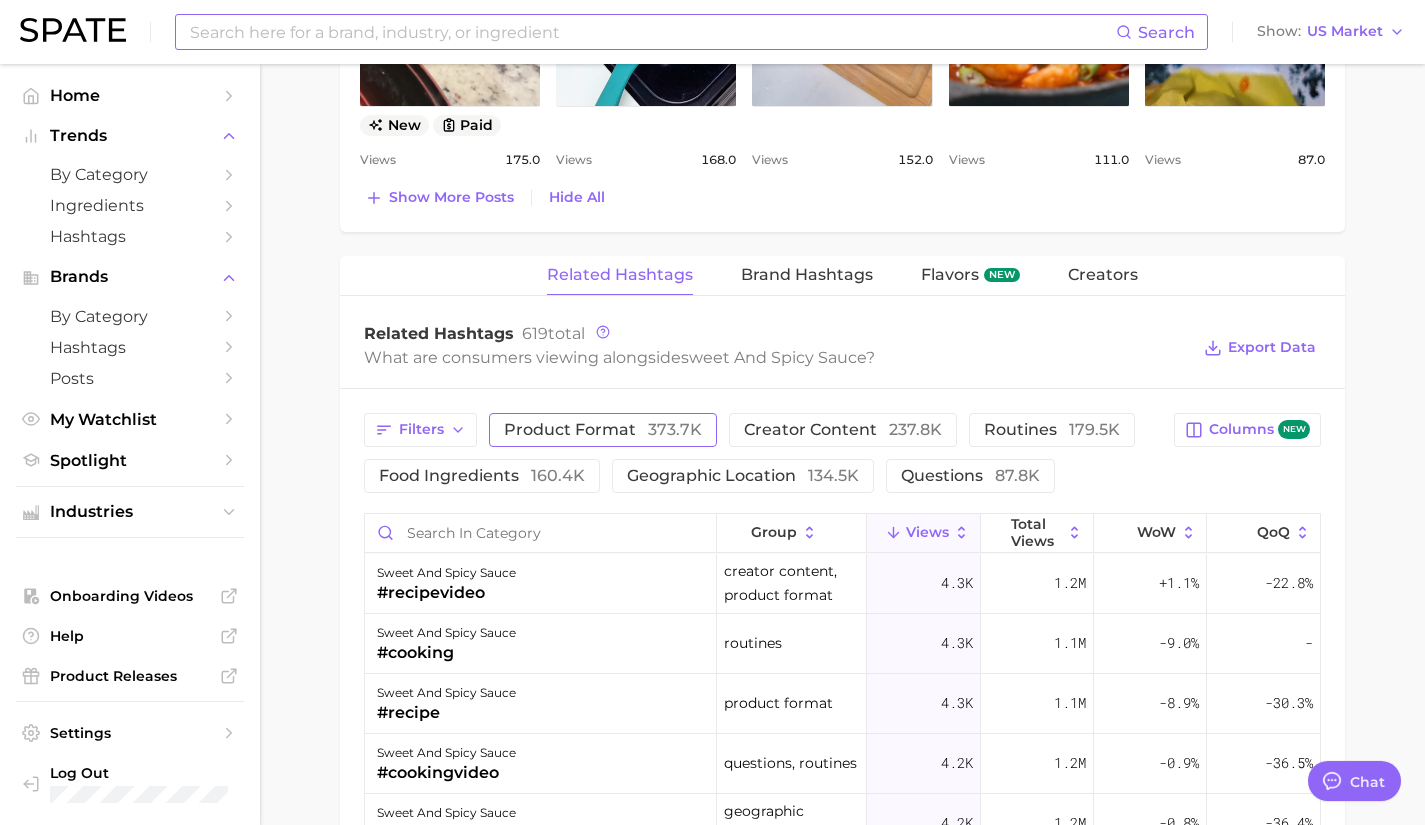 scroll, scrollTop: 2212, scrollLeft: 0, axis: vertical 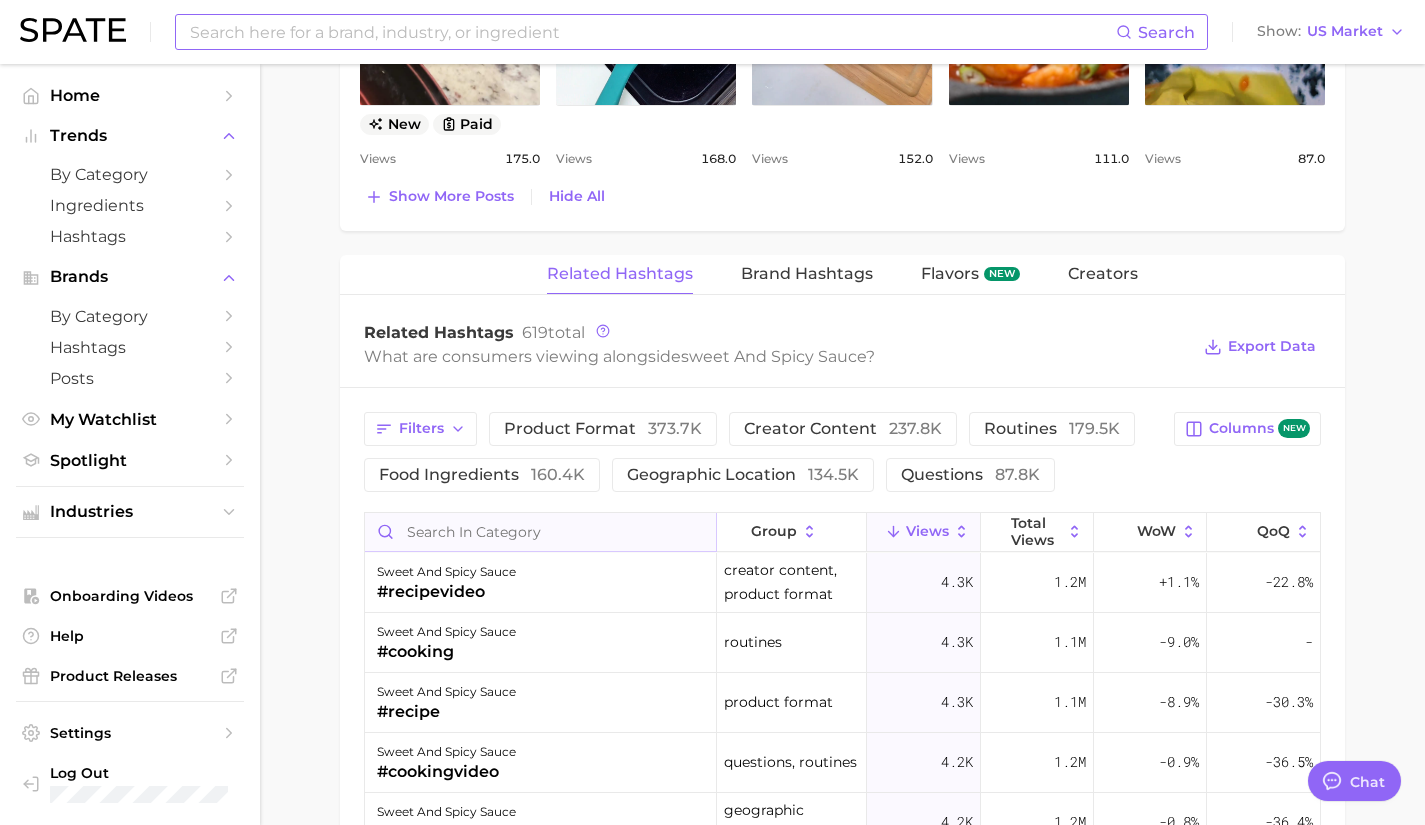 click at bounding box center [540, 532] 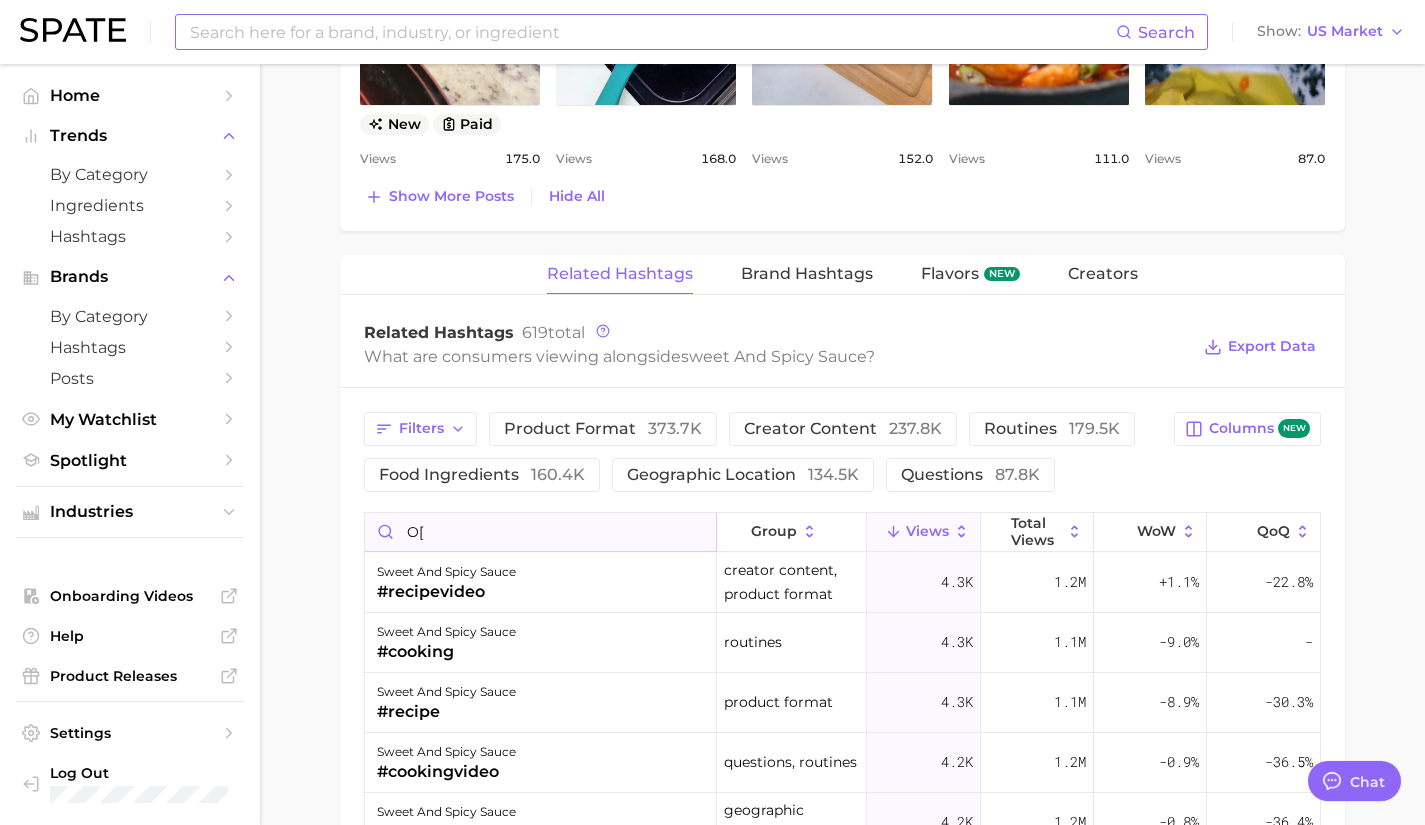 type on "o" 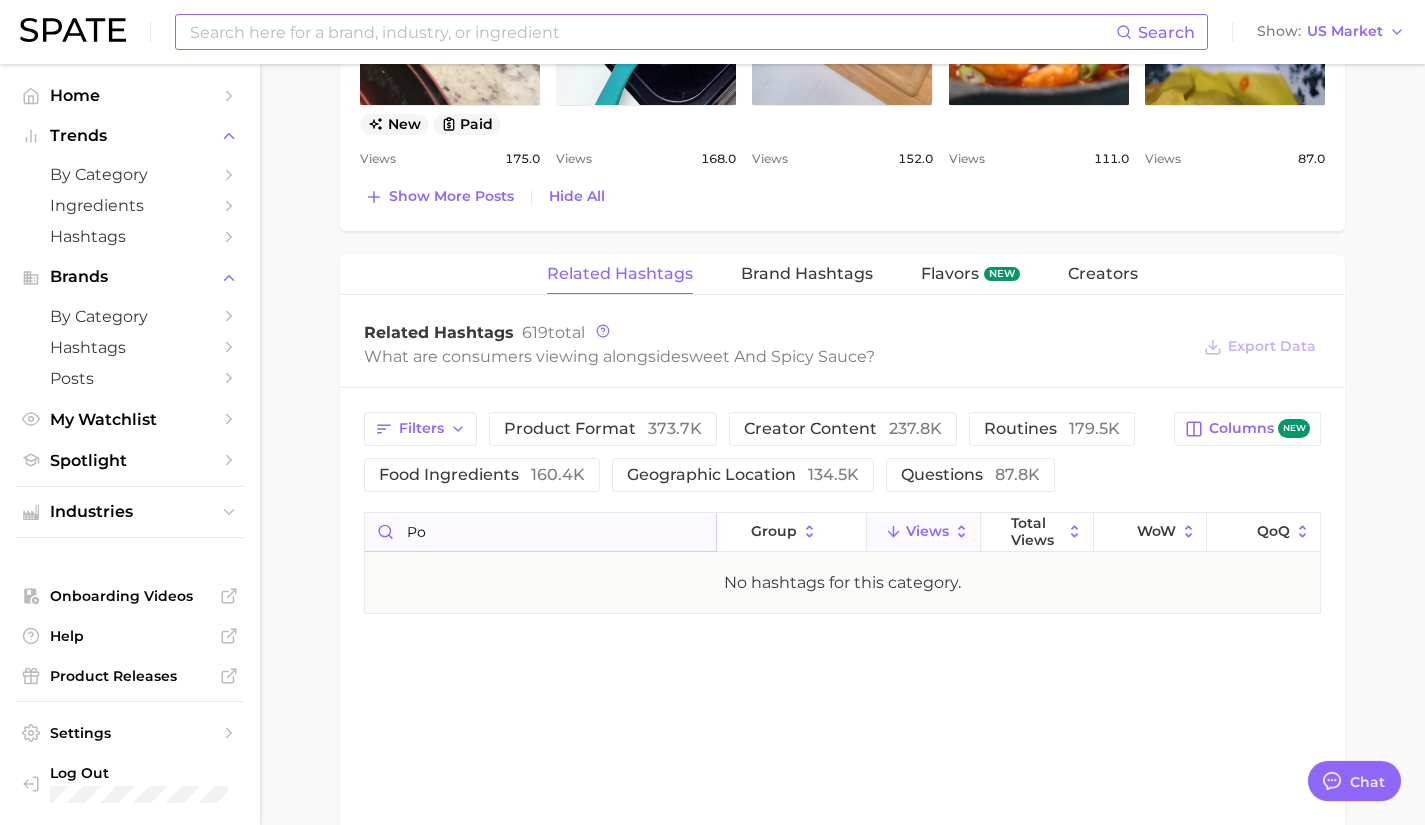 type on "p" 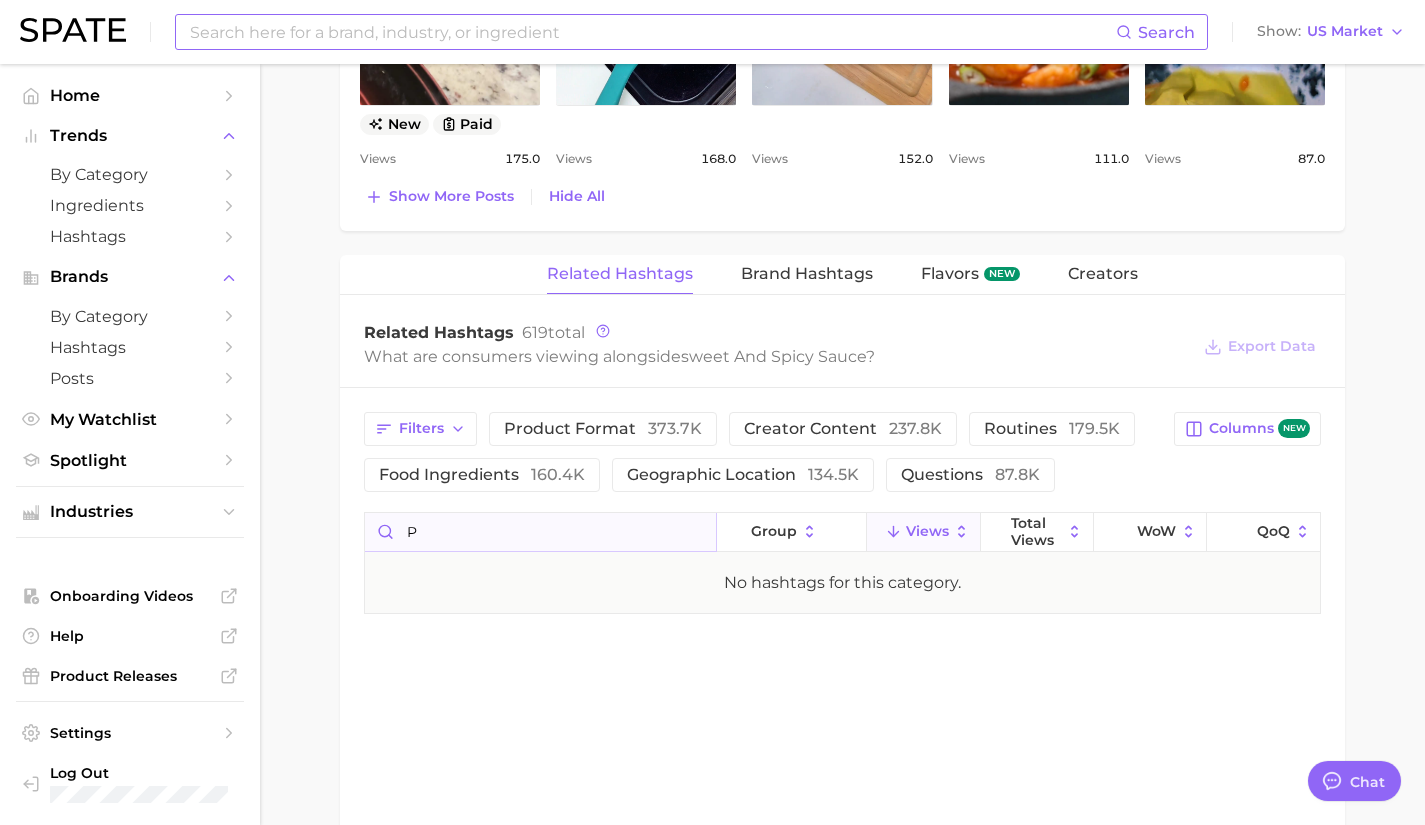 type 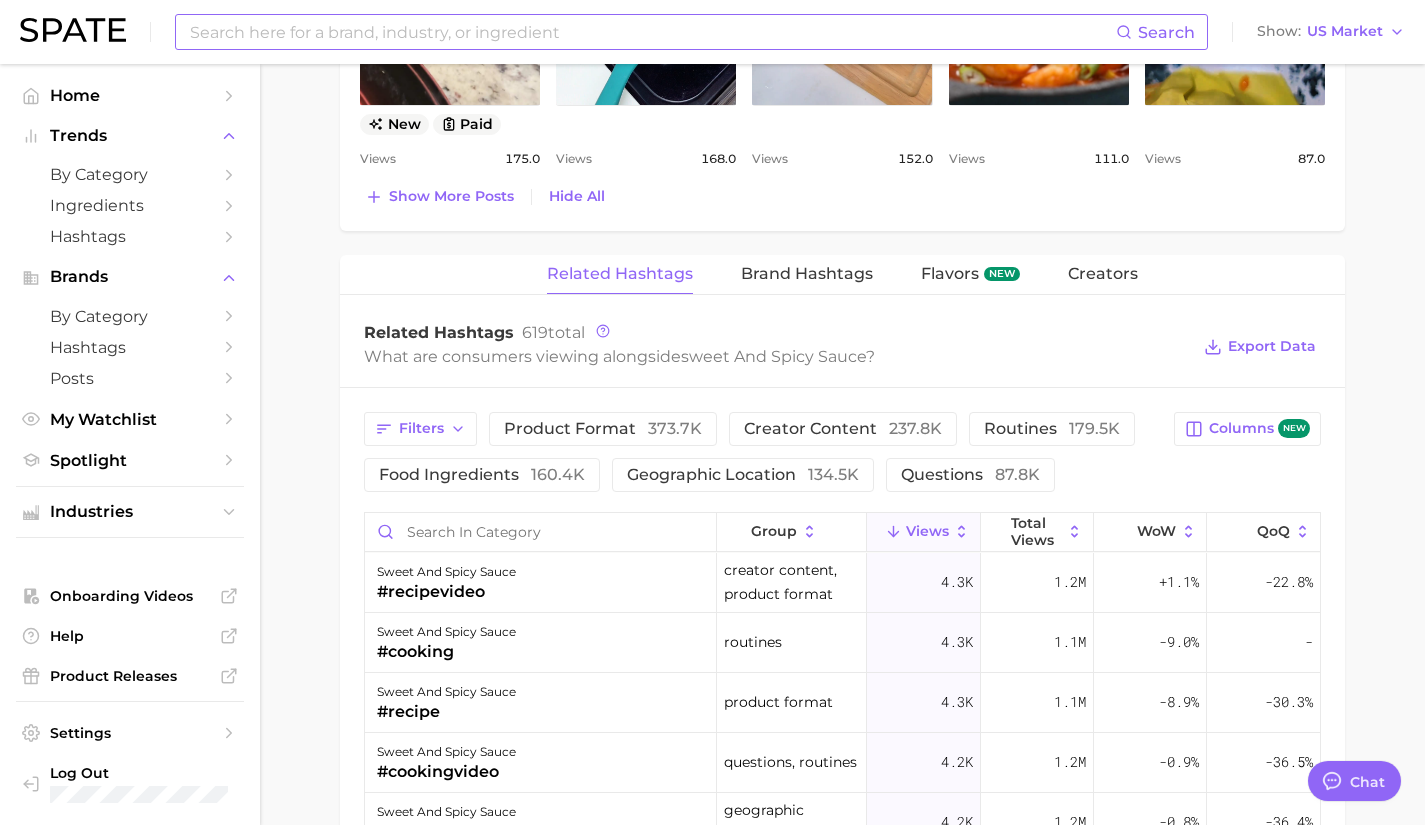 click at bounding box center (652, 32) 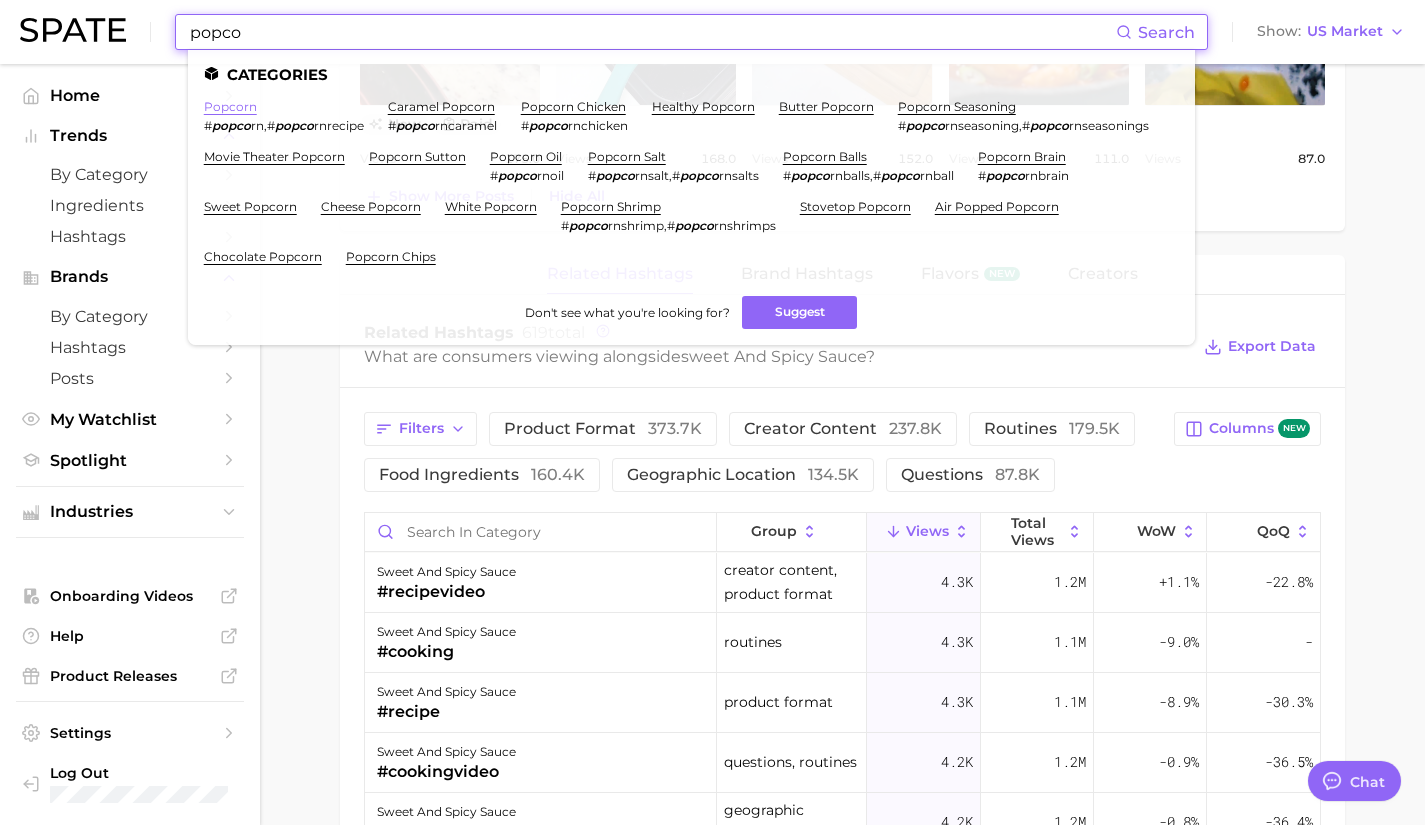 type on "popco" 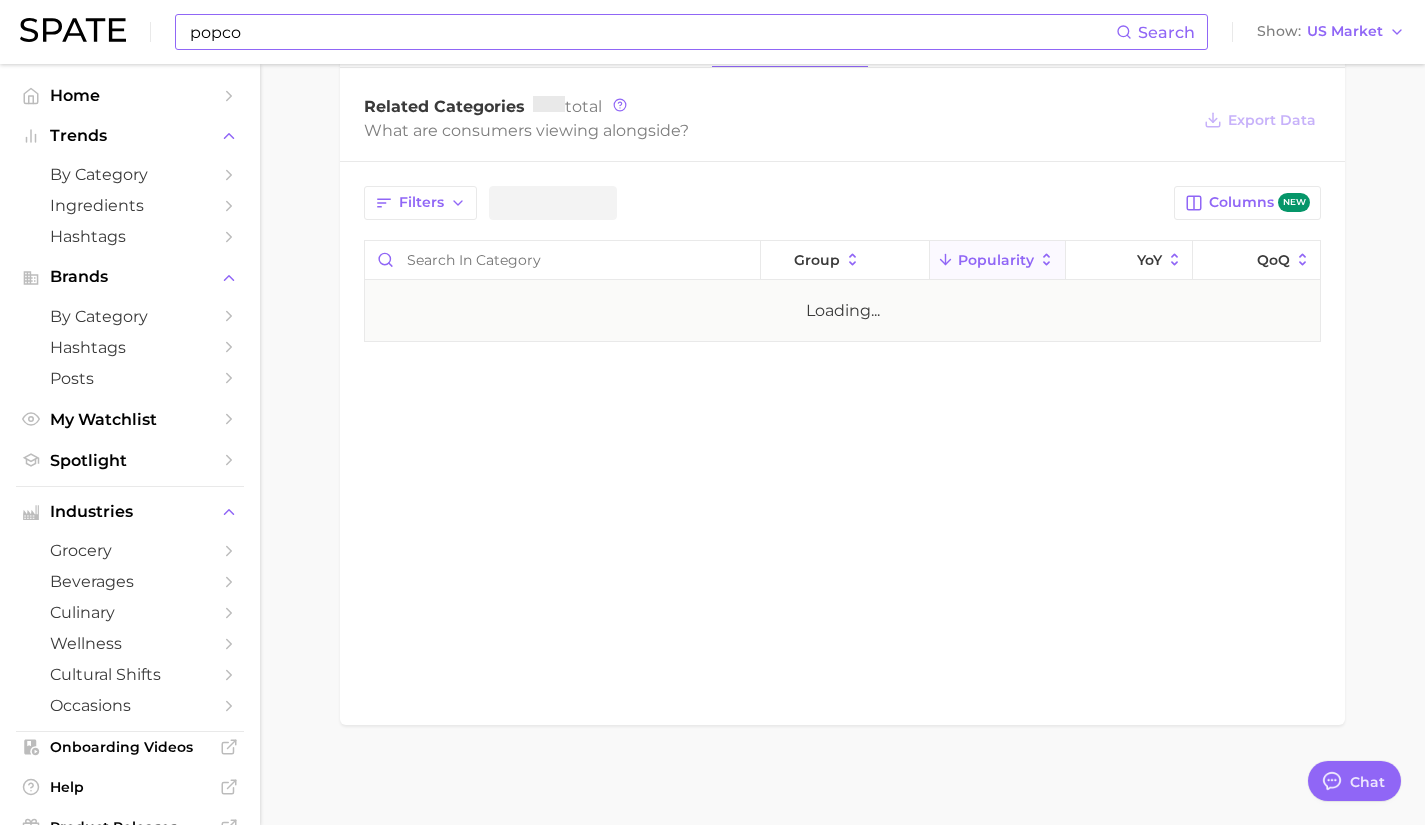 scroll, scrollTop: 0, scrollLeft: 0, axis: both 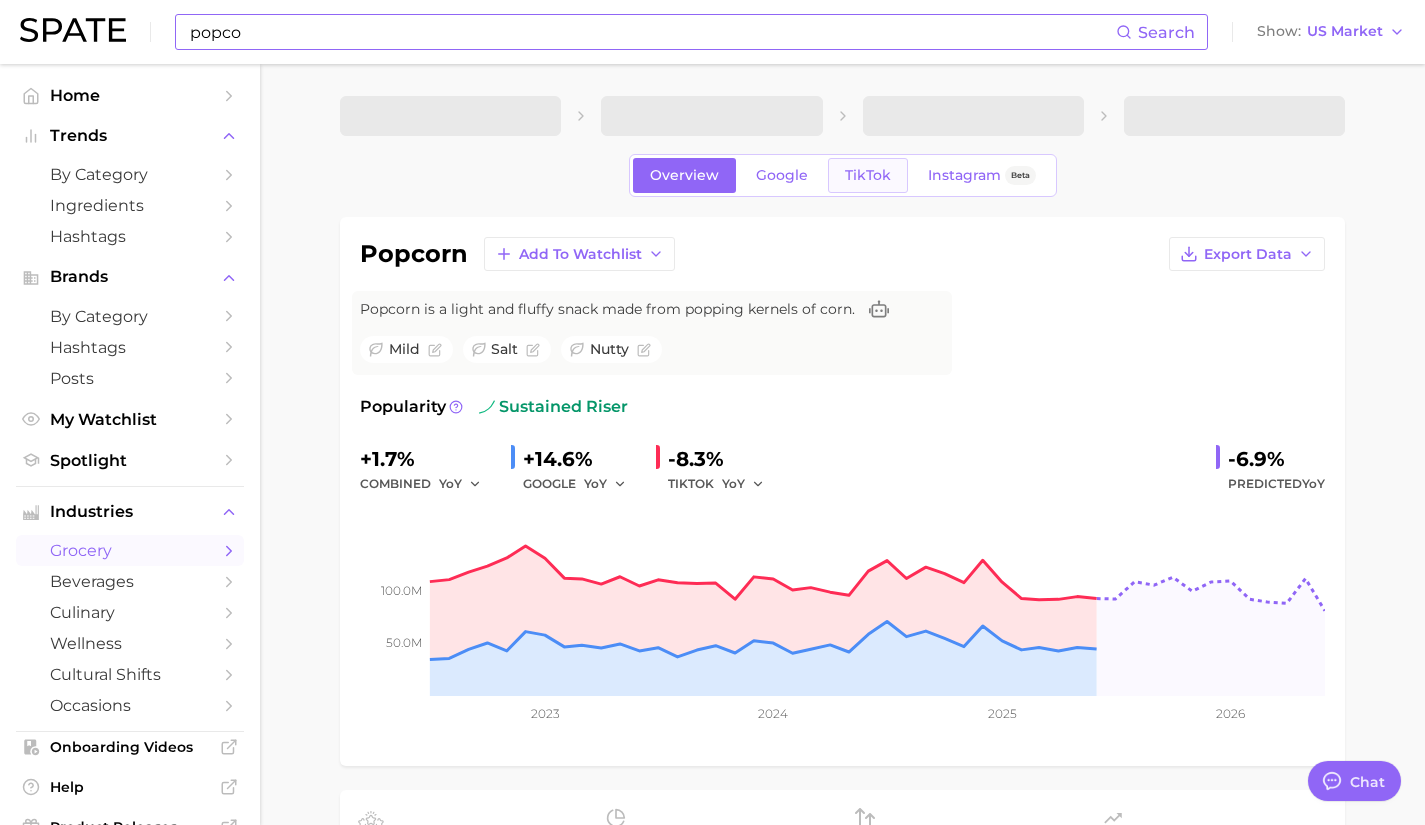 click on "TikTok" at bounding box center (868, 175) 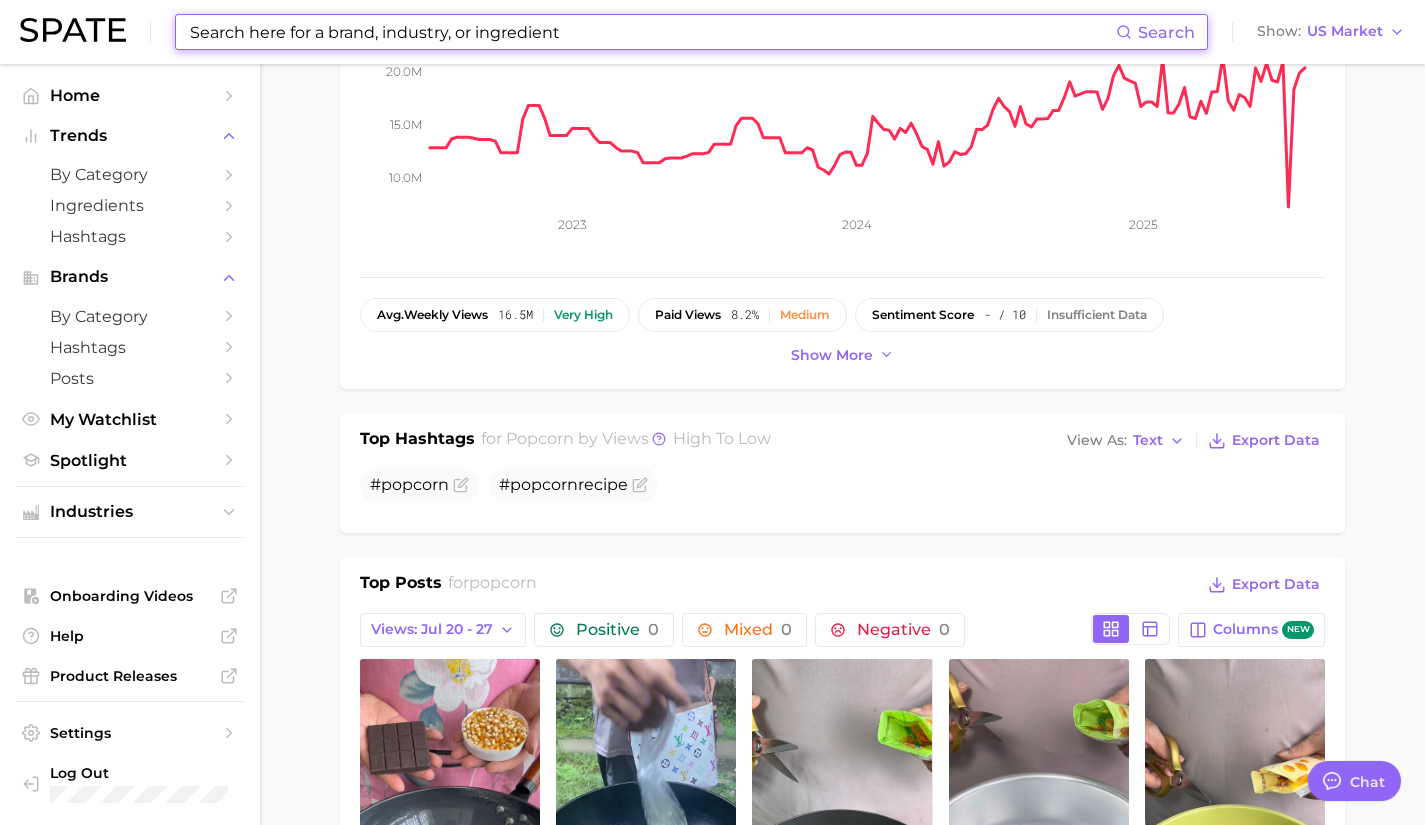 scroll, scrollTop: 0, scrollLeft: 0, axis: both 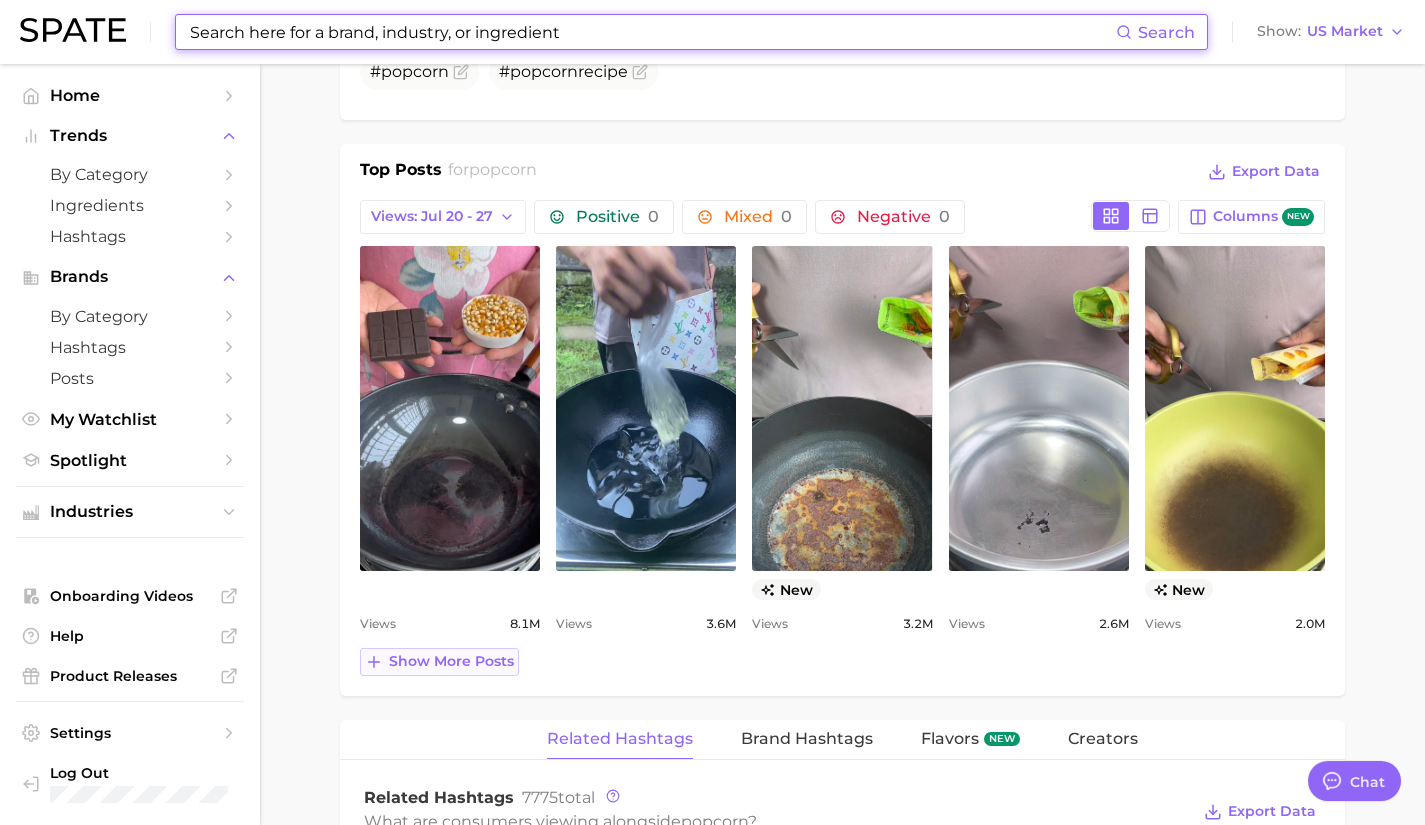 click on "Show more posts" at bounding box center [451, 661] 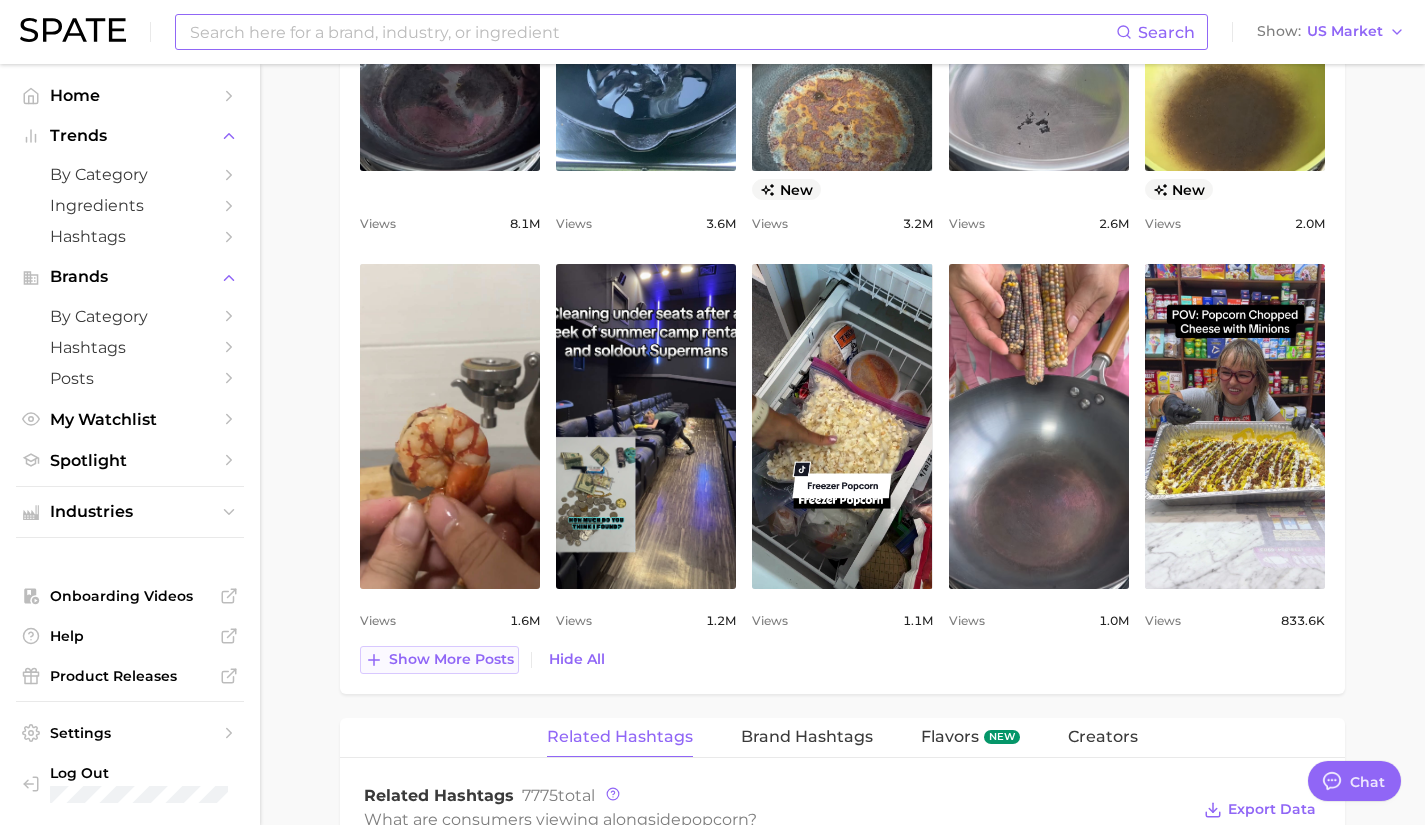 click on "Show more posts" at bounding box center [451, 659] 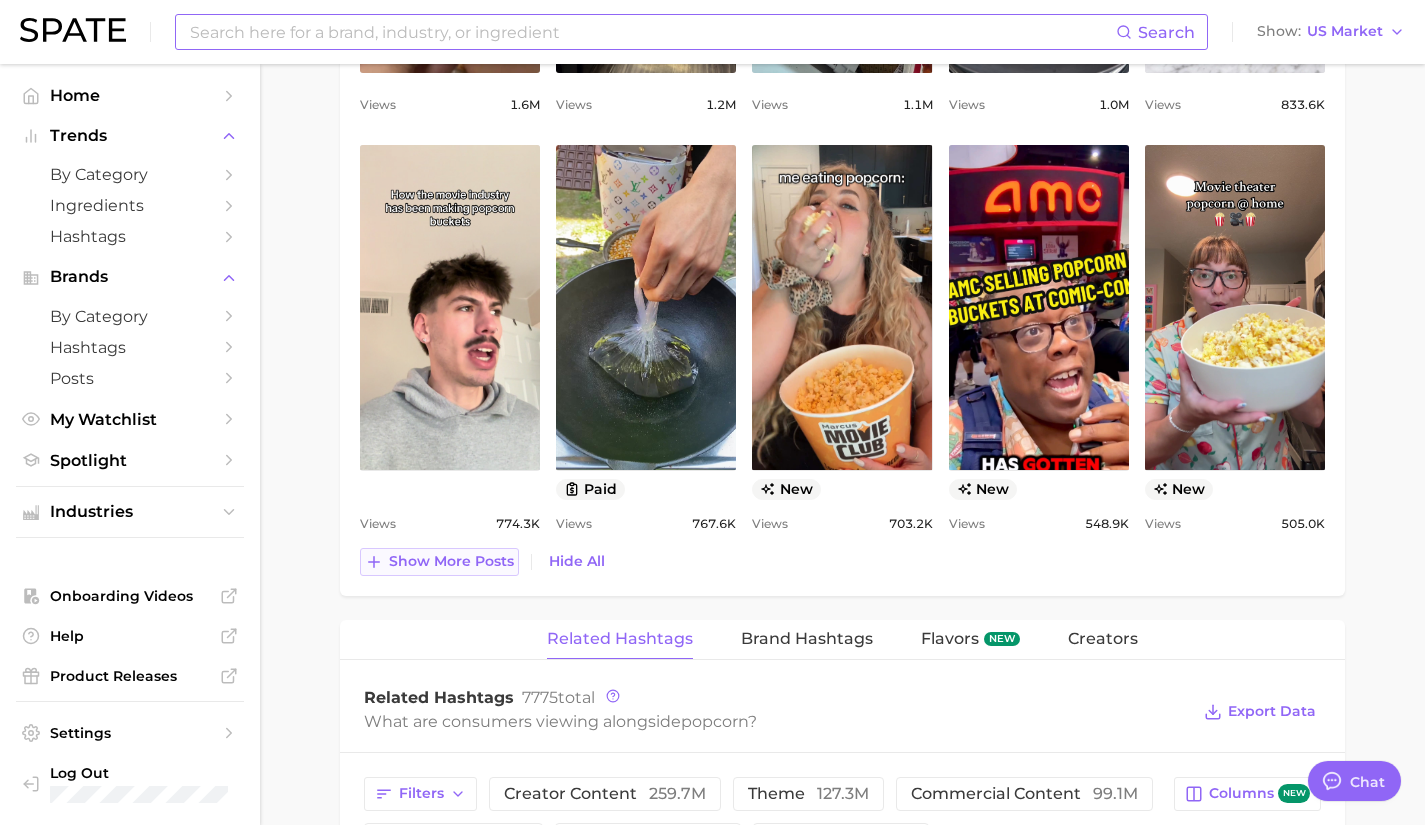 click on "Show more posts" at bounding box center (439, 562) 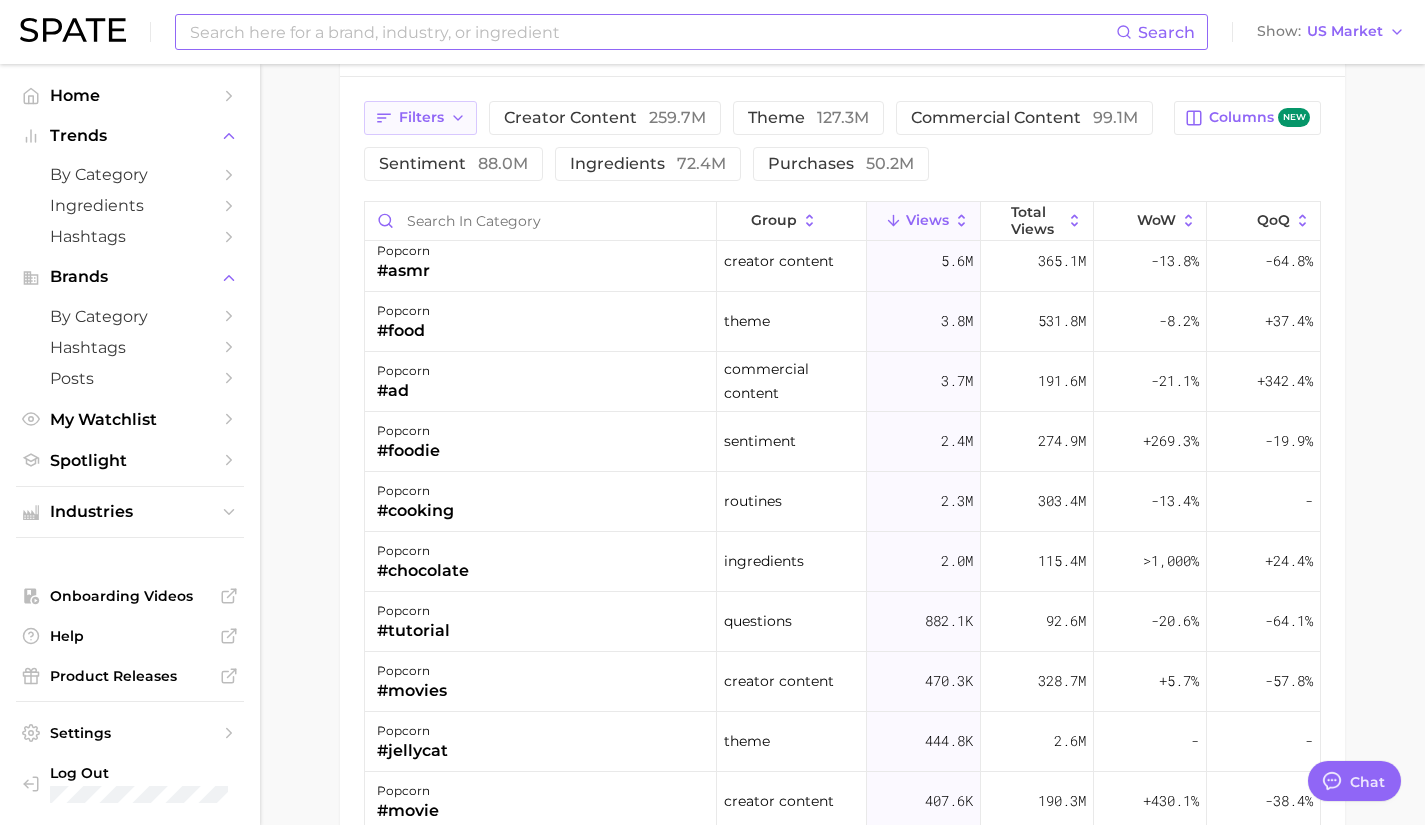 click on "Filters" at bounding box center [421, 117] 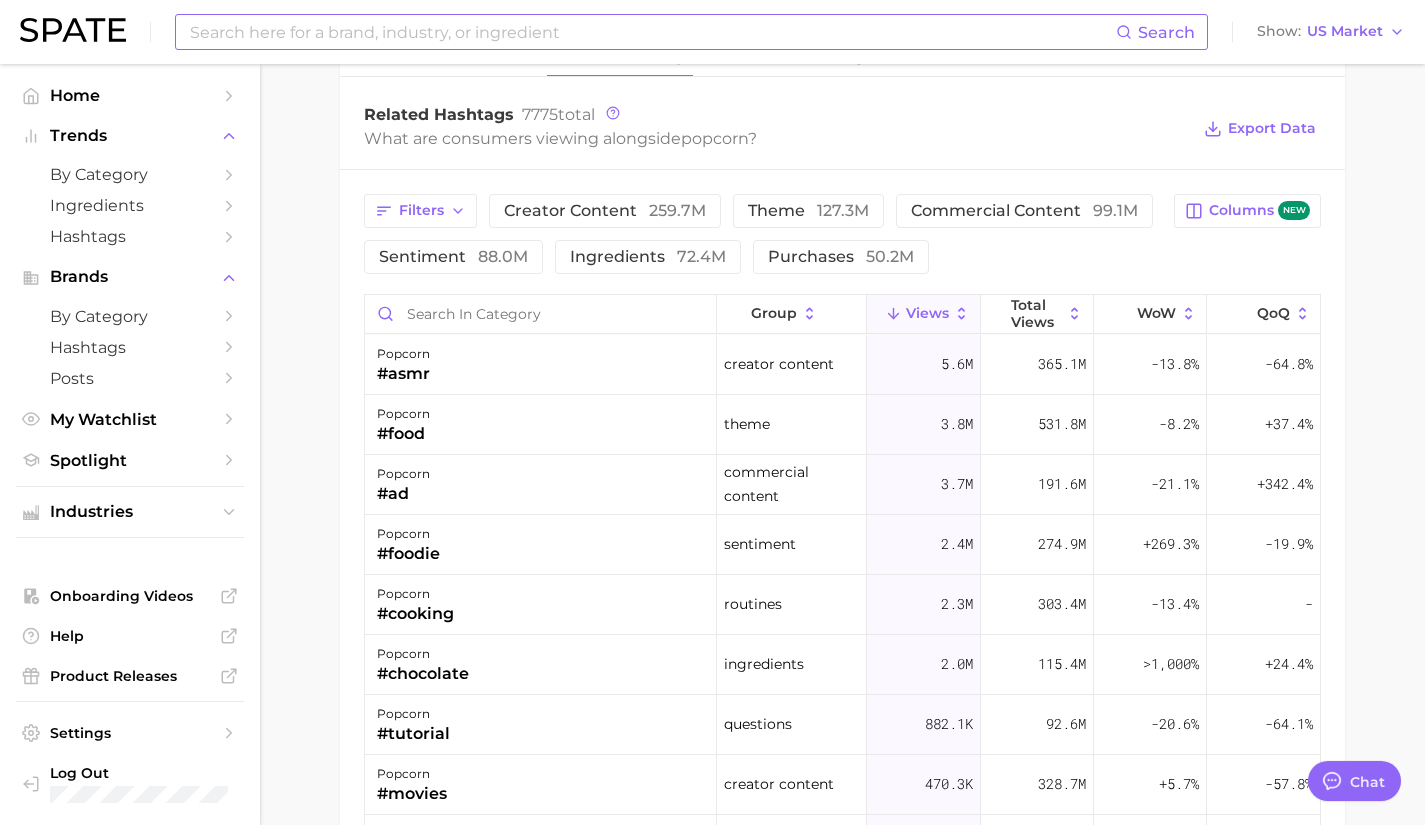 click on "What are consumers viewing alongside  popcorn ?" at bounding box center (776, 138) 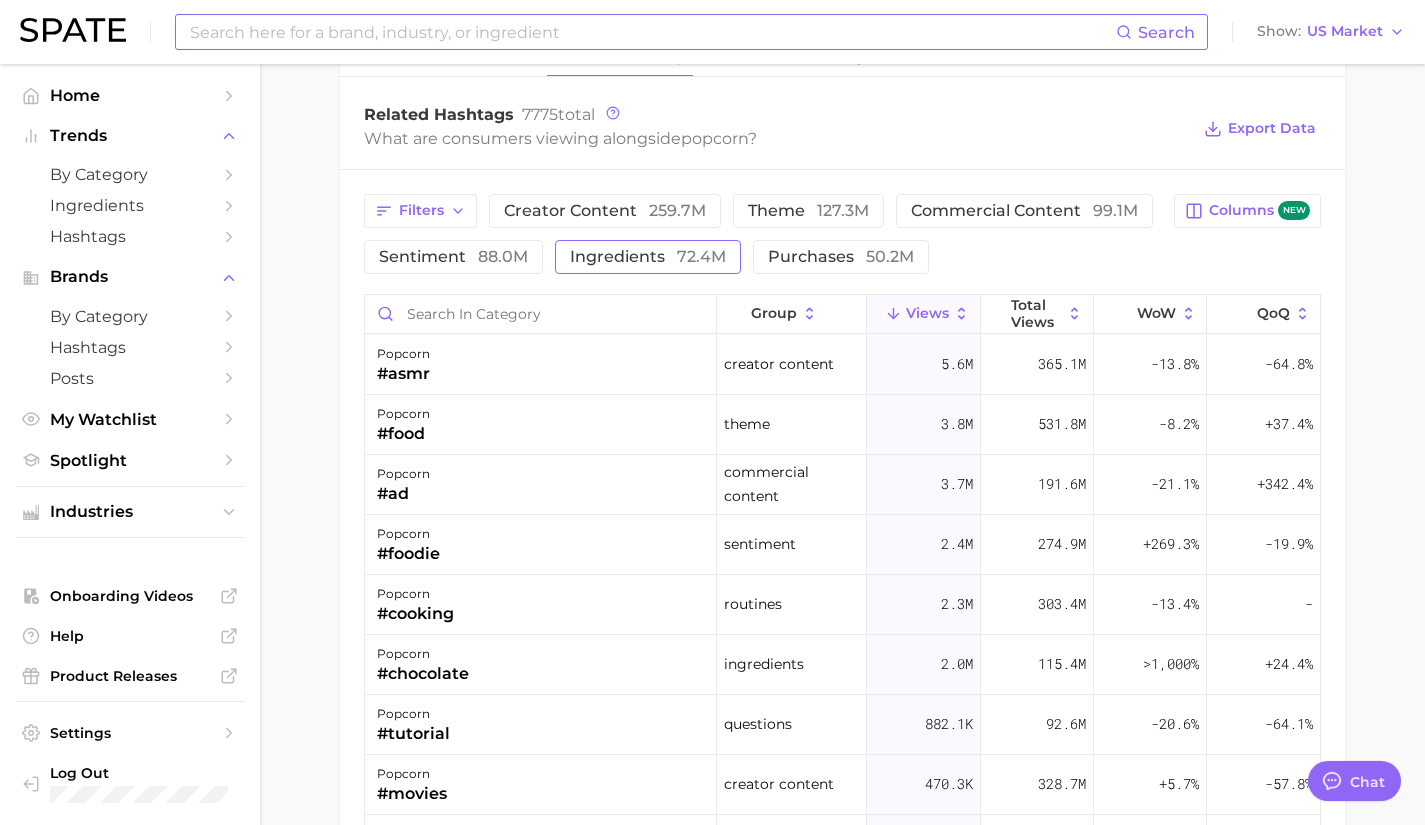 click on "ingredients   72.4m" at bounding box center (648, 257) 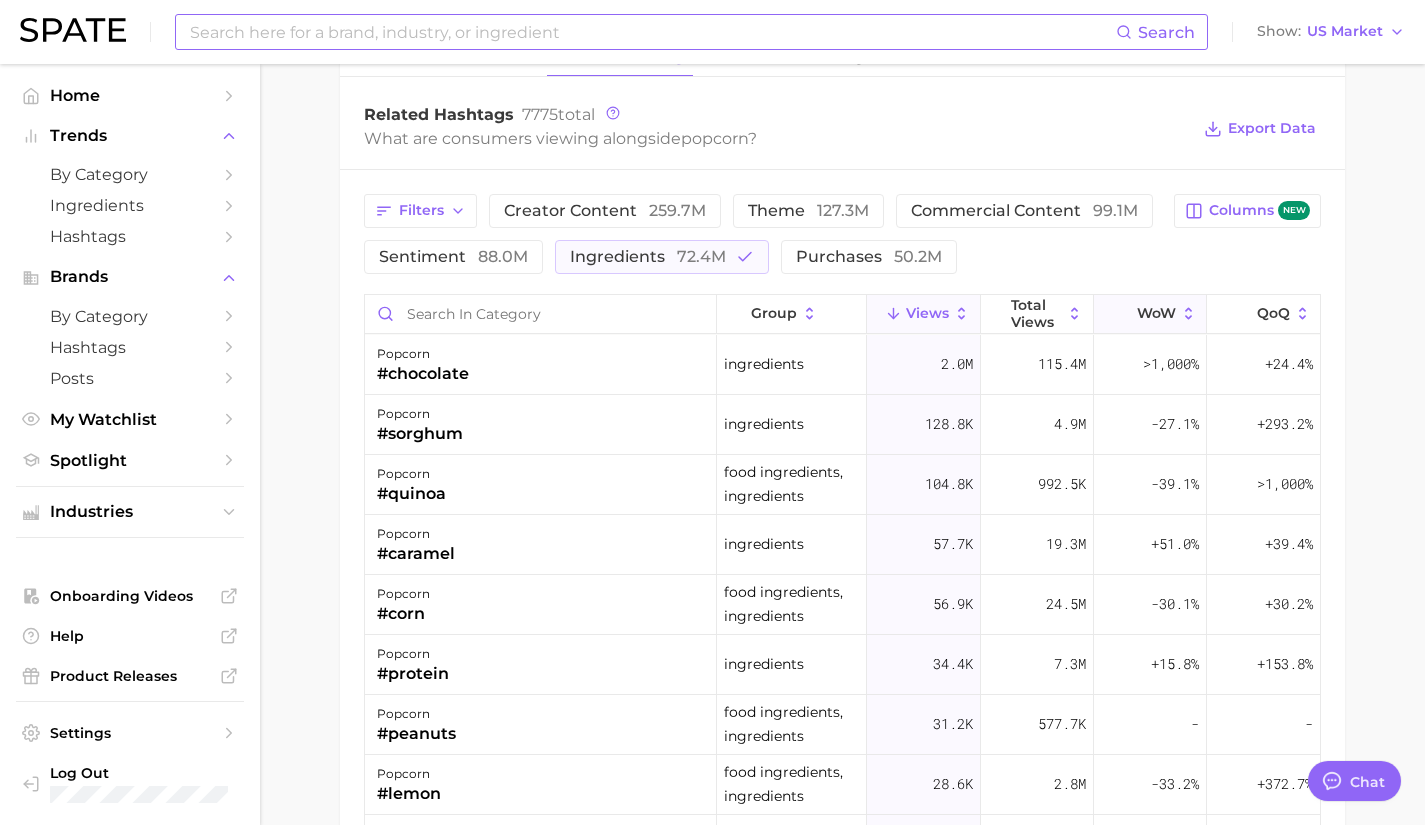 click on "WoW" at bounding box center [1156, 313] 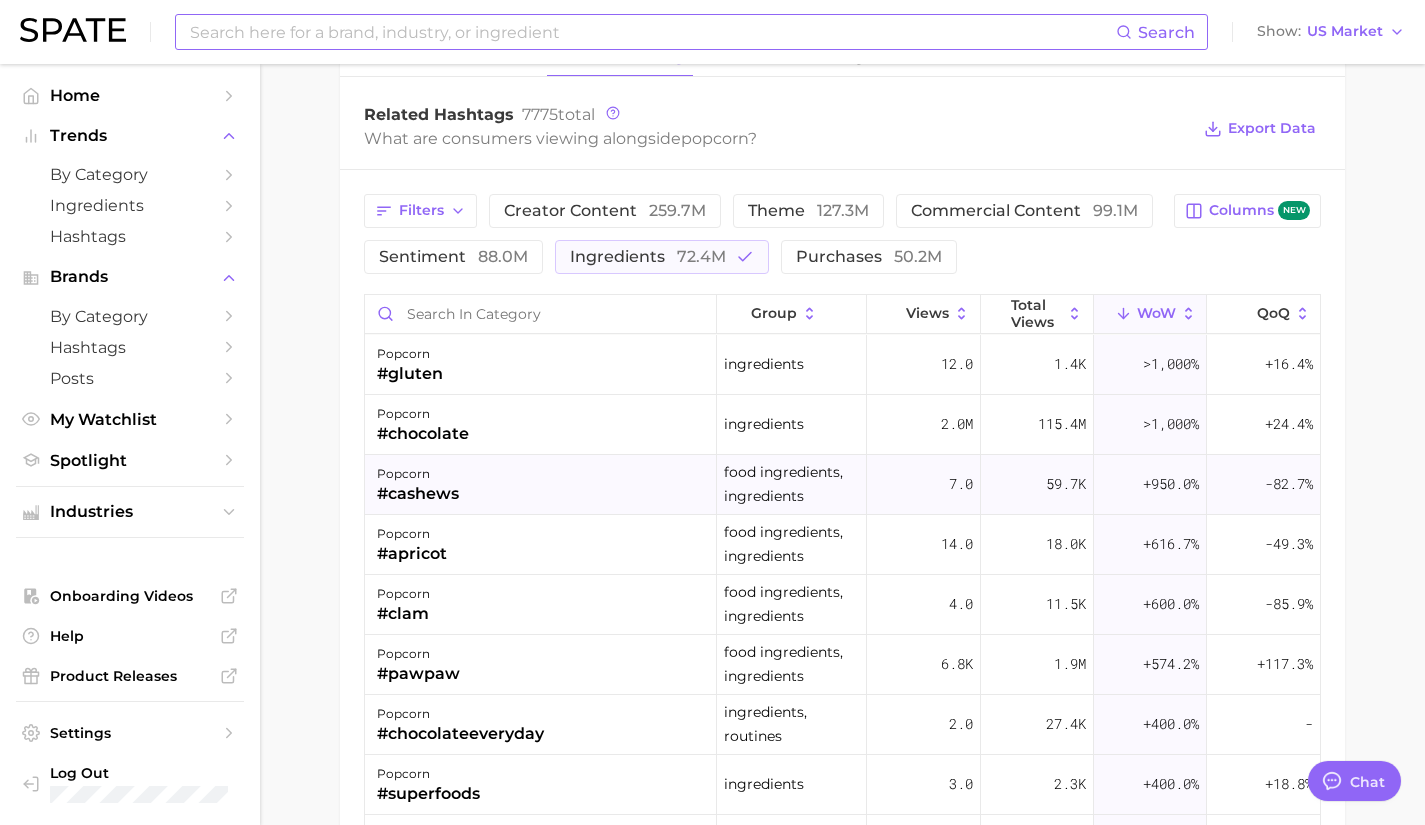 click on "popcorn #cashews" at bounding box center [541, 485] 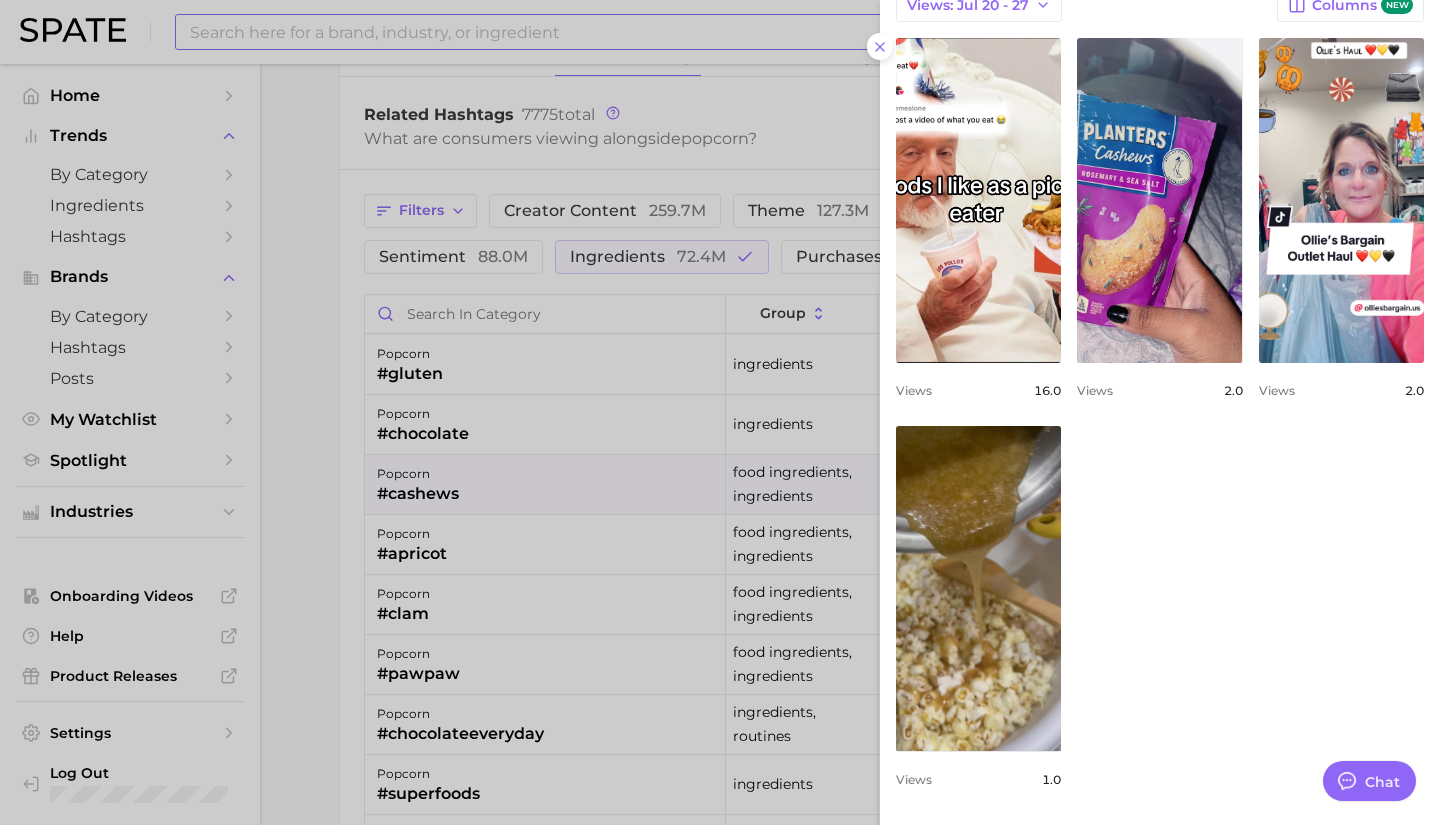 click at bounding box center (720, 412) 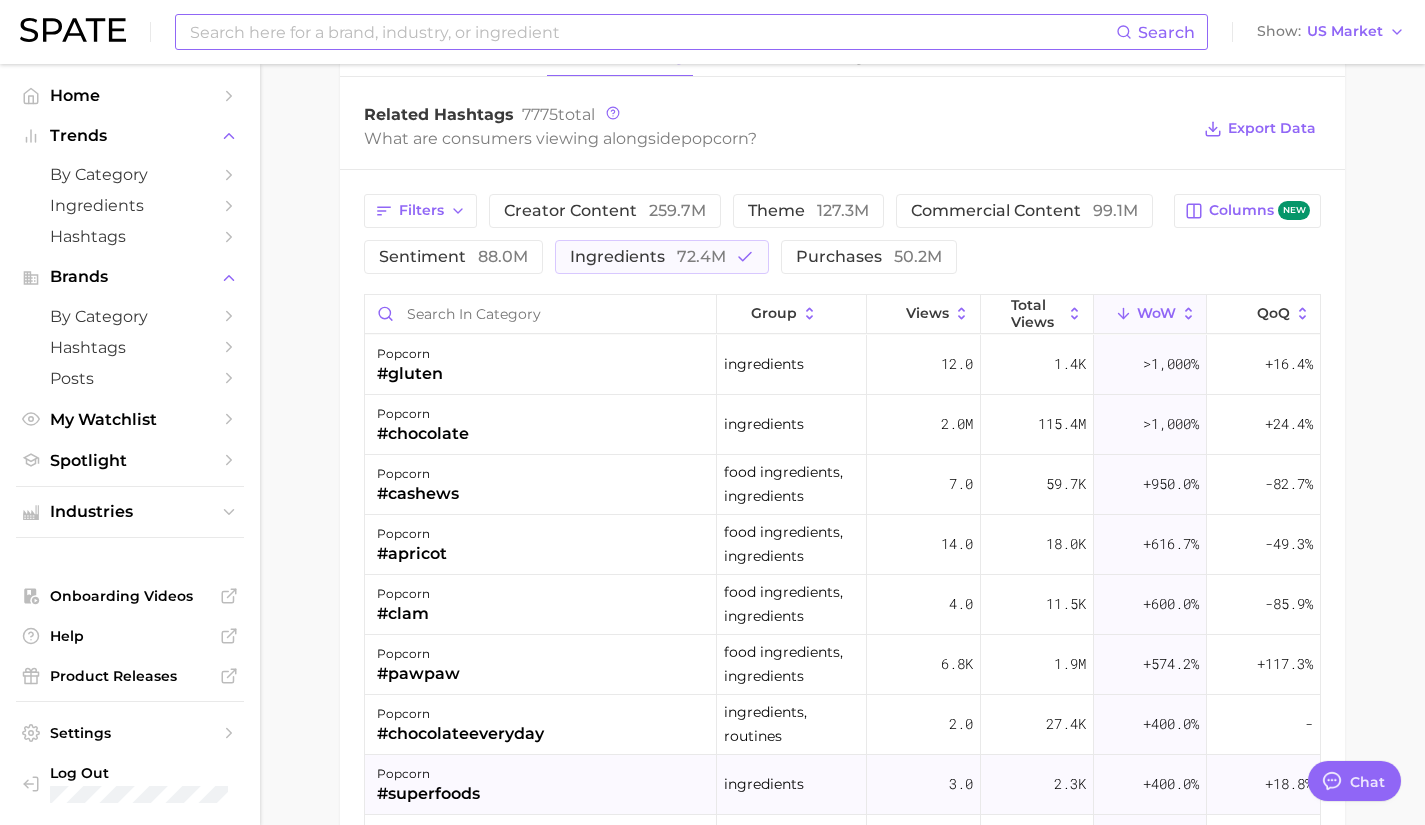 click on "popcorn #superfoods" at bounding box center (541, 785) 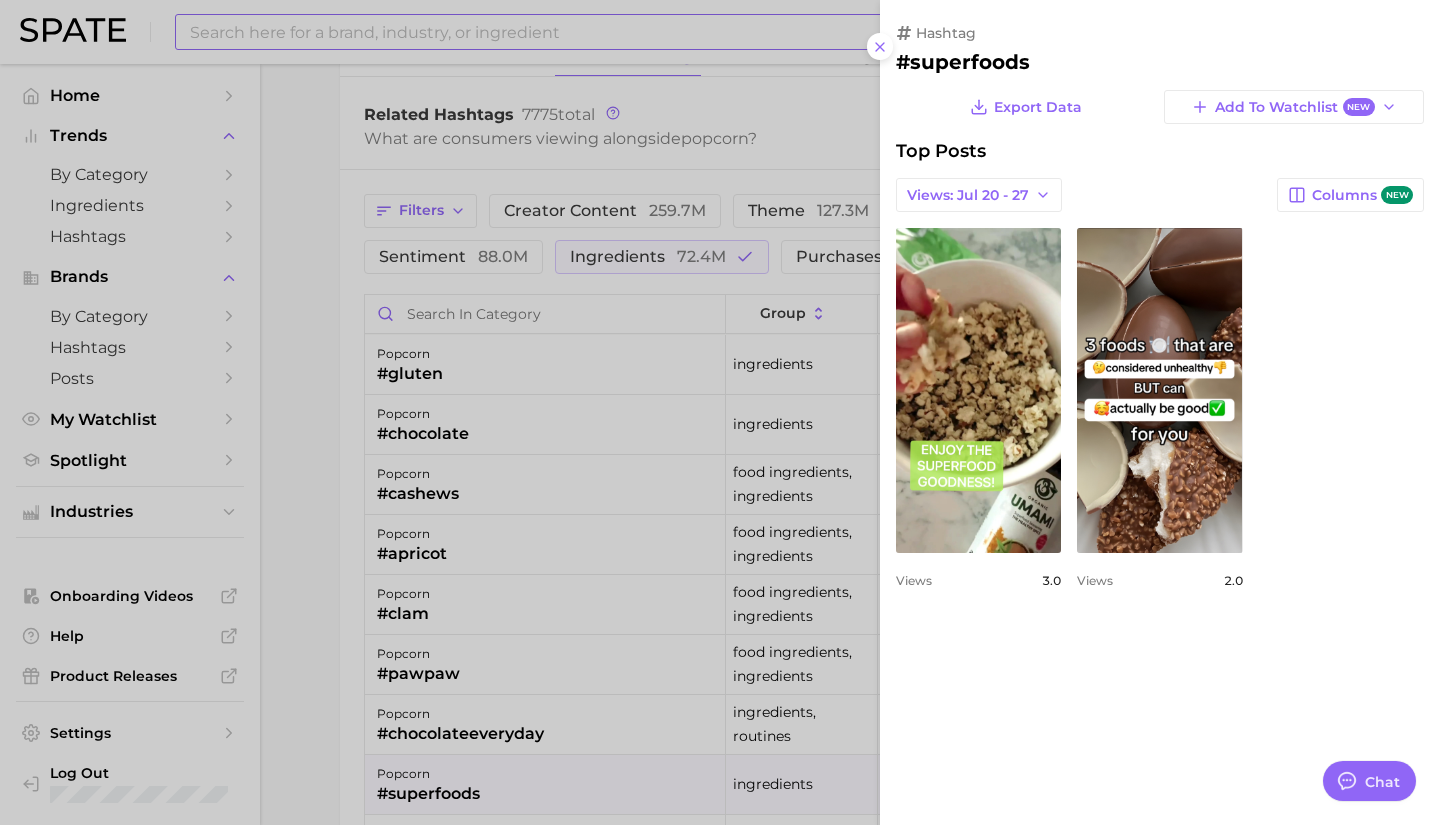 click at bounding box center [720, 412] 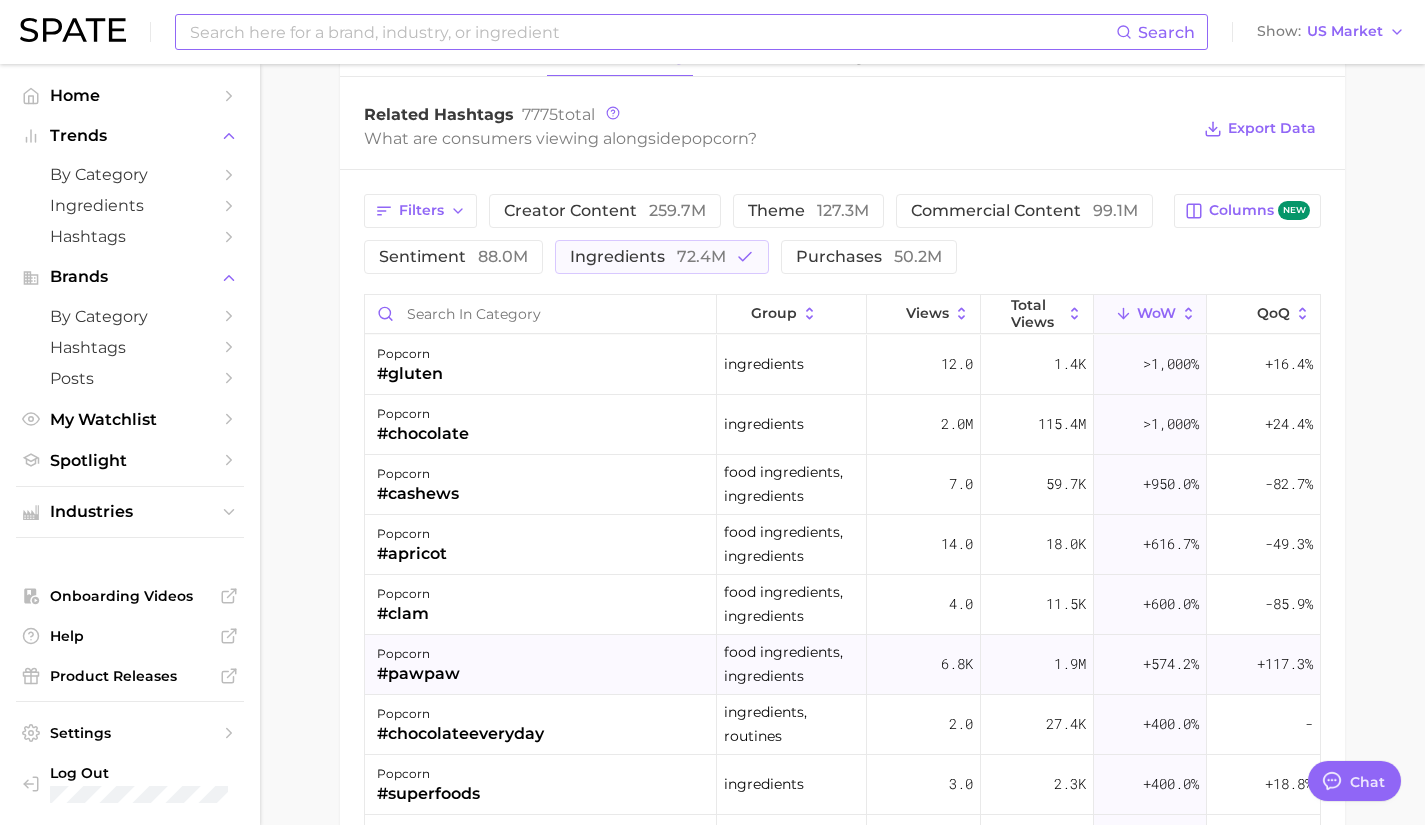 click on "popcorn #pawpaw" at bounding box center (541, 665) 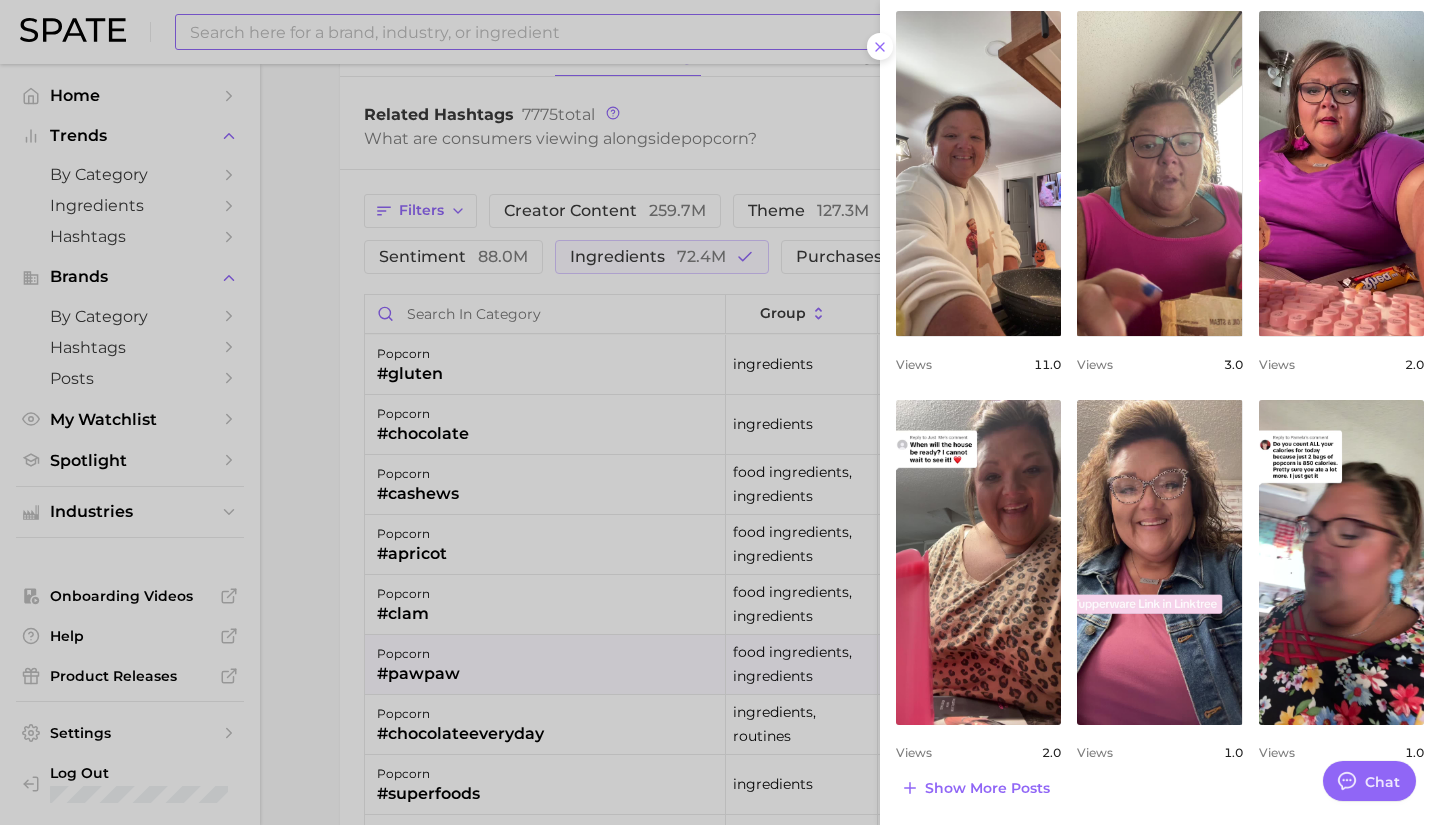 click at bounding box center [720, 412] 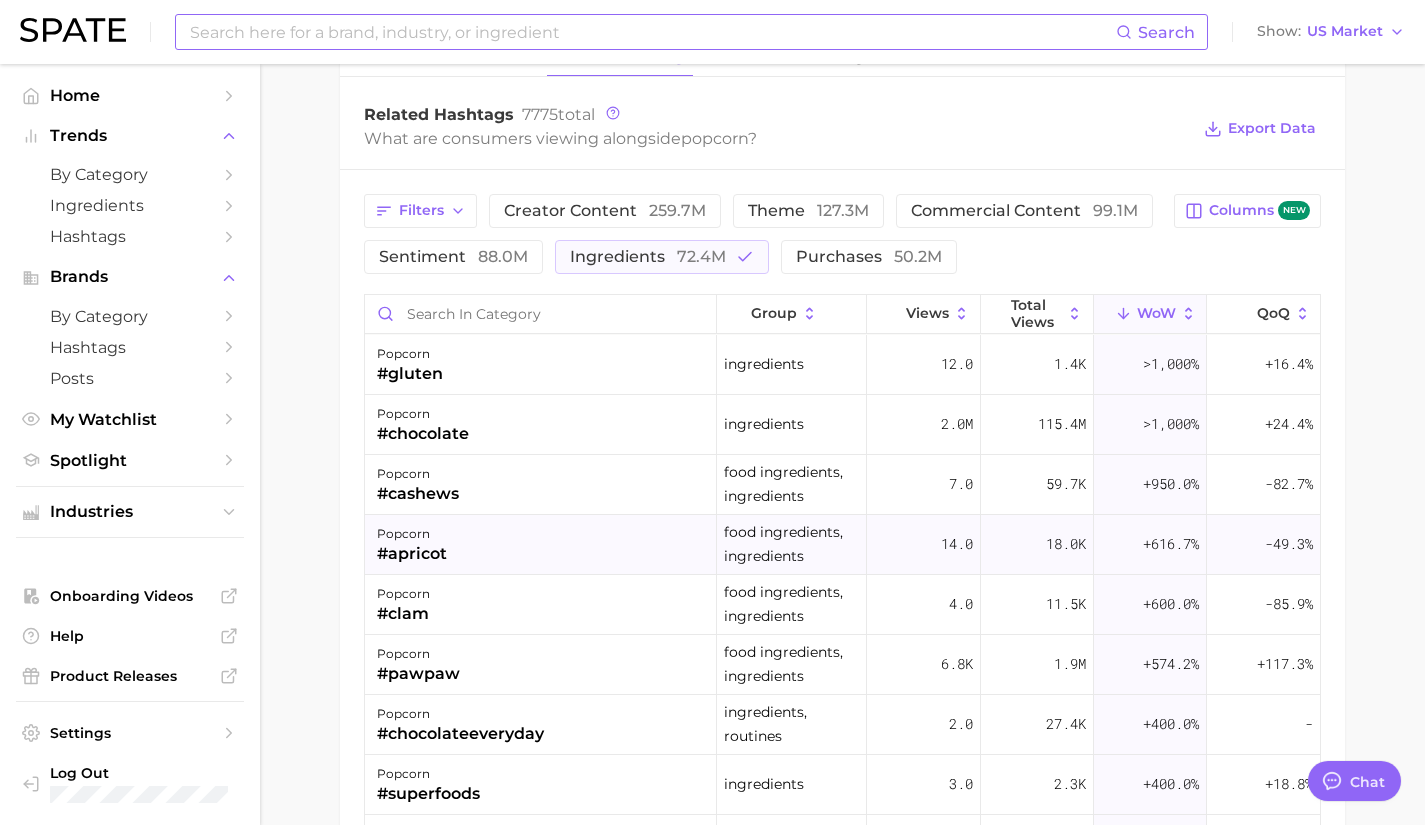 click on "popcorn #apricot" at bounding box center (541, 545) 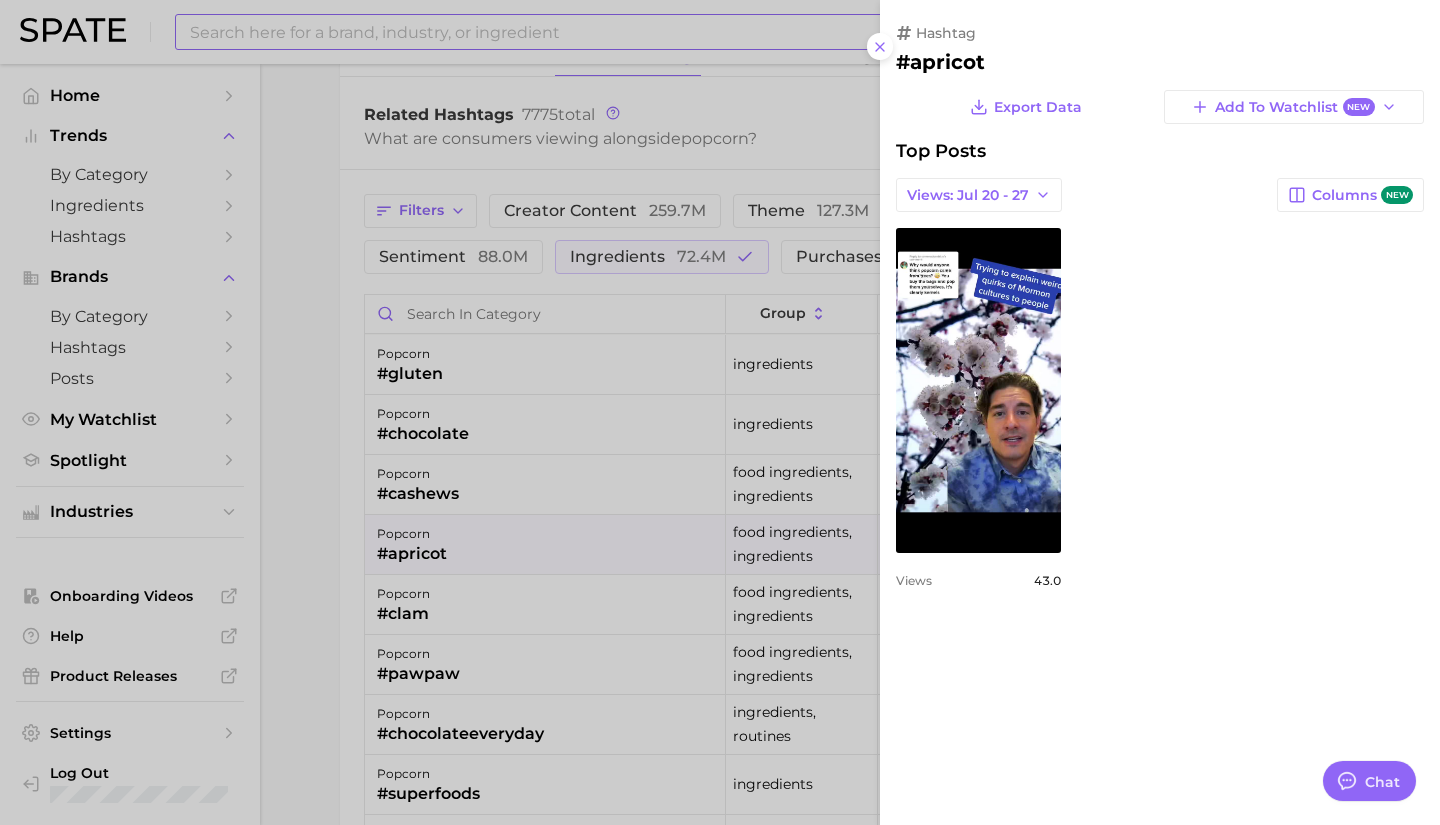 click at bounding box center (720, 412) 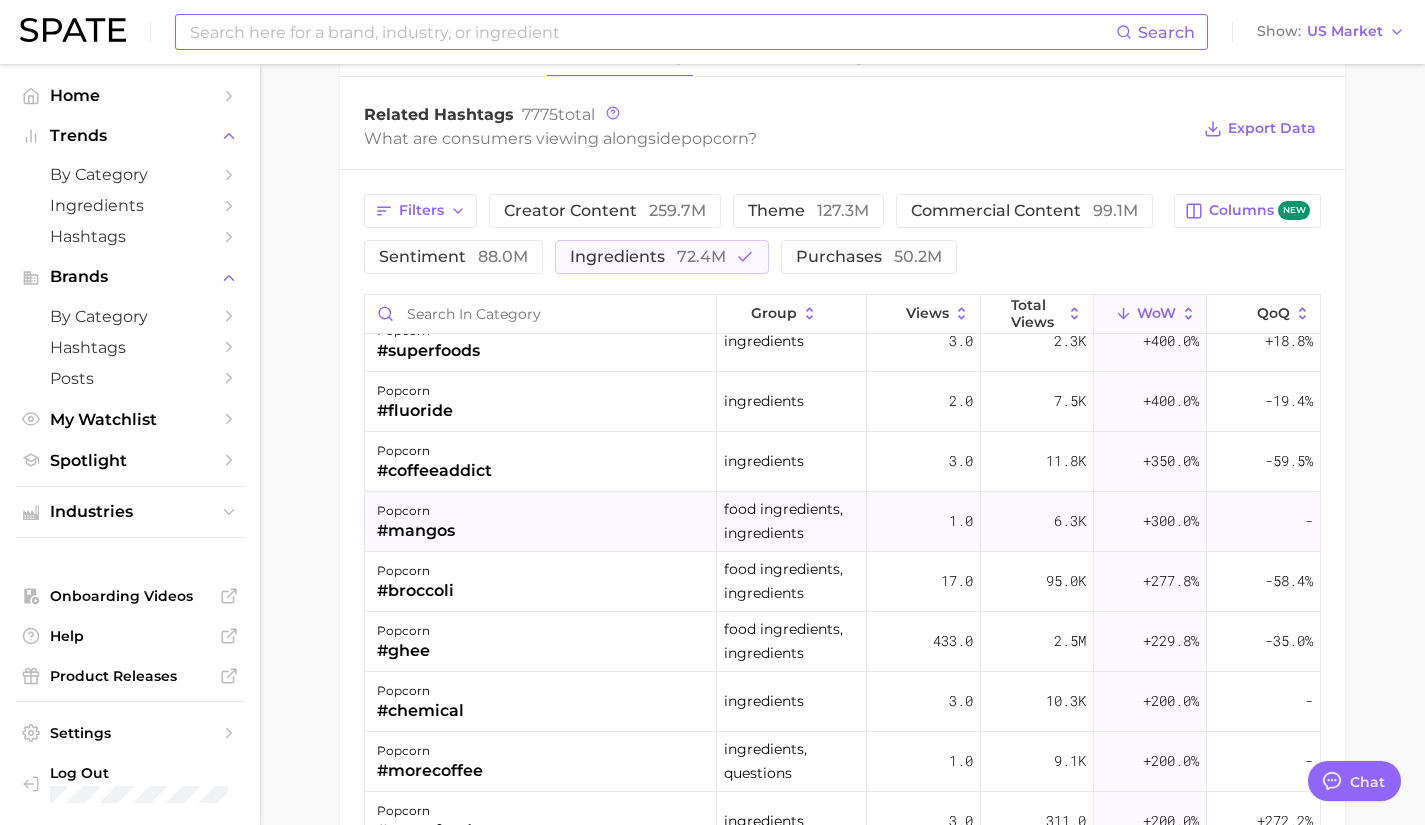 click on "popcorn #mangos" at bounding box center [541, 522] 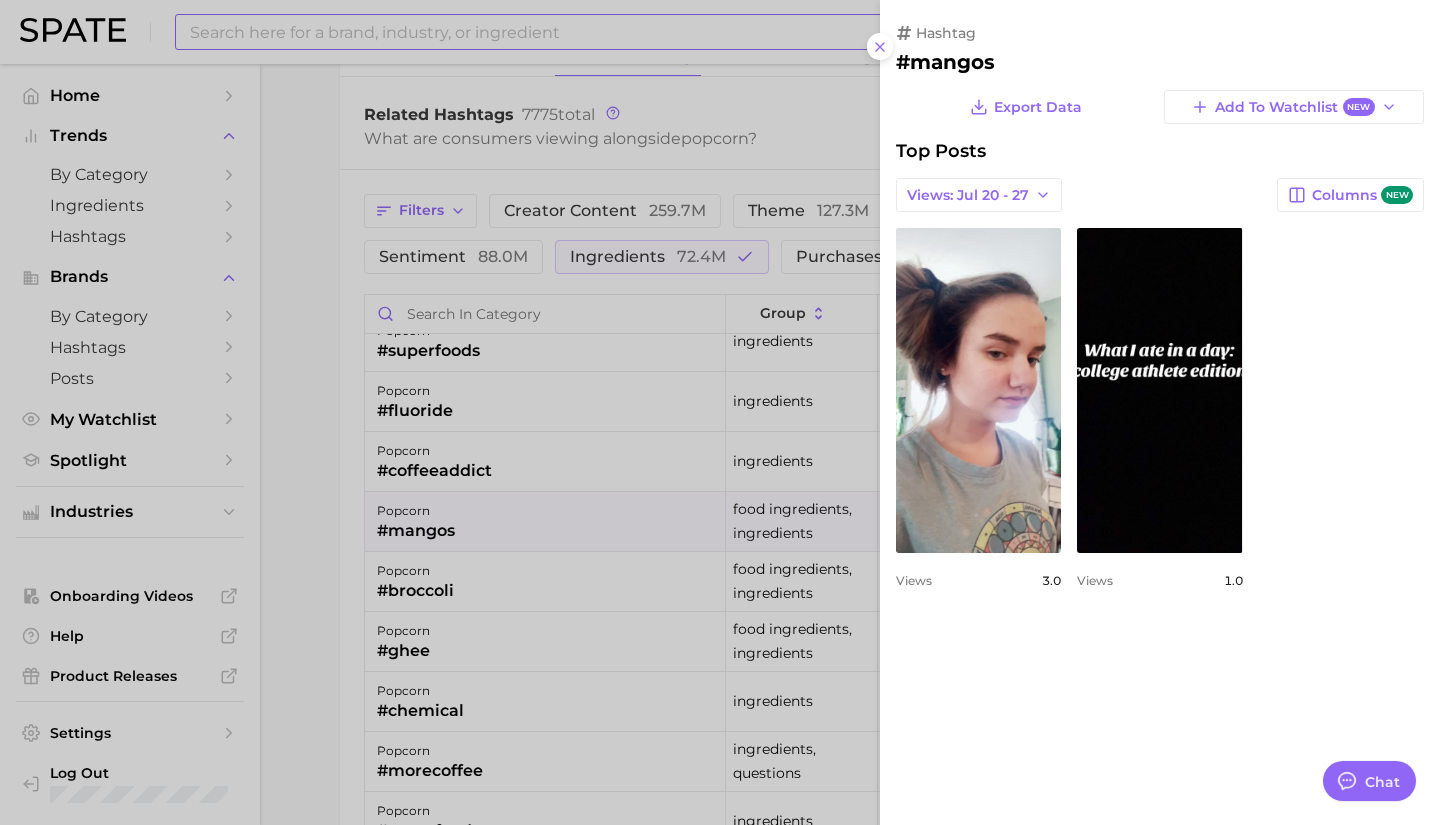 drag, startPoint x: 523, startPoint y: 522, endPoint x: 480, endPoint y: 535, distance: 44.922153 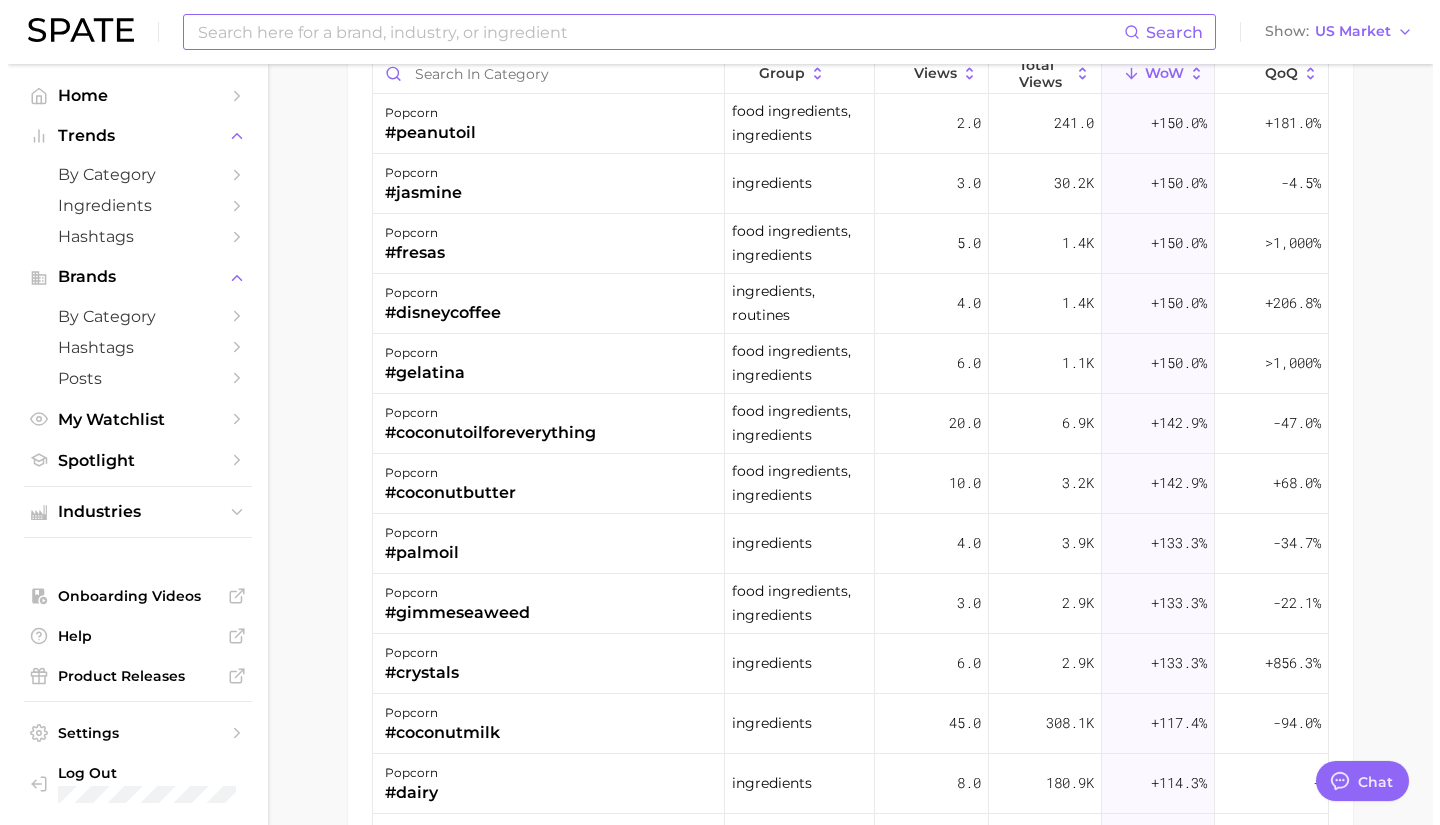 scroll, scrollTop: 1206, scrollLeft: 0, axis: vertical 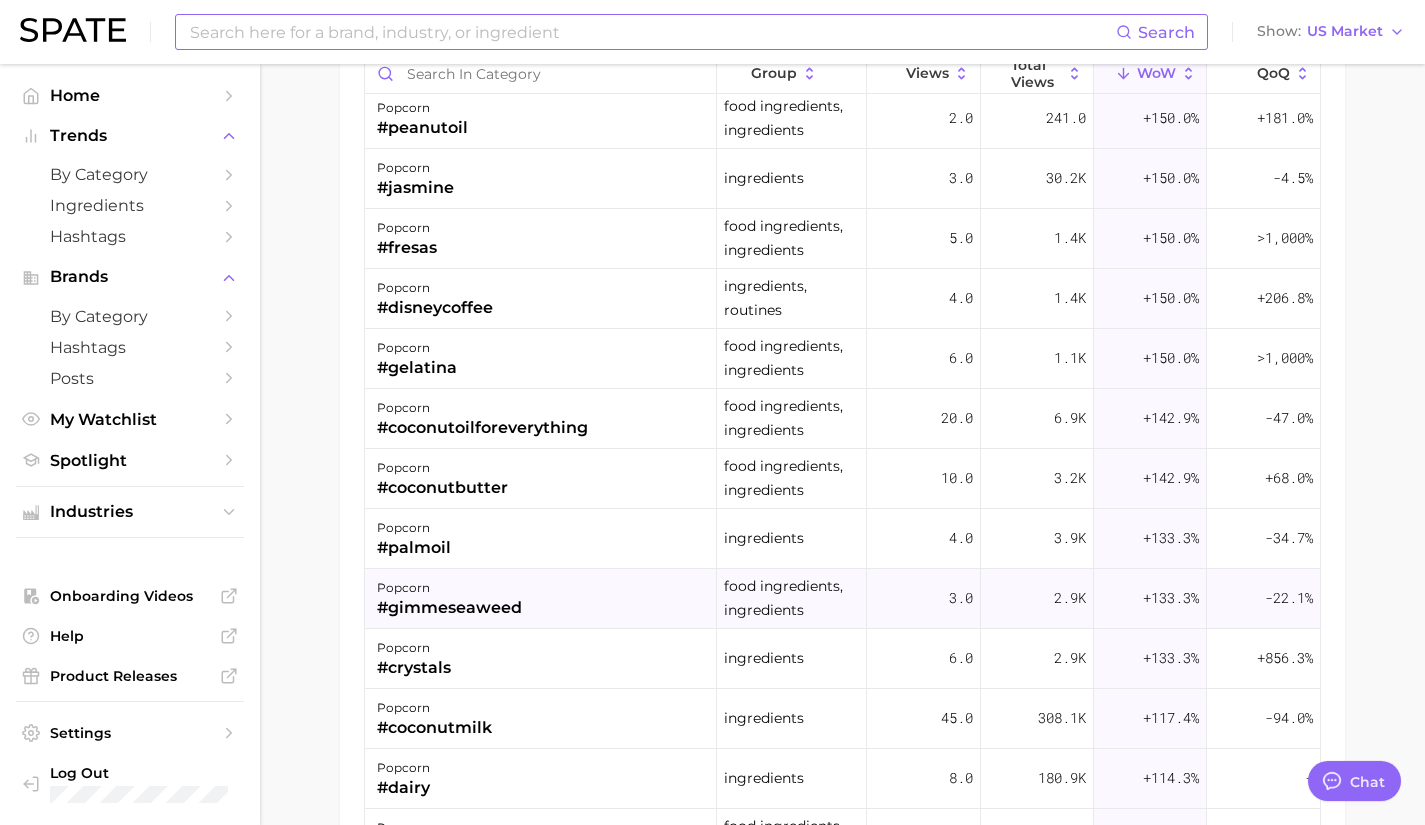 click on "#gimmeseaweed" at bounding box center [449, 608] 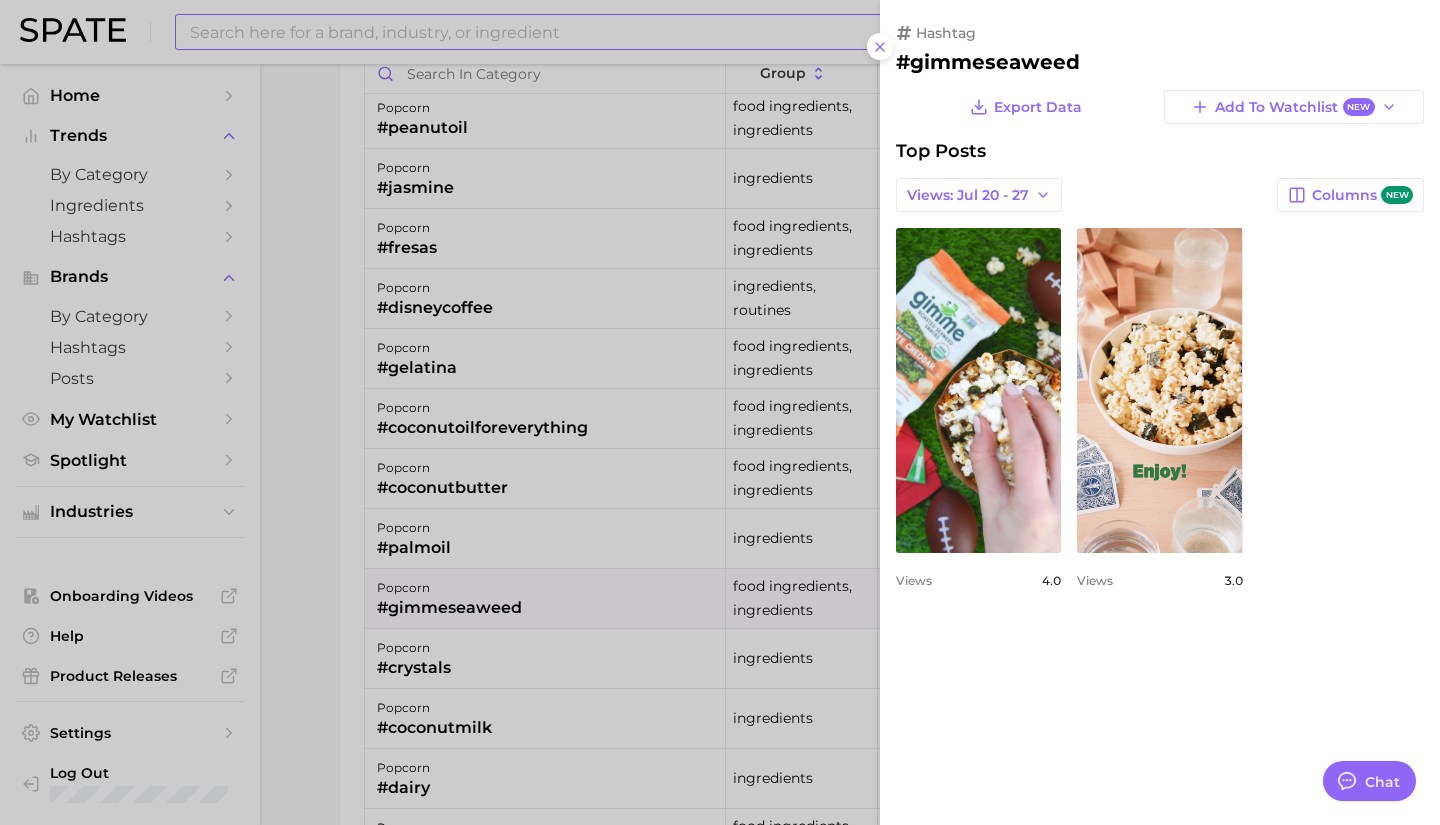 scroll, scrollTop: 0, scrollLeft: 0, axis: both 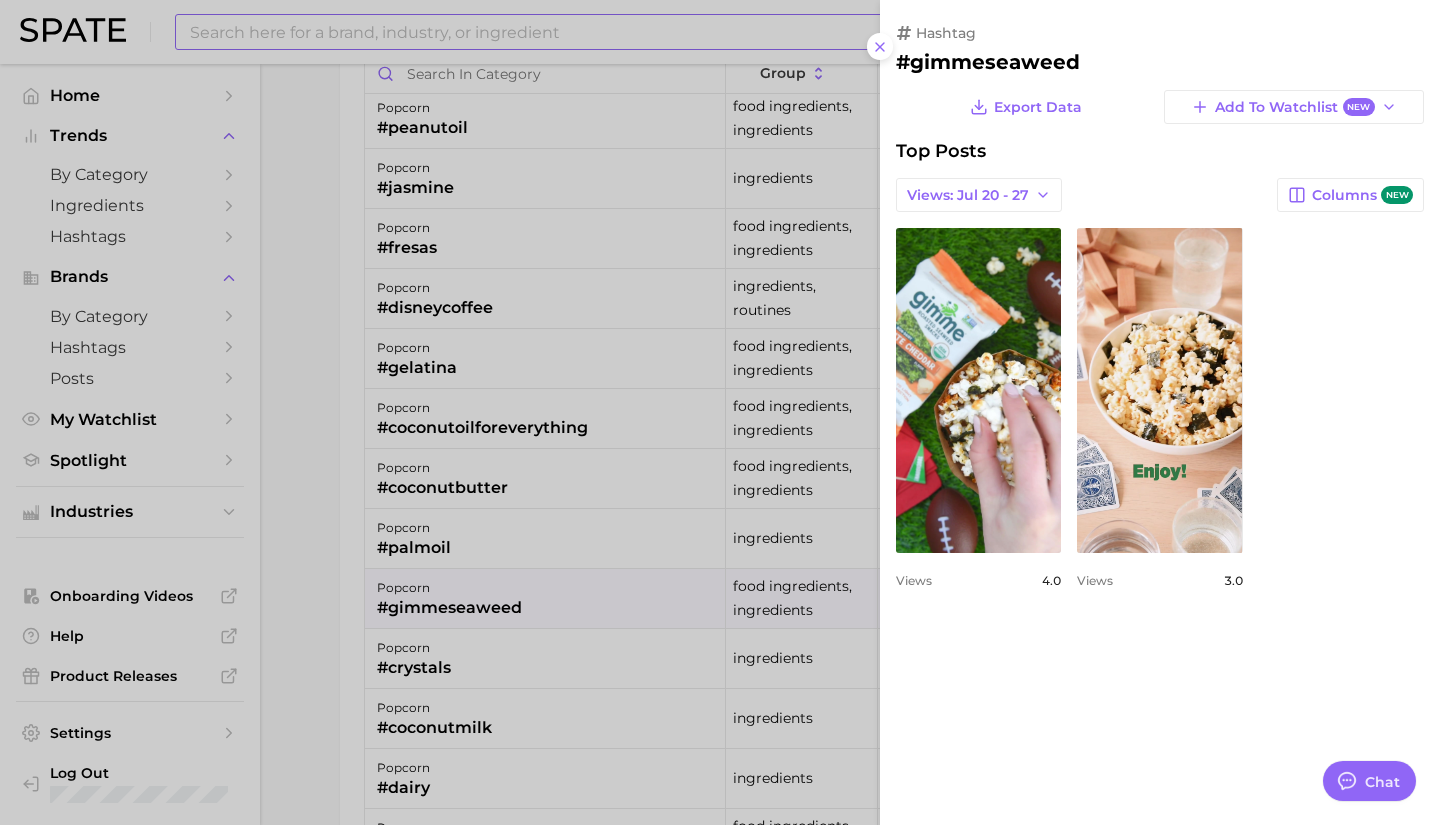 click at bounding box center [720, 412] 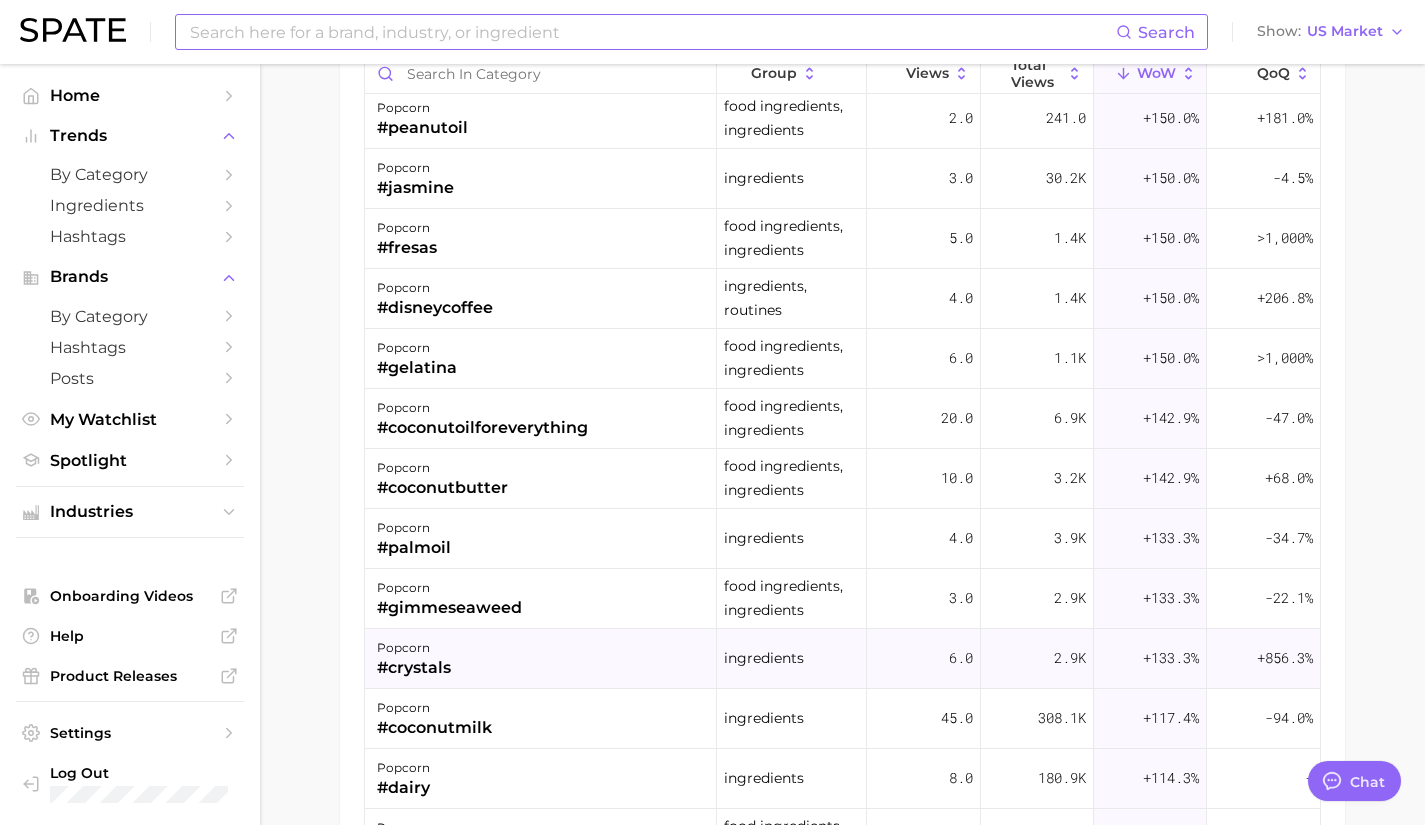 drag, startPoint x: 492, startPoint y: 673, endPoint x: 428, endPoint y: 655, distance: 66.48308 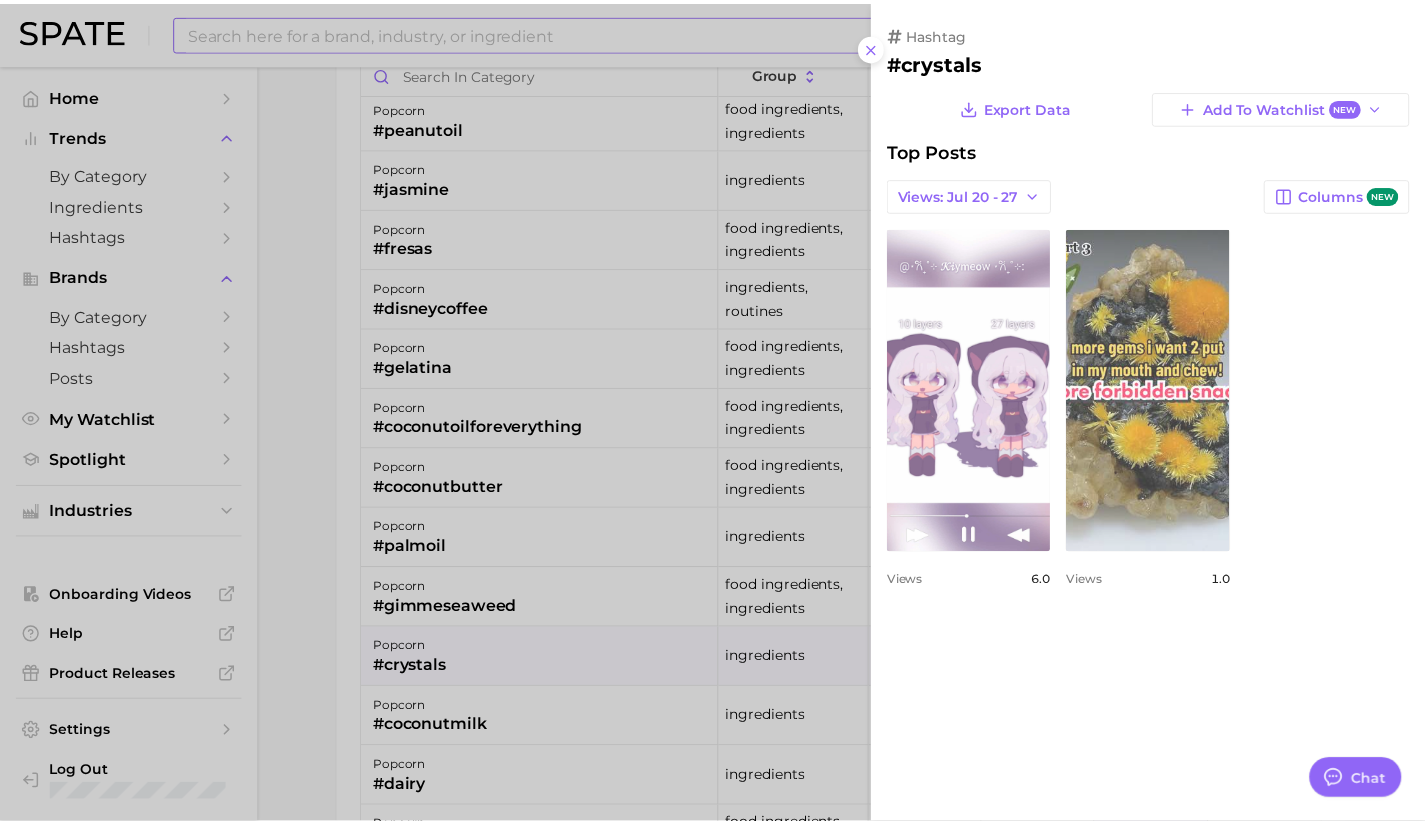 scroll, scrollTop: 0, scrollLeft: 0, axis: both 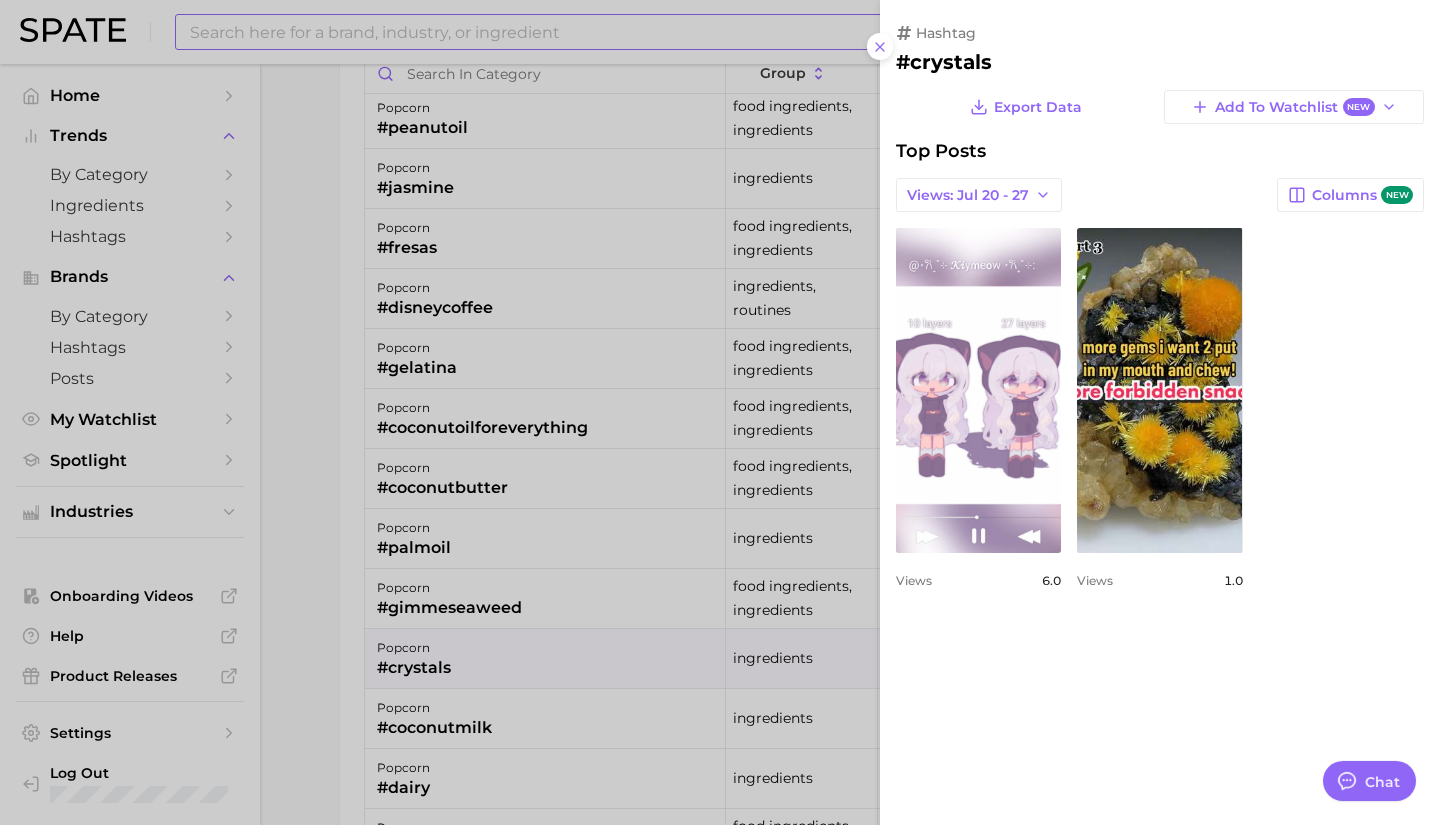 click at bounding box center (720, 412) 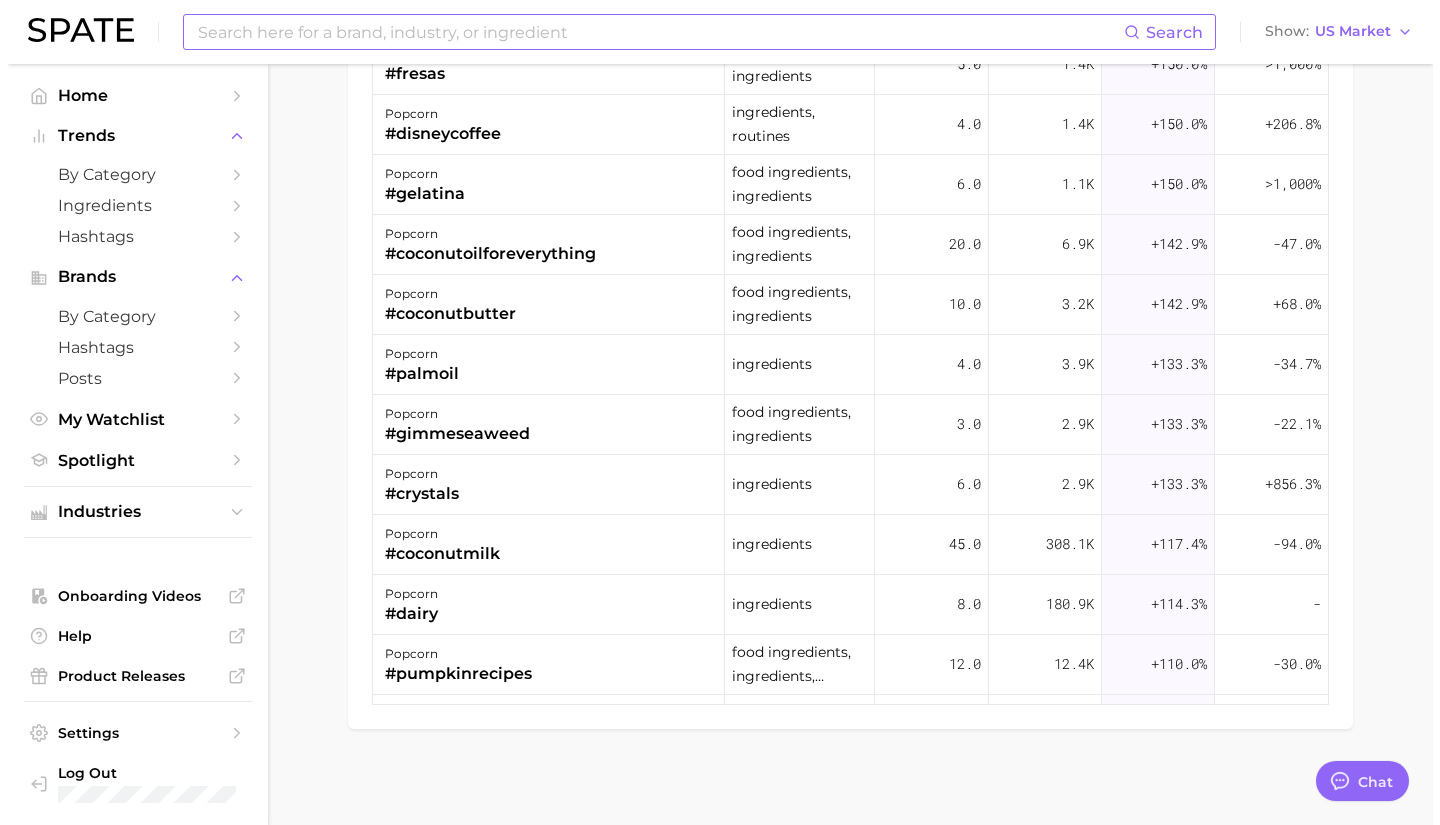 scroll, scrollTop: 3227, scrollLeft: 0, axis: vertical 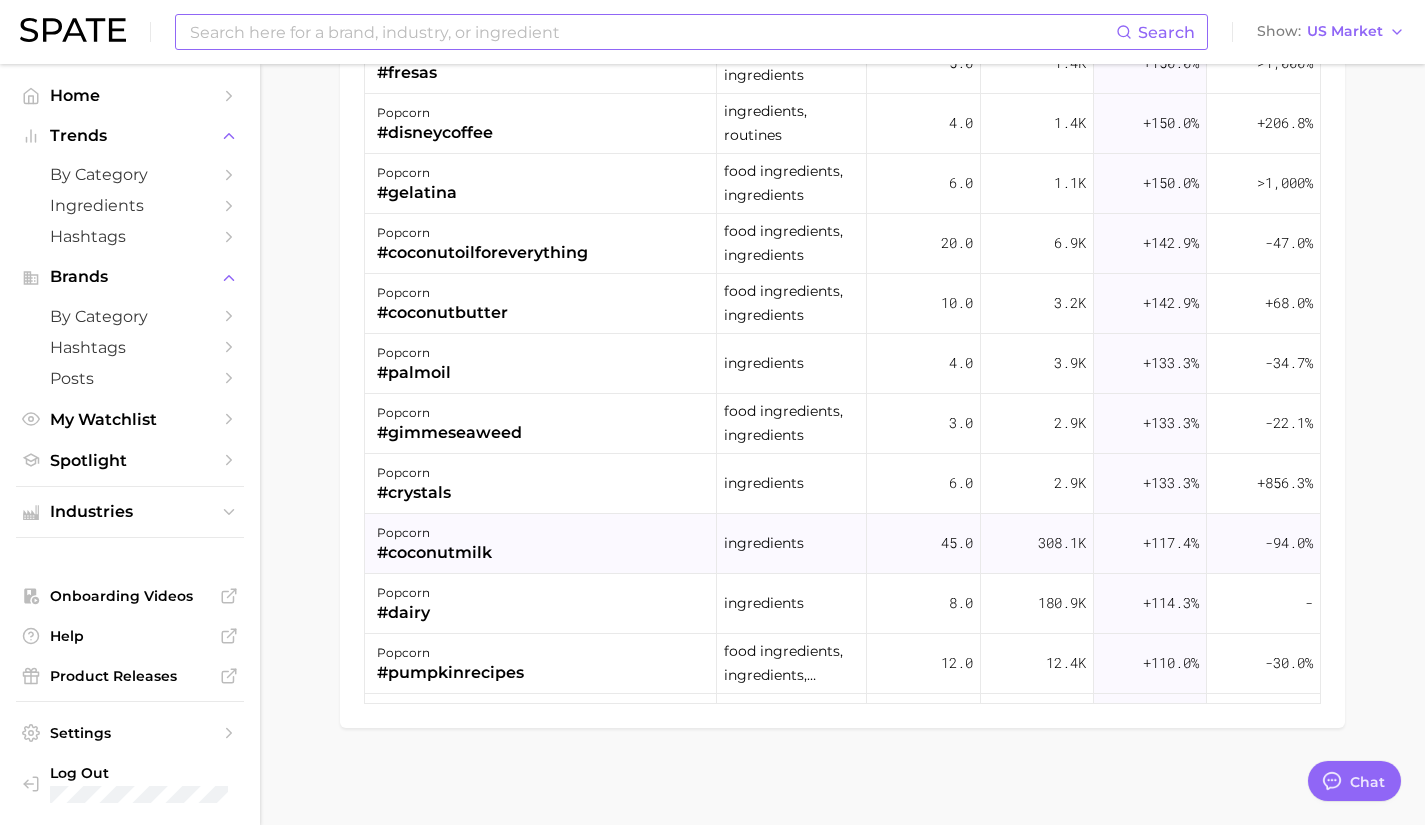 click on "#coconutmilk" at bounding box center (434, 553) 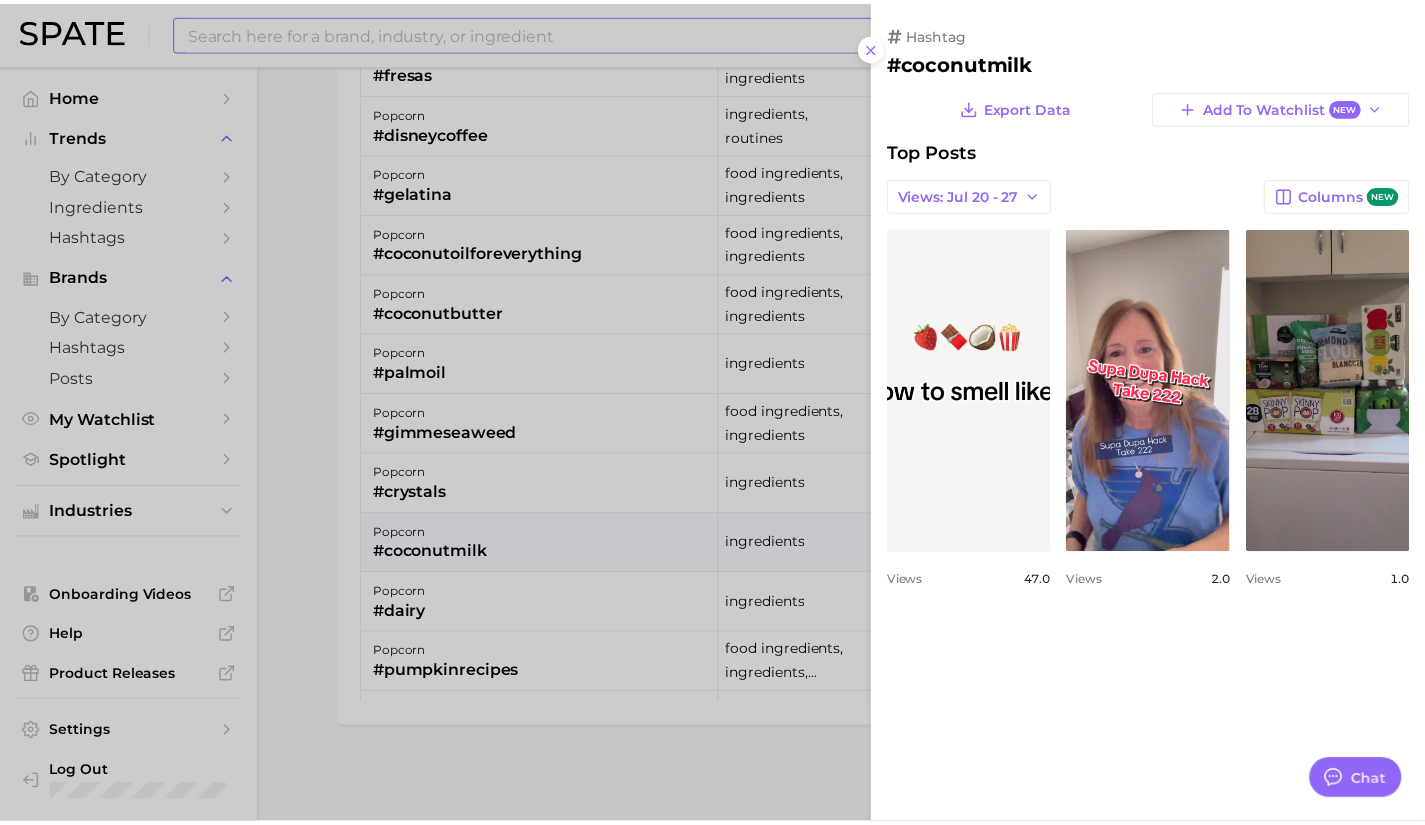 scroll, scrollTop: 0, scrollLeft: 0, axis: both 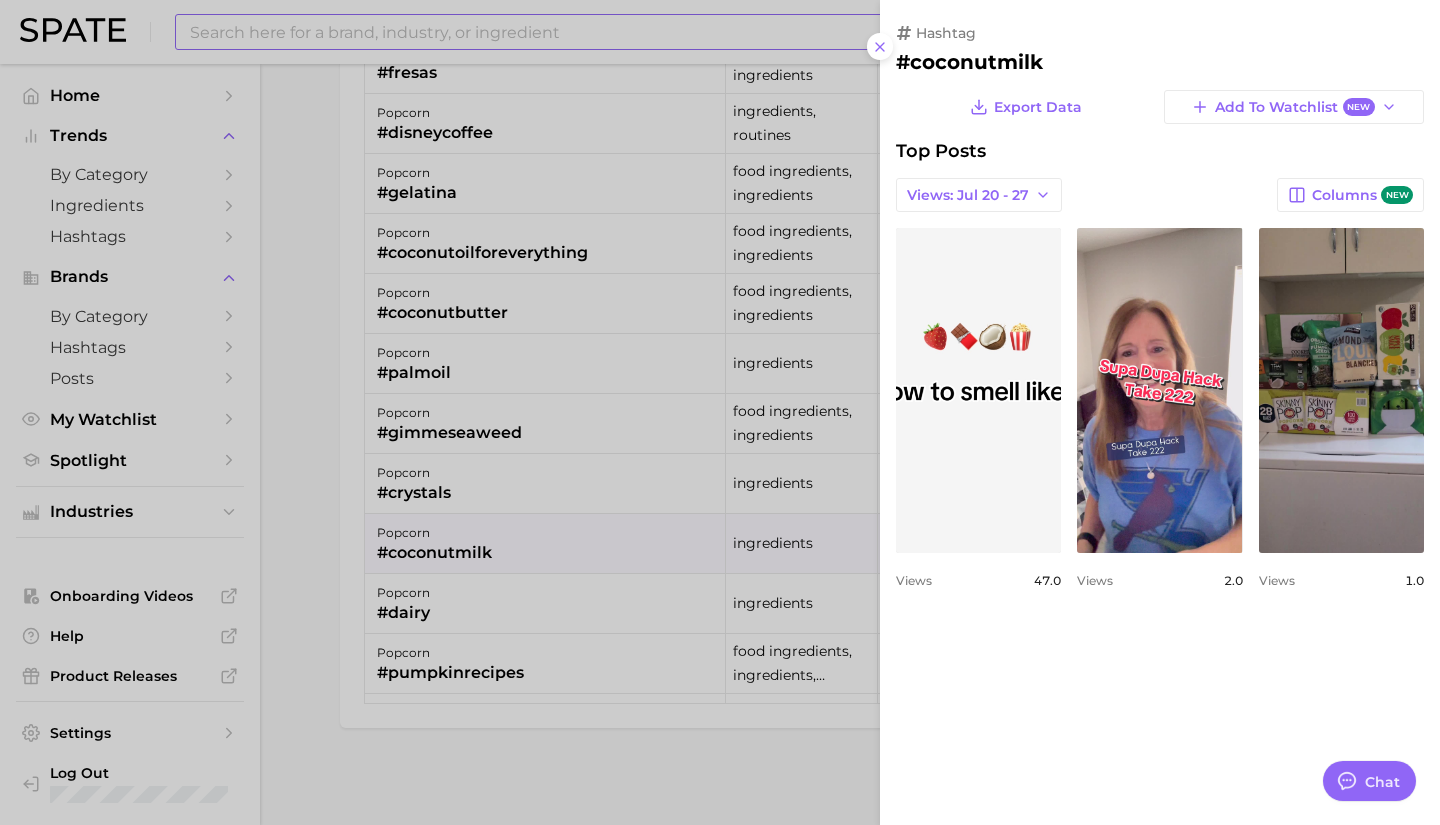 click at bounding box center [720, 412] 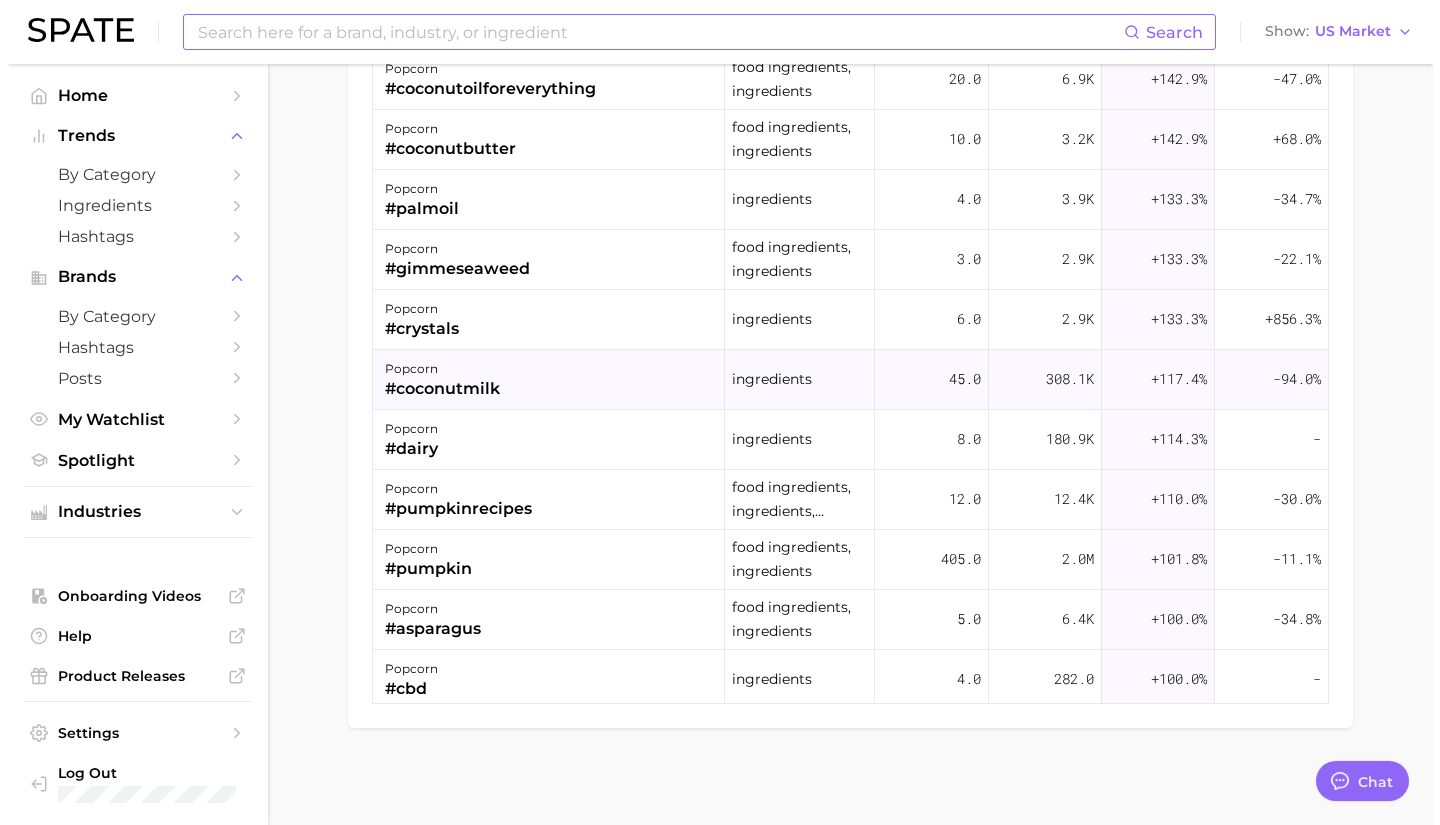 scroll, scrollTop: 1389, scrollLeft: 0, axis: vertical 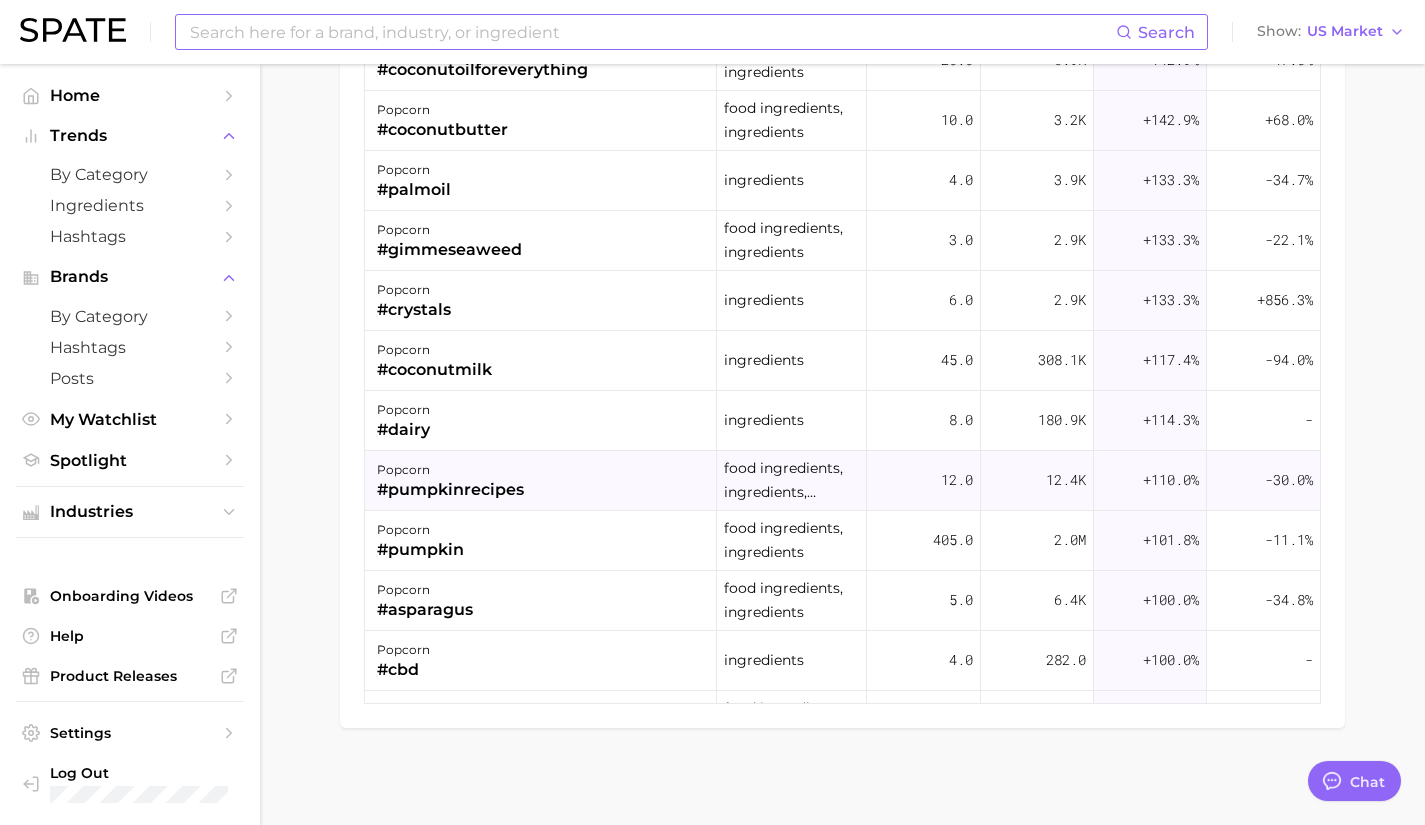 click on "popcorn" at bounding box center (450, 470) 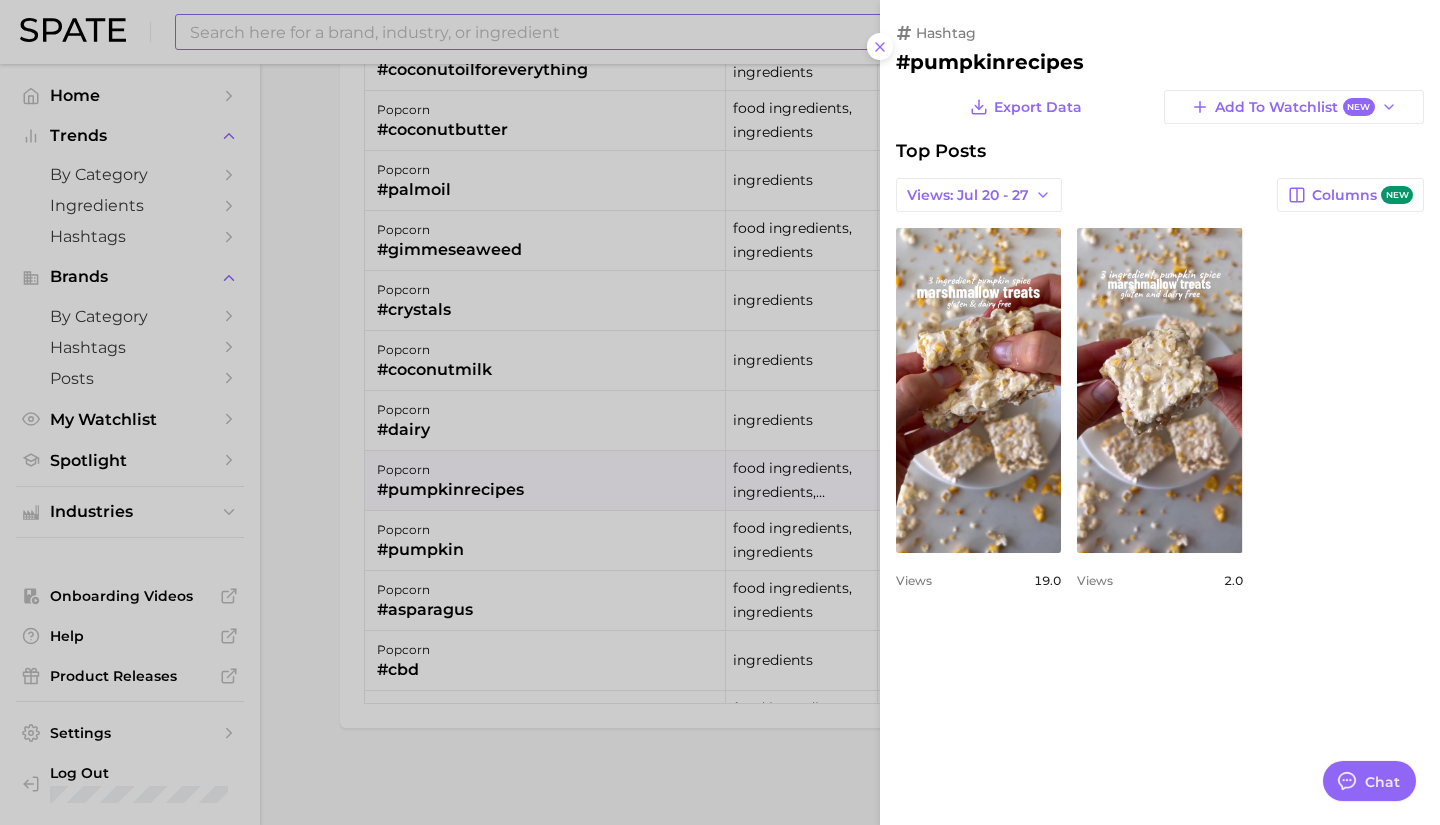 scroll, scrollTop: 0, scrollLeft: 0, axis: both 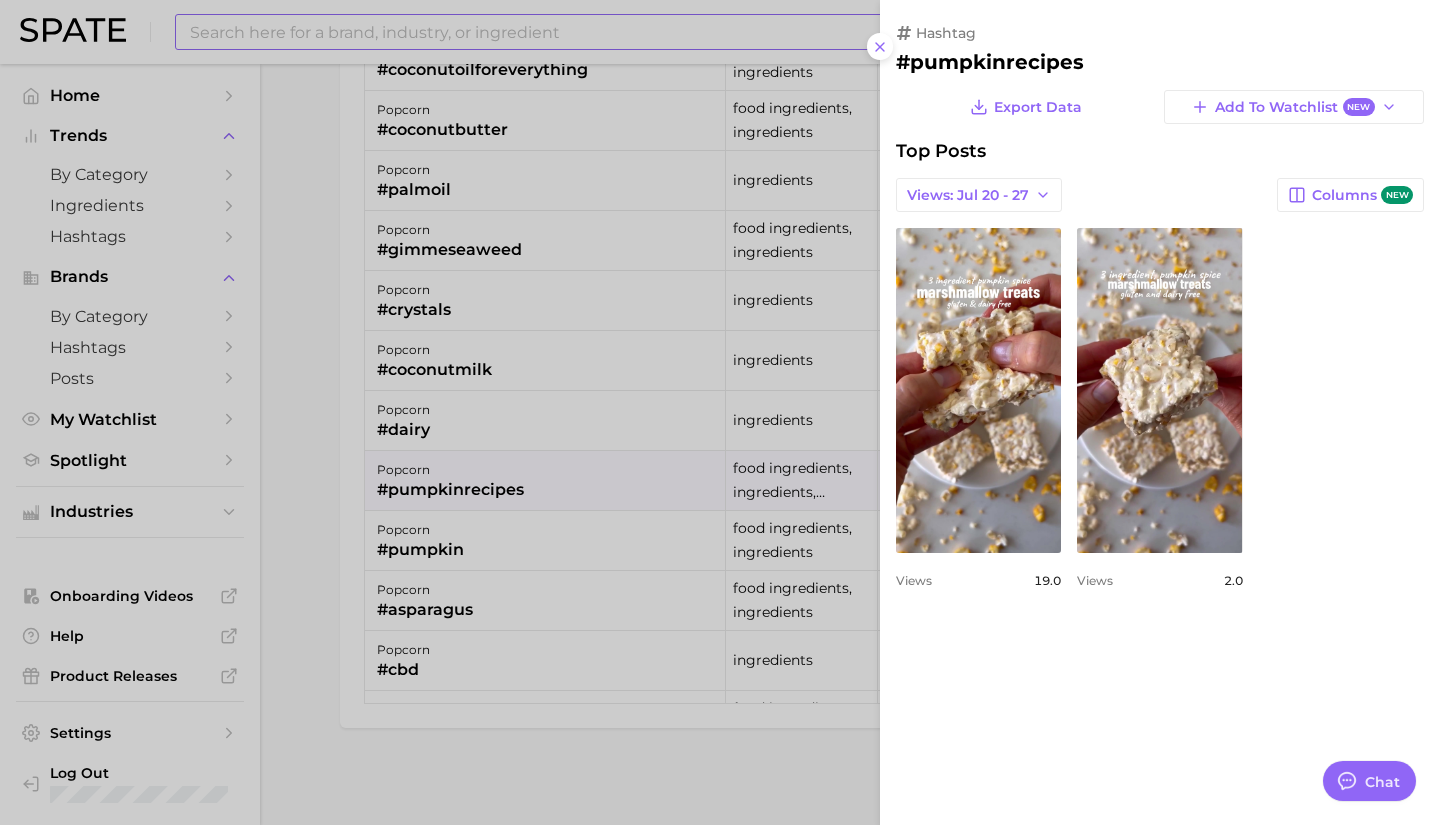 click at bounding box center (720, 412) 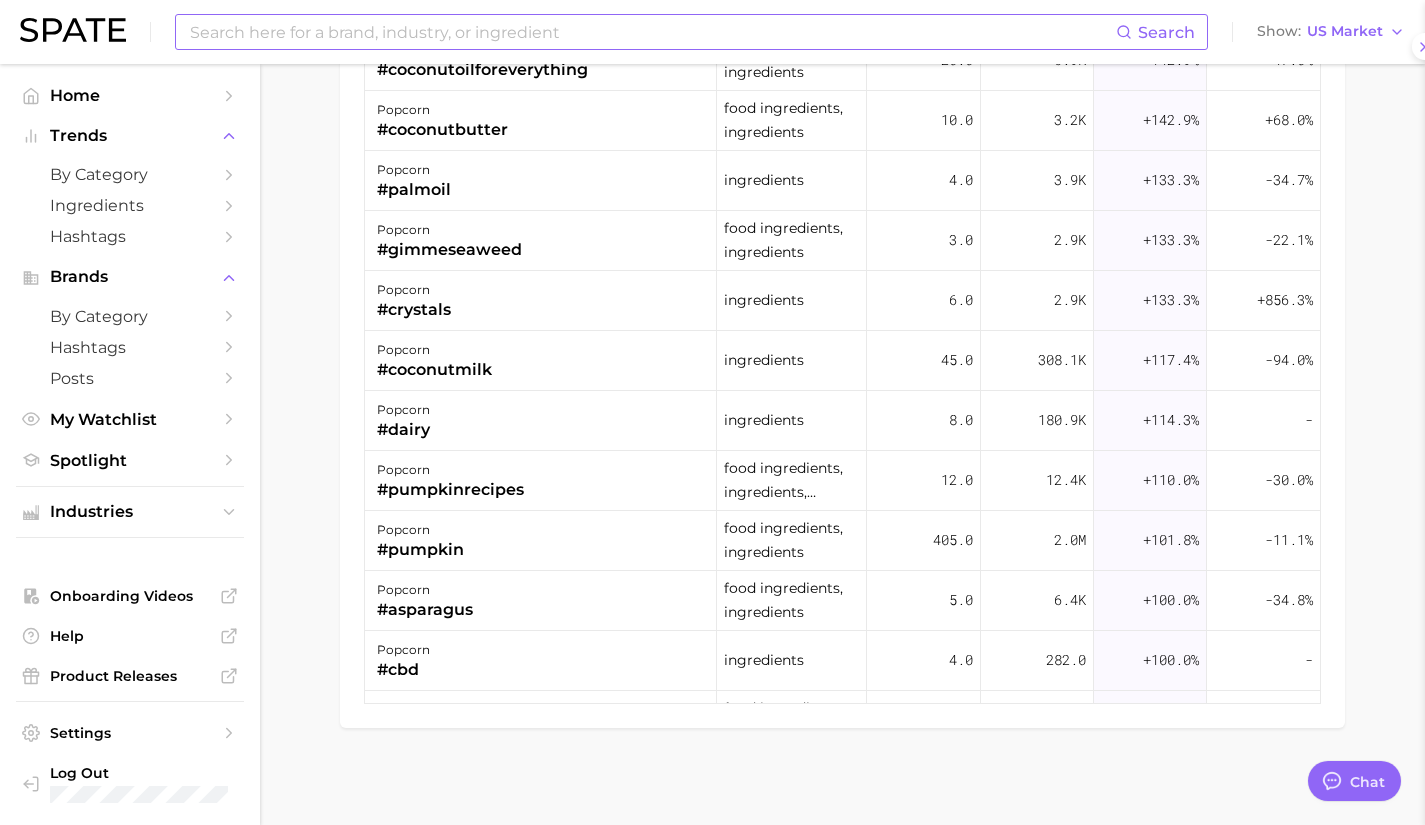 click on "popcorn #pumpkin" at bounding box center (541, 541) 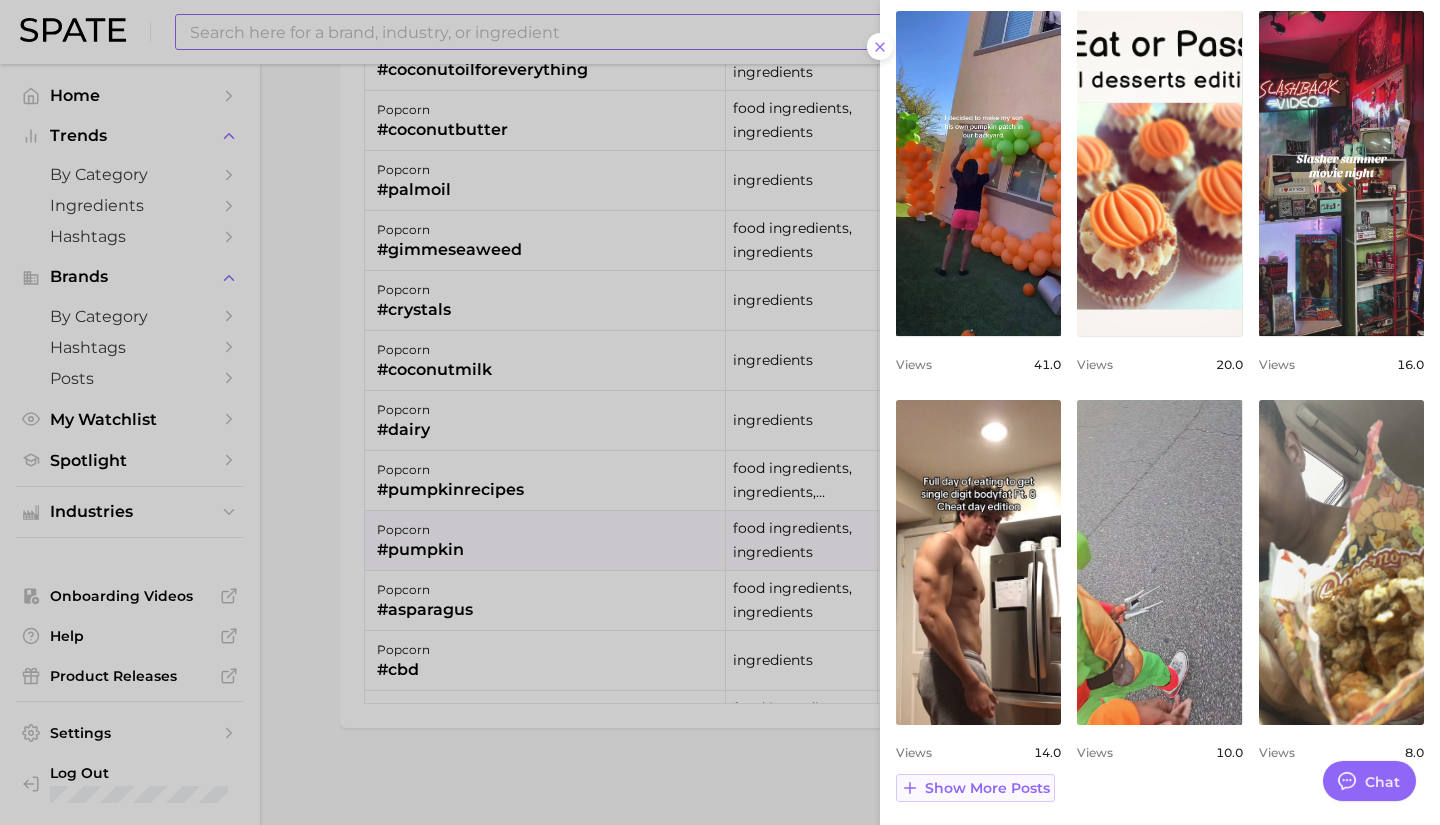 click on "Show more posts" at bounding box center (987, 788) 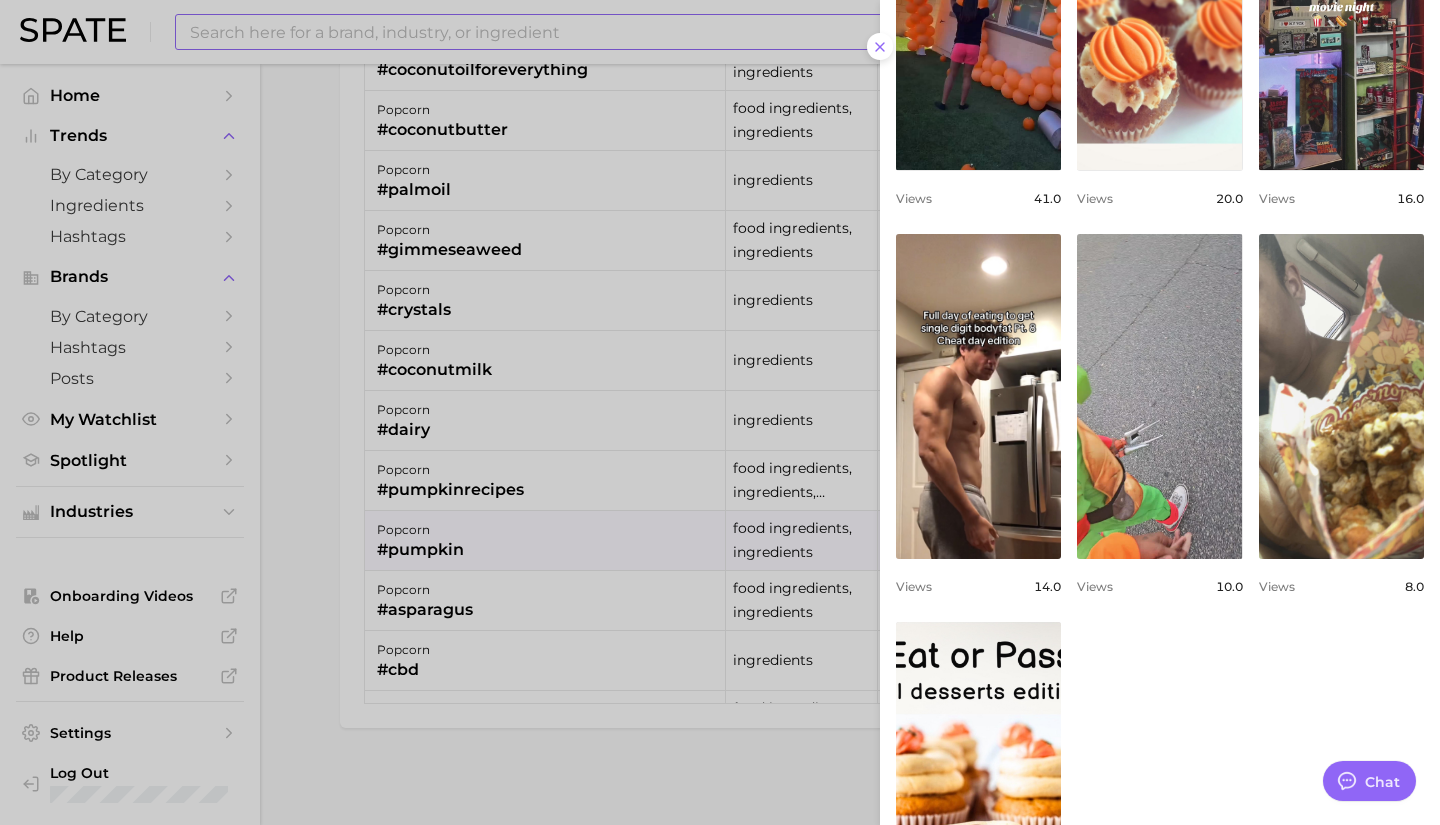 click at bounding box center (720, 412) 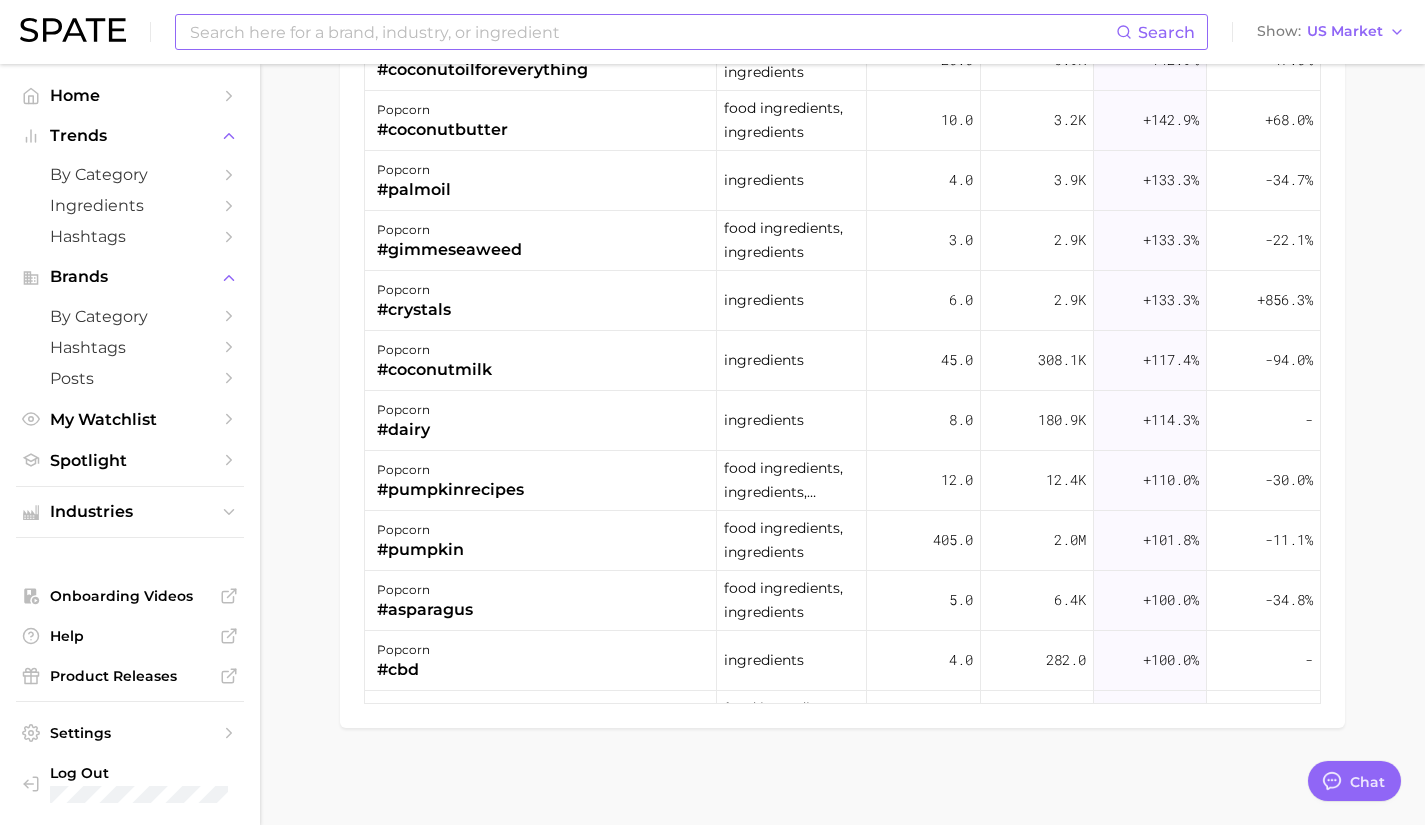 scroll, scrollTop: 3228, scrollLeft: 0, axis: vertical 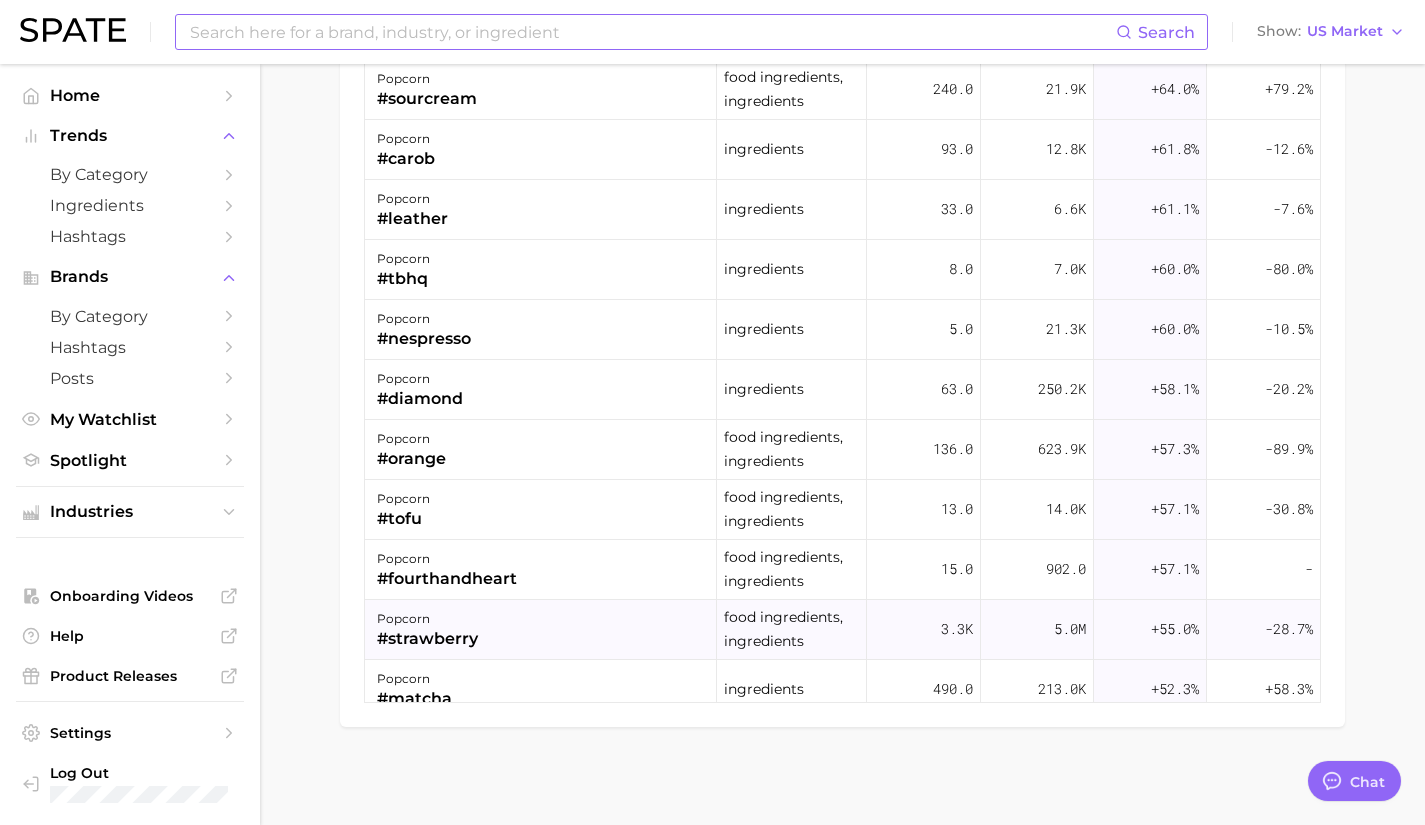 click on "popcorn #strawberry" at bounding box center (541, 630) 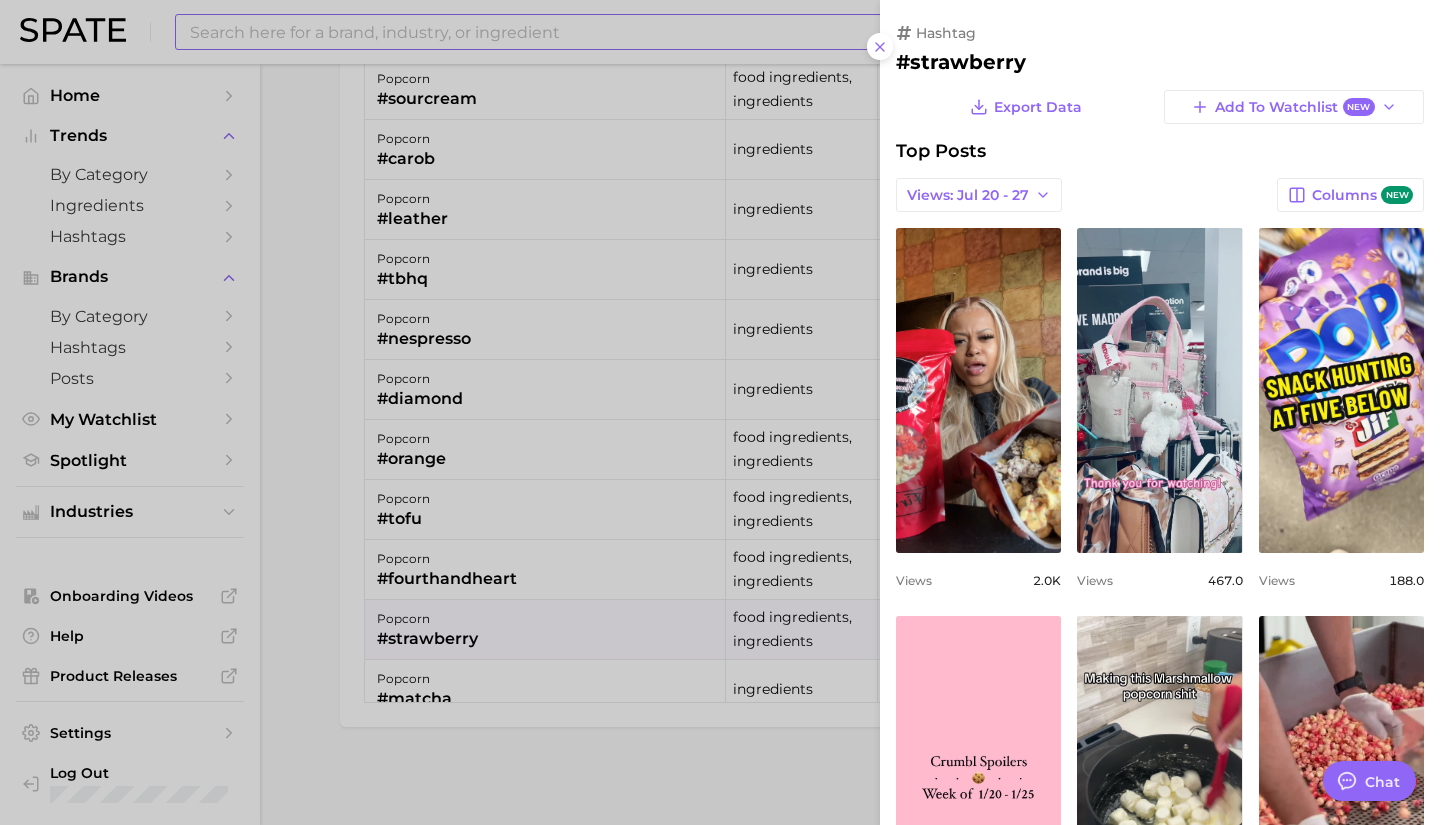 scroll, scrollTop: 0, scrollLeft: 0, axis: both 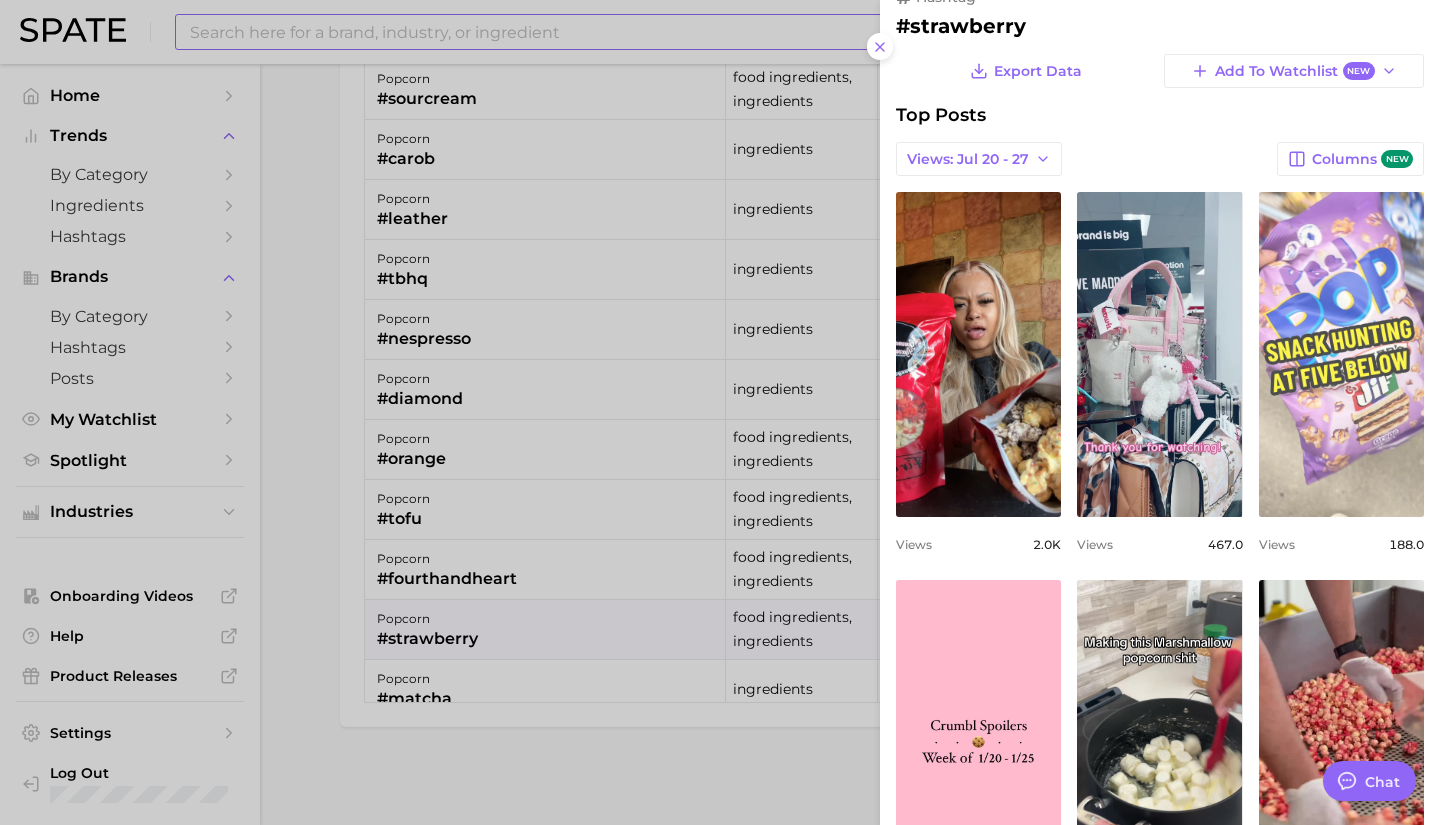click on "view post on TikTok" at bounding box center (1341, 354) 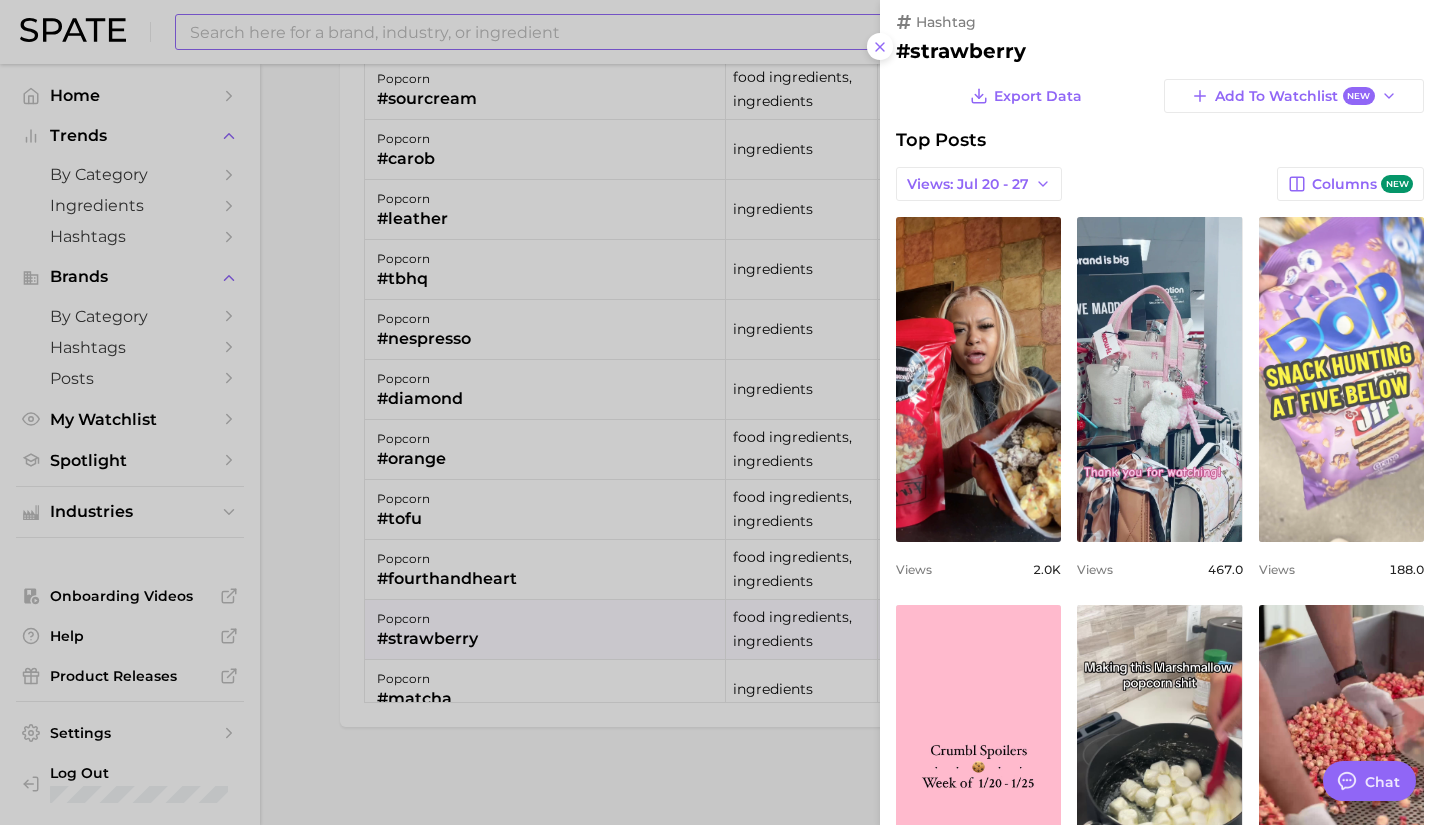 scroll, scrollTop: 10, scrollLeft: 0, axis: vertical 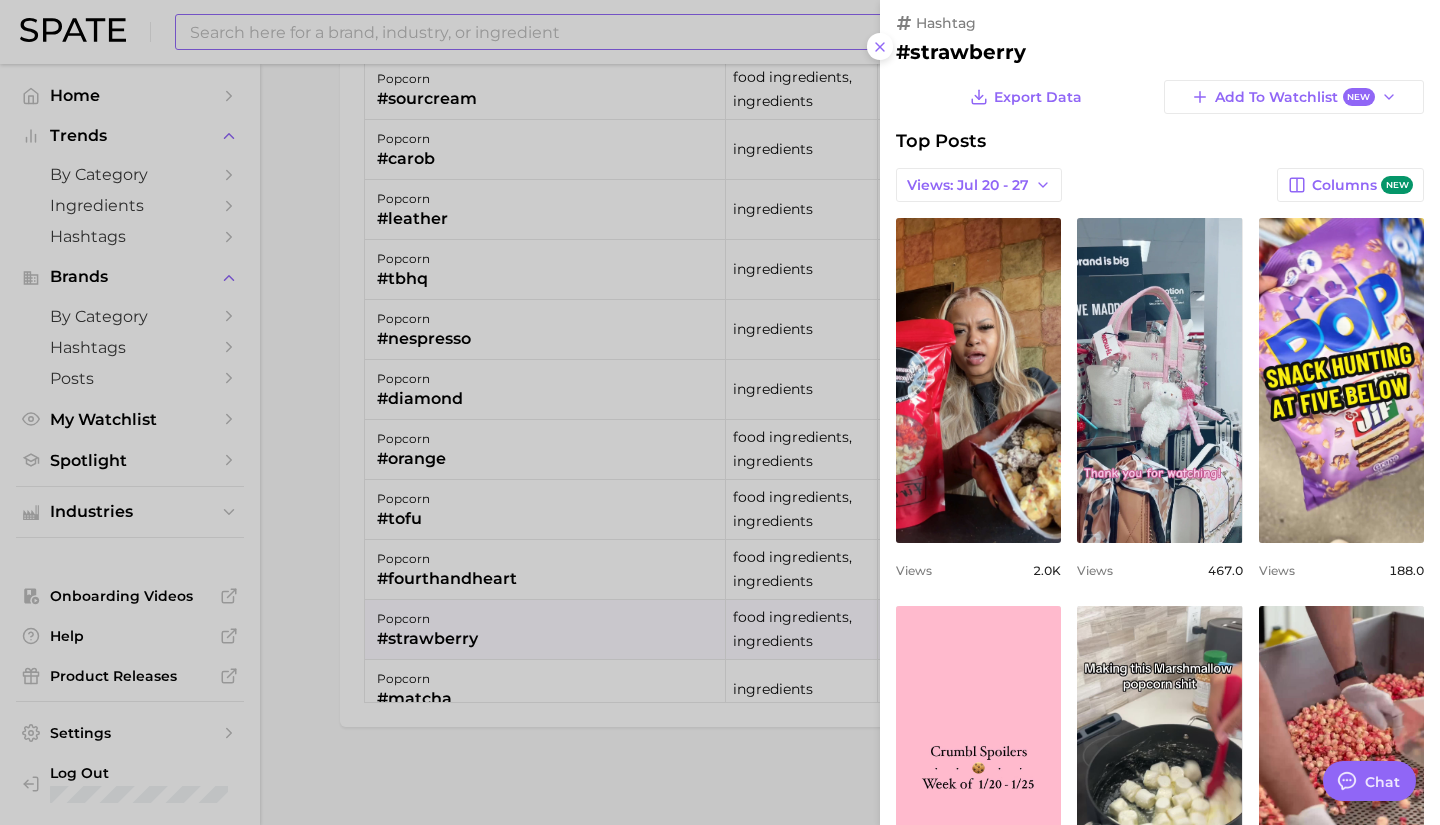 click on "hashtag #[BRAND] Export Data Add to Watchlist New Top Posts Views: Jul 20 - 27 Columns new view post on TikTok Views 2.0k view post on TikTok Views 467.0 view post on TikTok Views 188.0 view post on TikTok Views 94.0 view post on TikTok Views 92.0 view post on TikTok Views 82.0 view post on TikTok Views 67.0 view post on TikTok Views 54.0 view post on TikTok Views 53.0 Show more posts" at bounding box center [1160, 705] 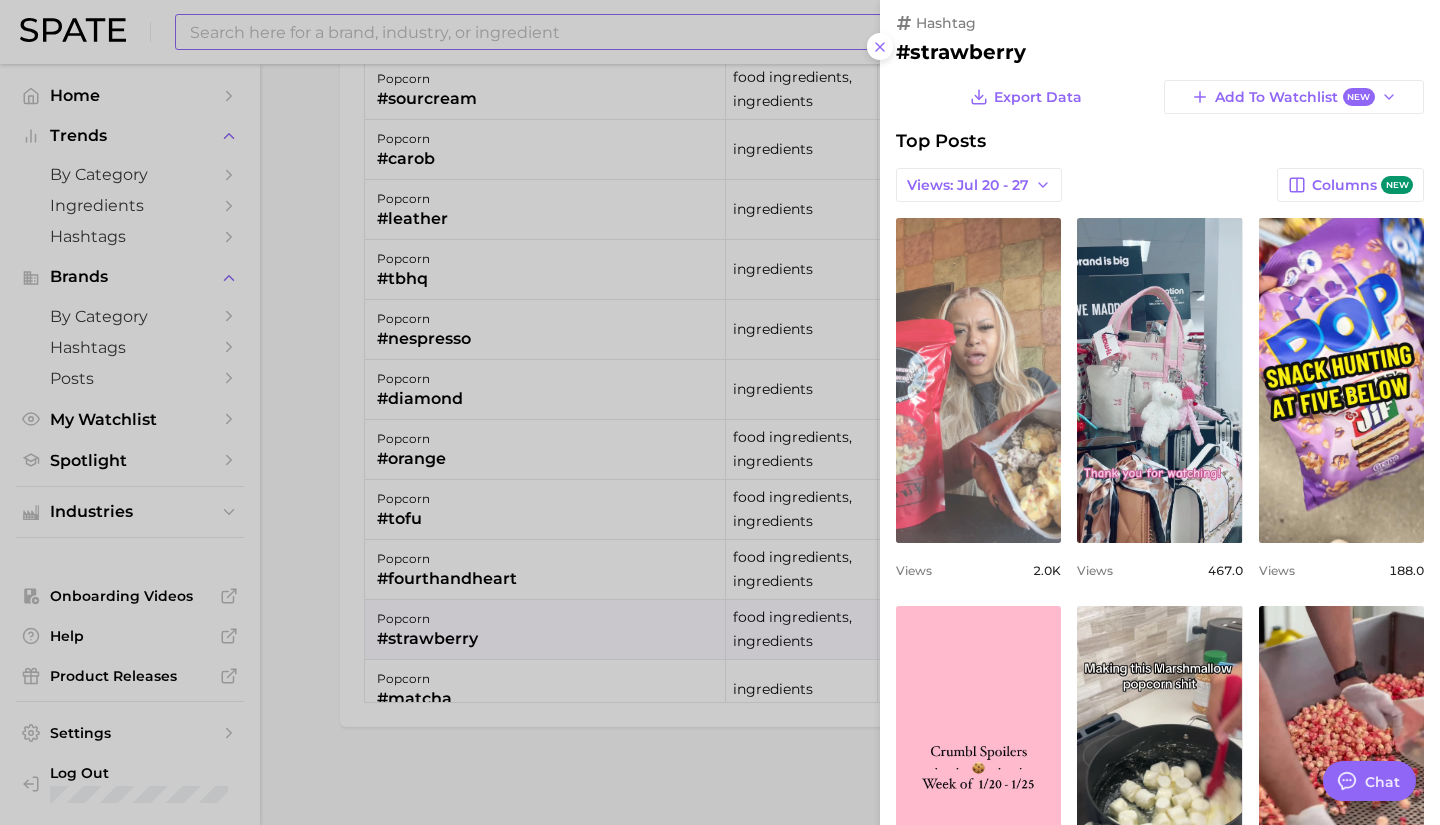 click on "view post on TikTok" at bounding box center [978, 380] 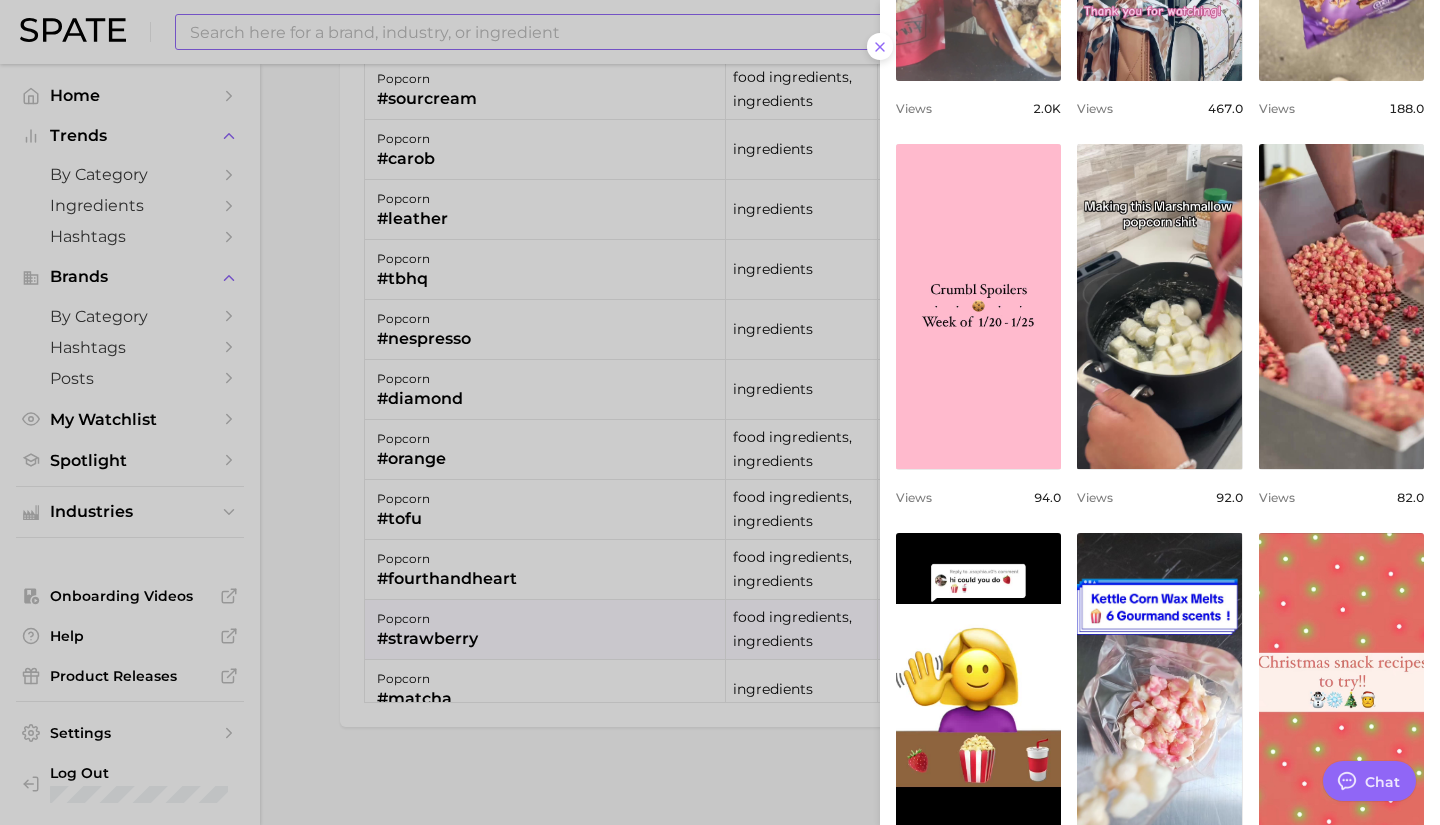 scroll, scrollTop: 605, scrollLeft: 0, axis: vertical 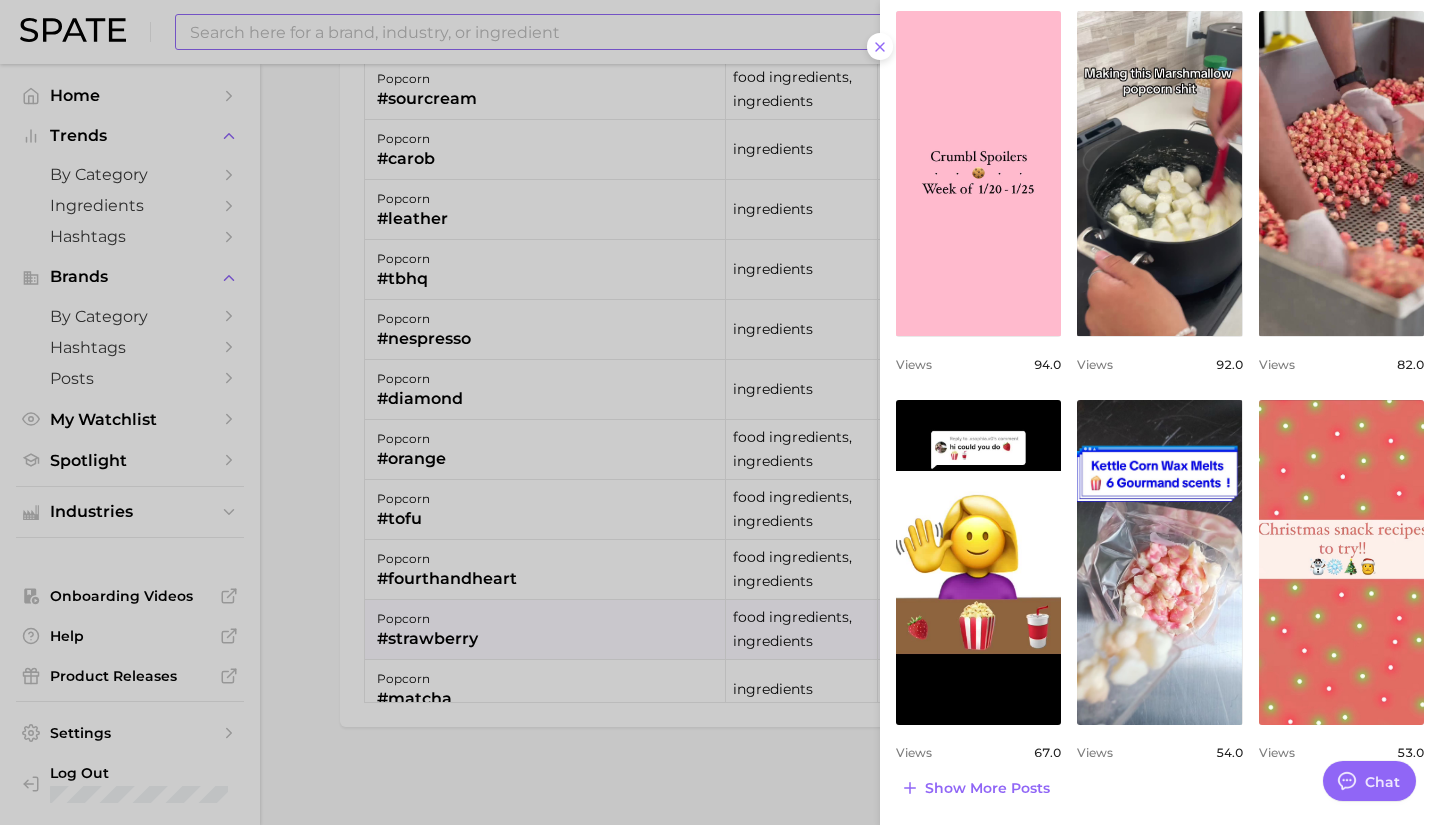 click at bounding box center [720, 412] 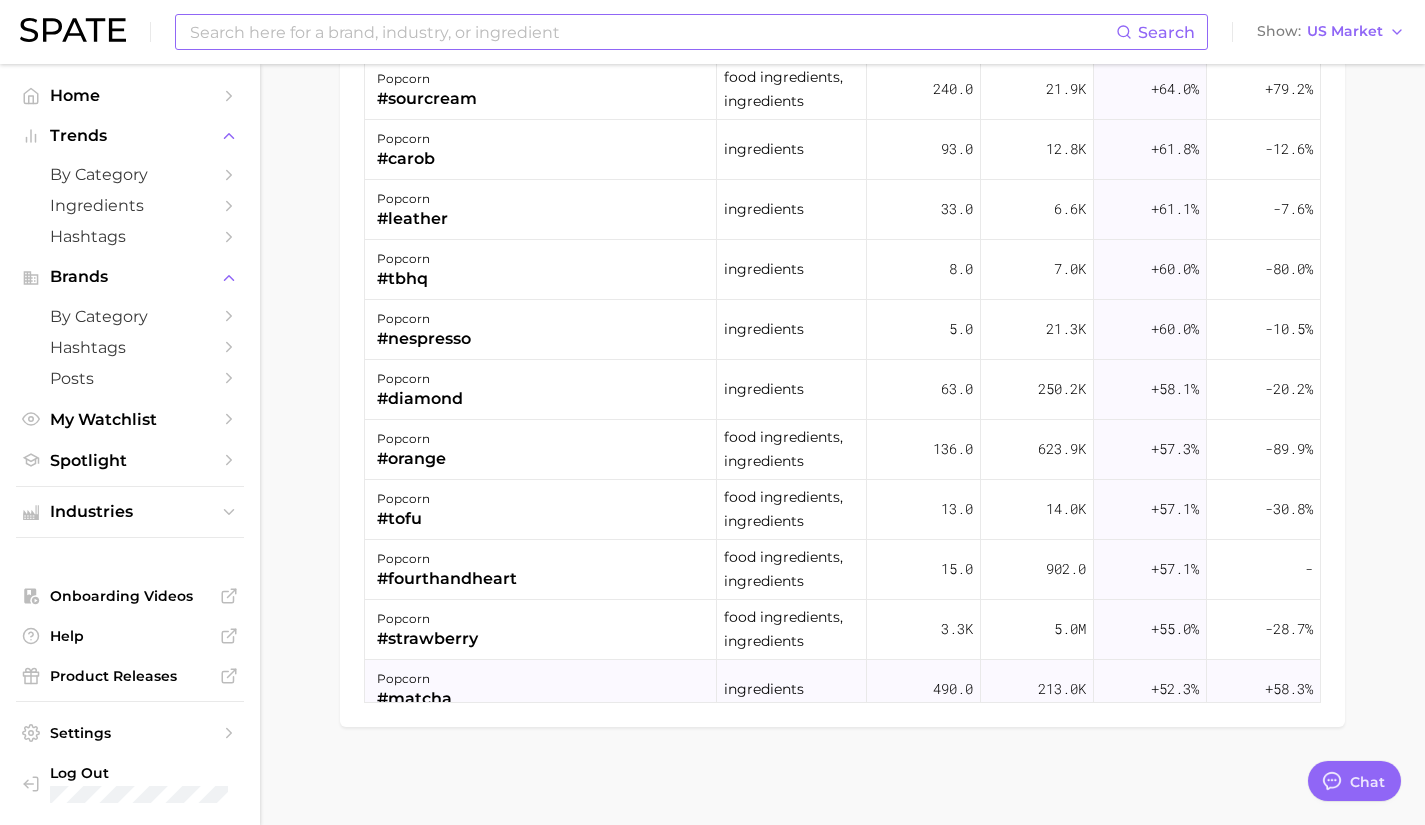 click on "popcorn #matcha" at bounding box center (541, 690) 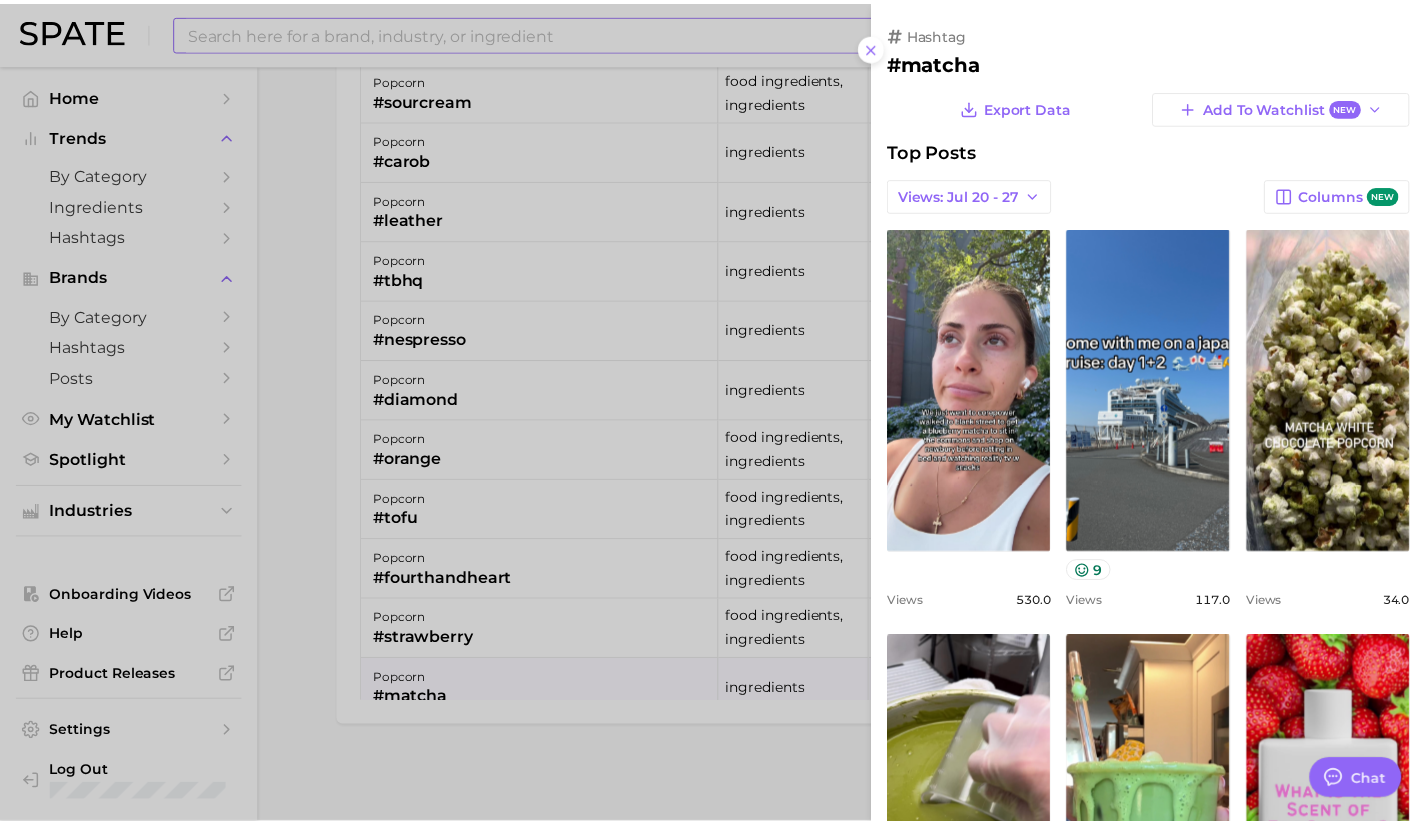 scroll, scrollTop: 0, scrollLeft: 0, axis: both 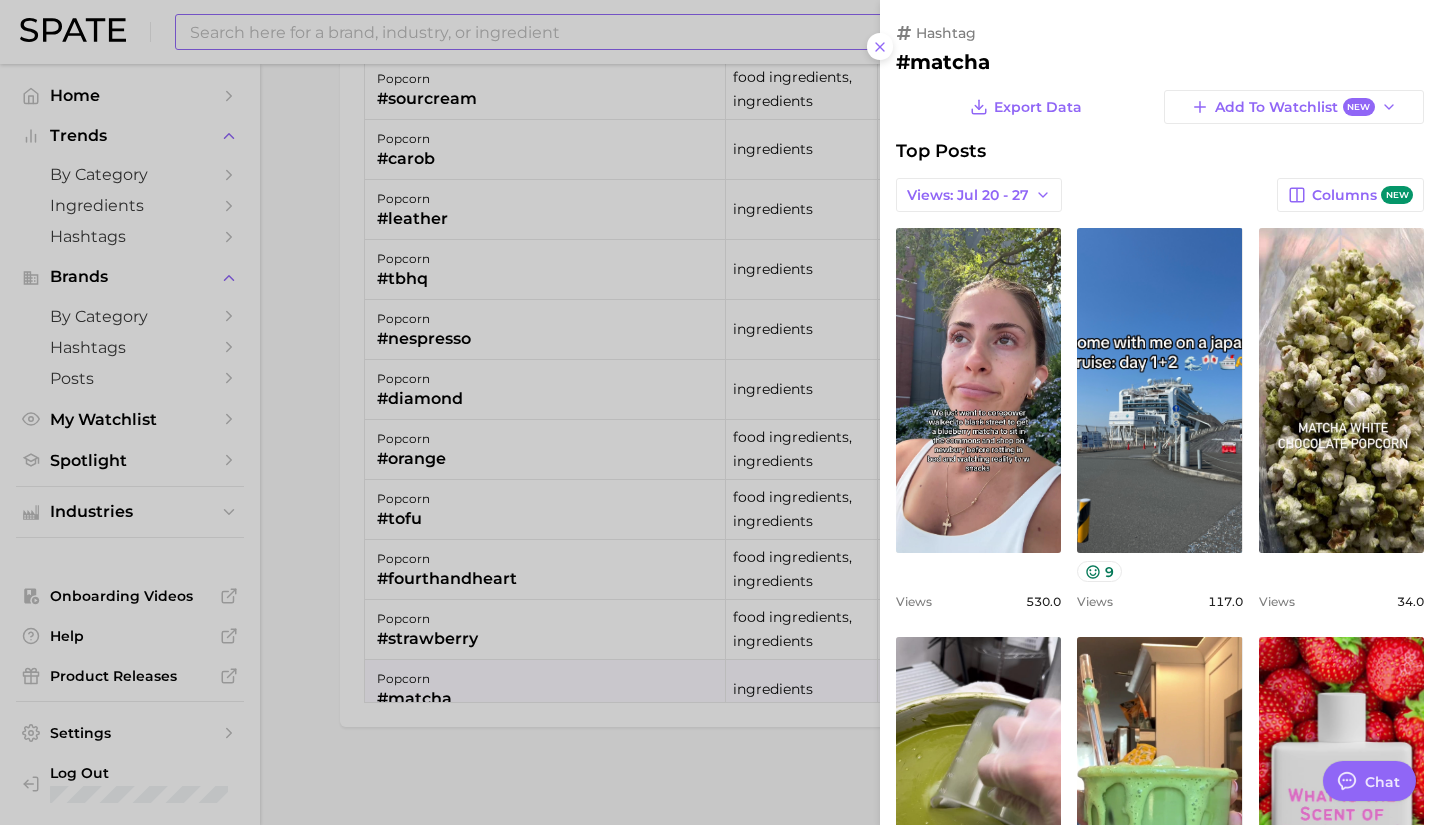 type 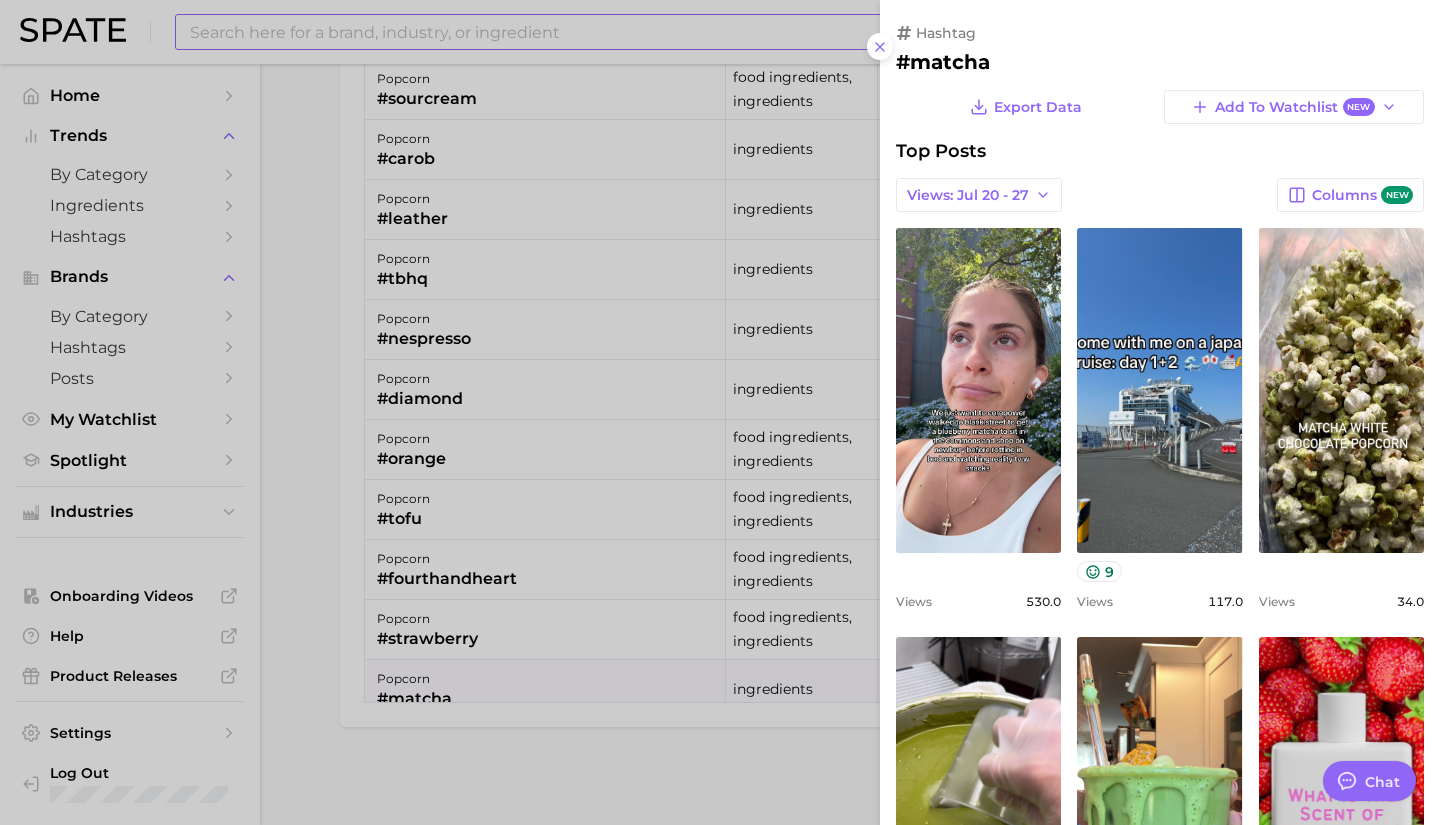 click at bounding box center [720, 412] 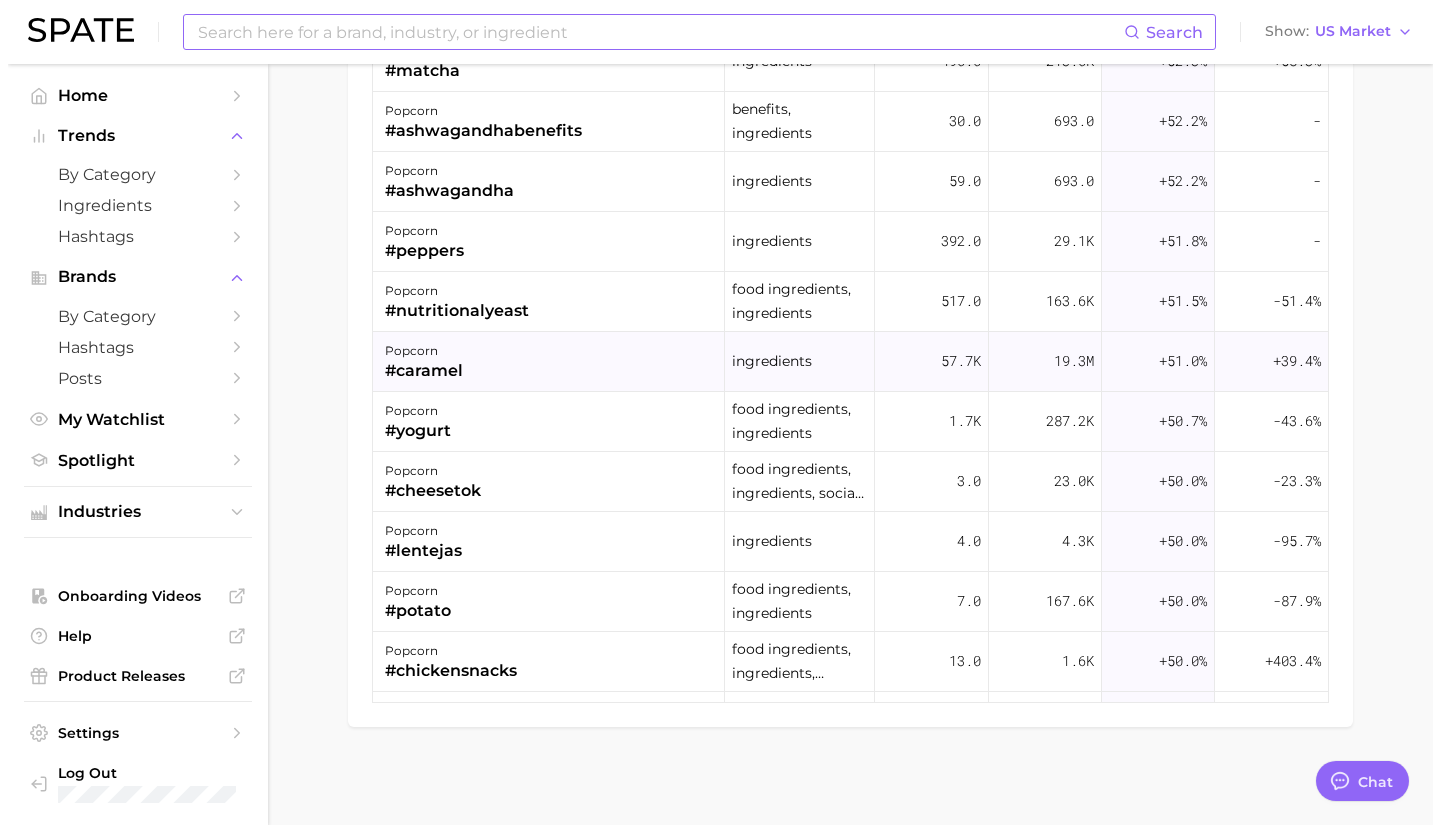scroll, scrollTop: 4268, scrollLeft: 0, axis: vertical 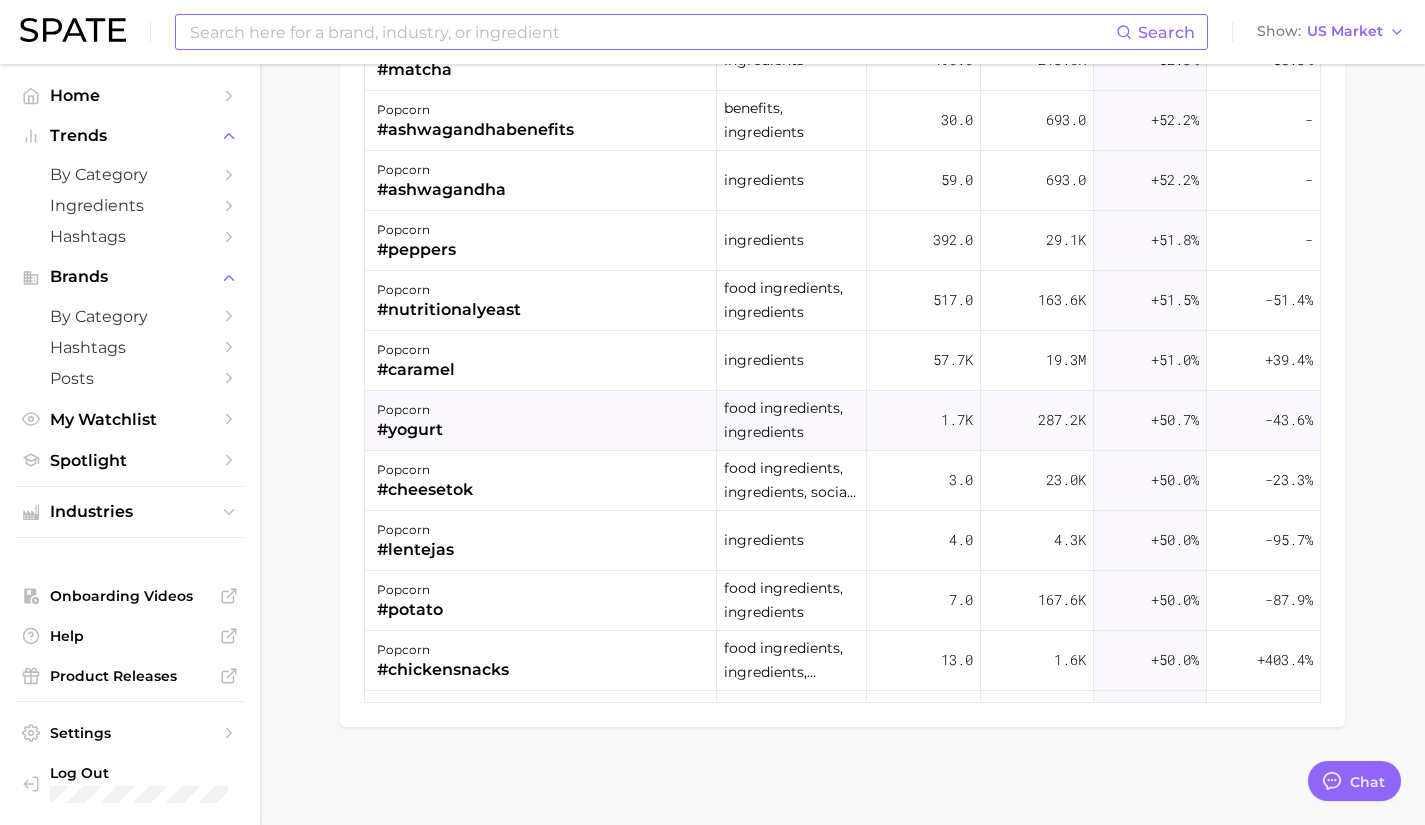 click on "popcorn #yogurt" at bounding box center [541, 421] 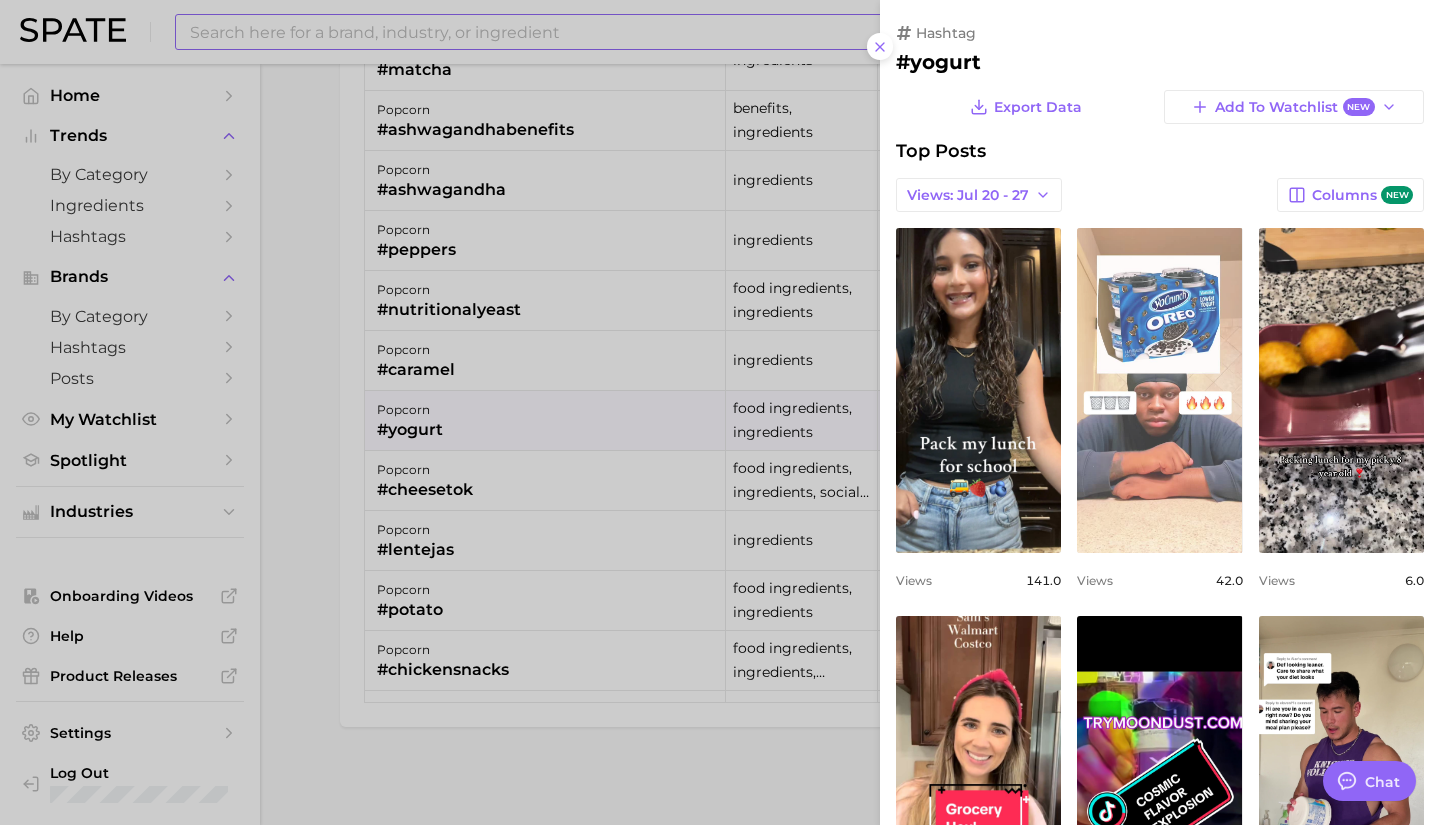 scroll, scrollTop: 0, scrollLeft: 0, axis: both 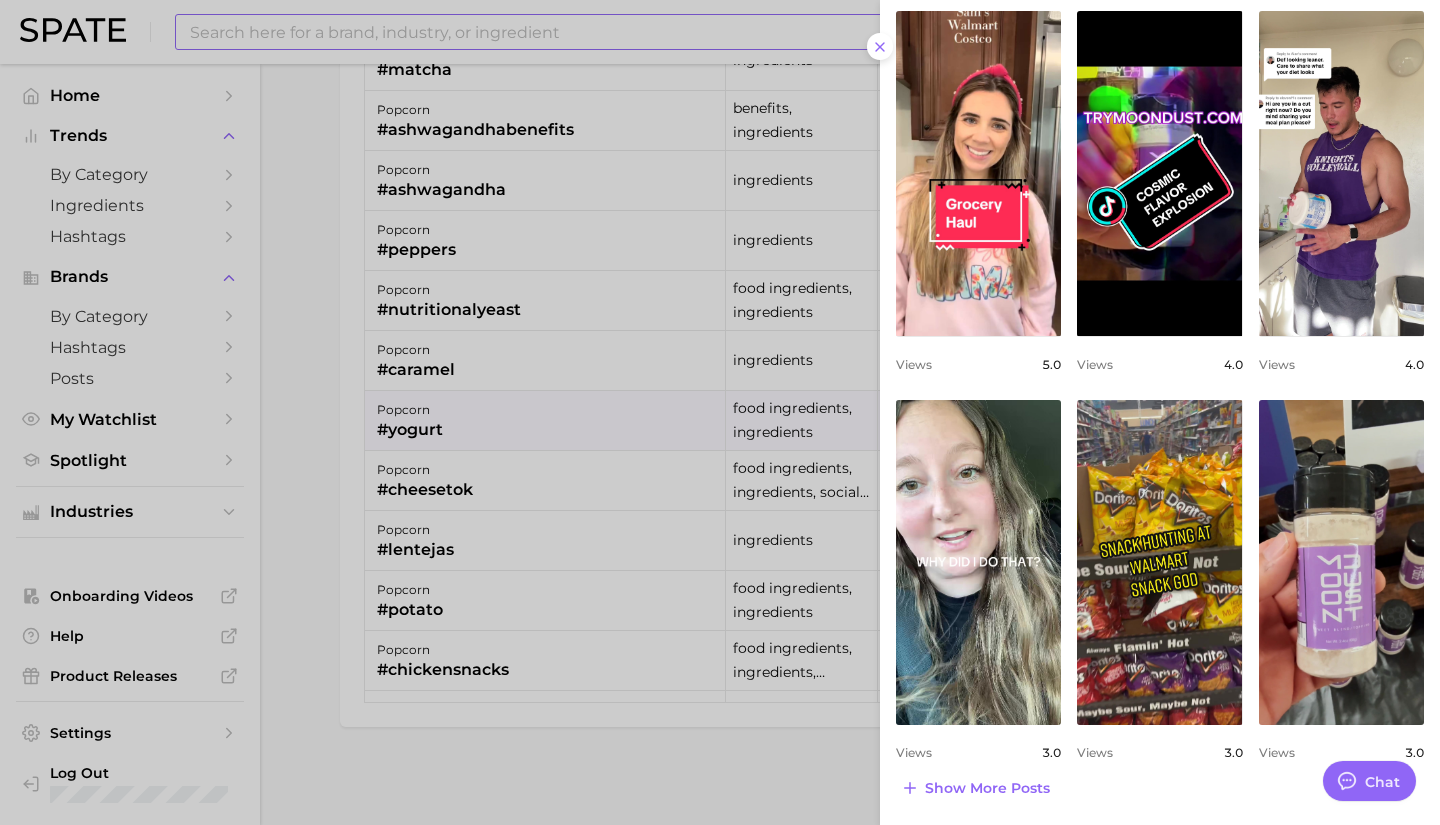 click at bounding box center (720, 412) 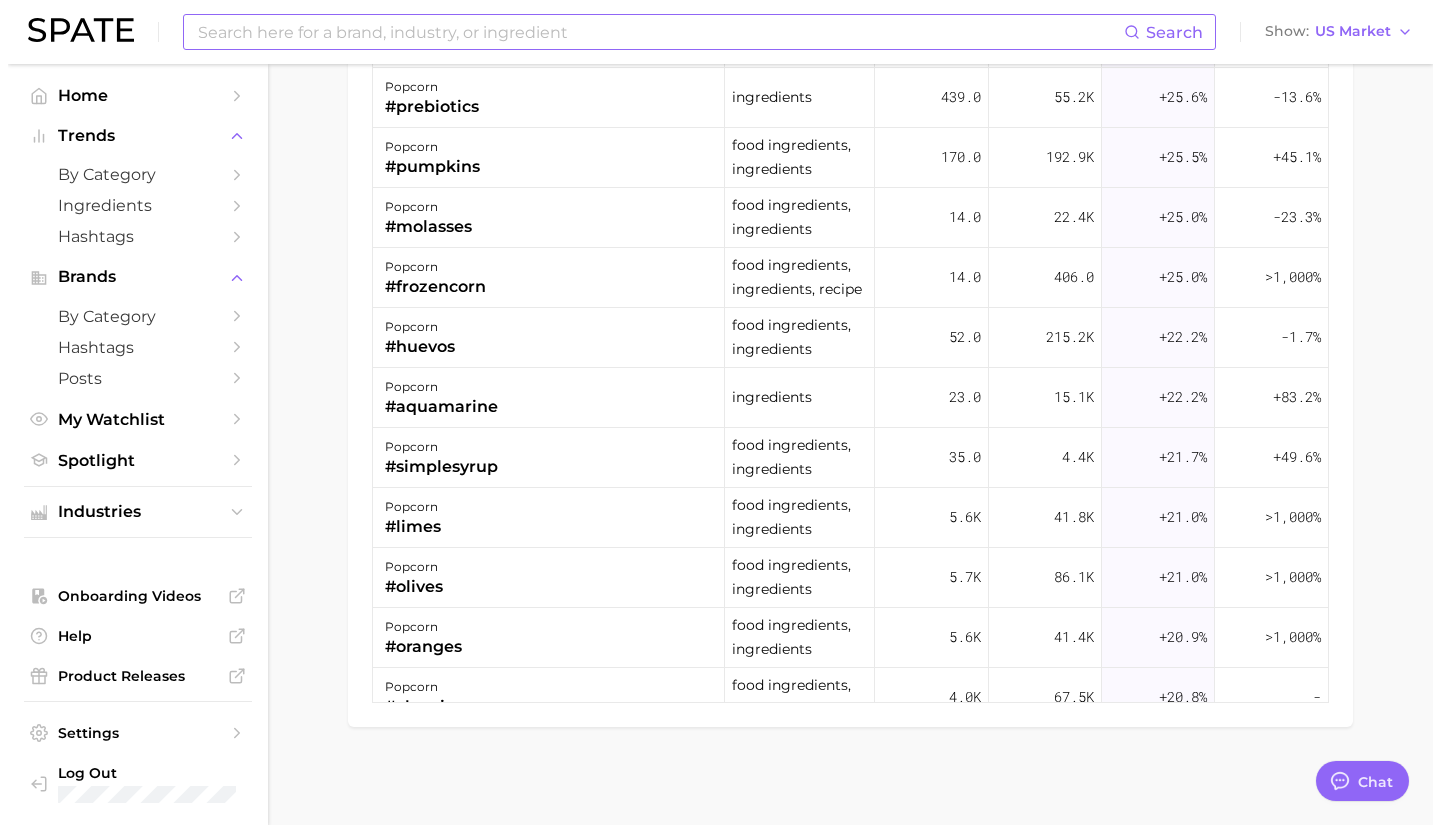 scroll, scrollTop: 6692, scrollLeft: 0, axis: vertical 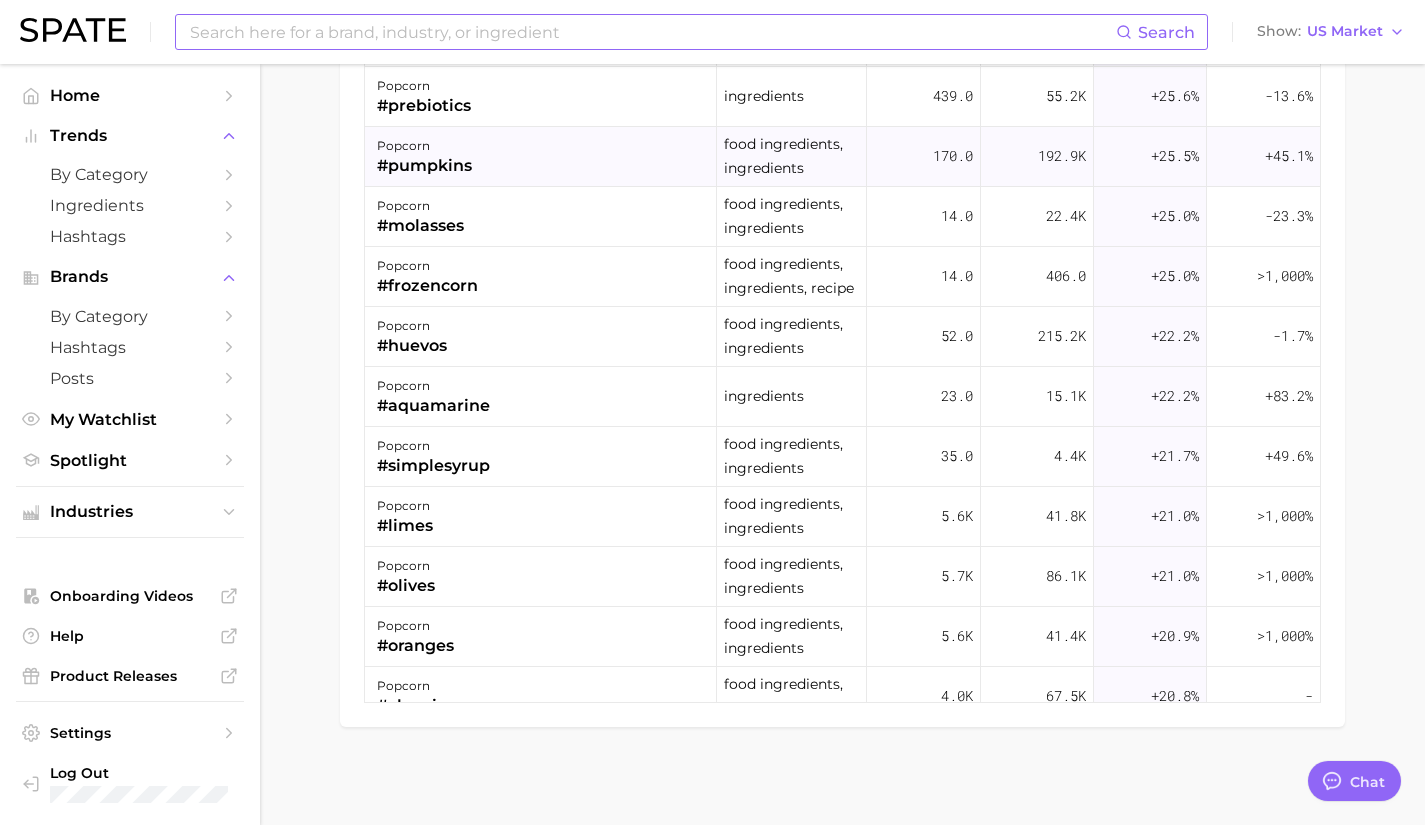 click on "popcorn #pumpkins" at bounding box center [541, 157] 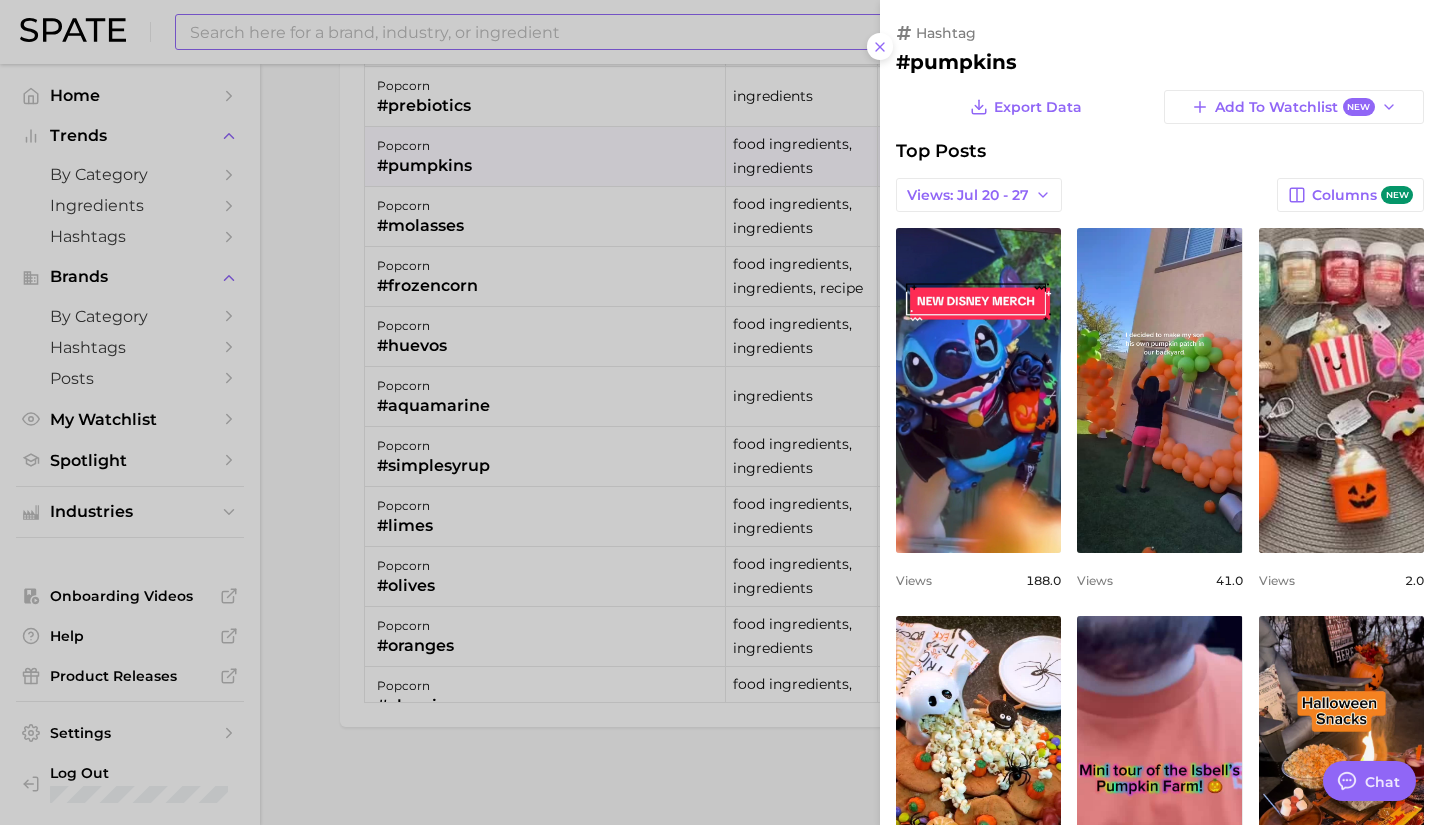 scroll, scrollTop: 0, scrollLeft: 0, axis: both 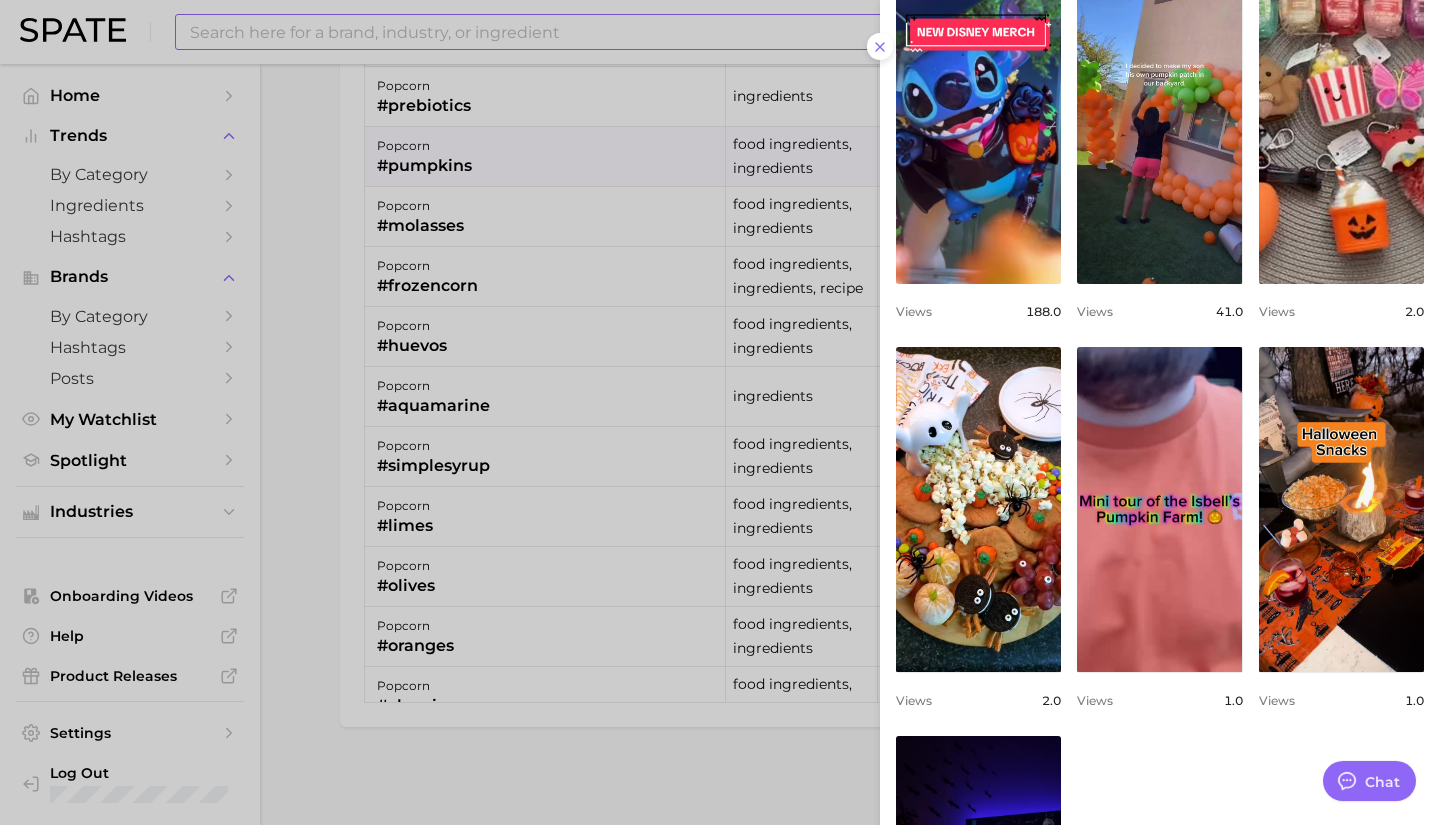 type 